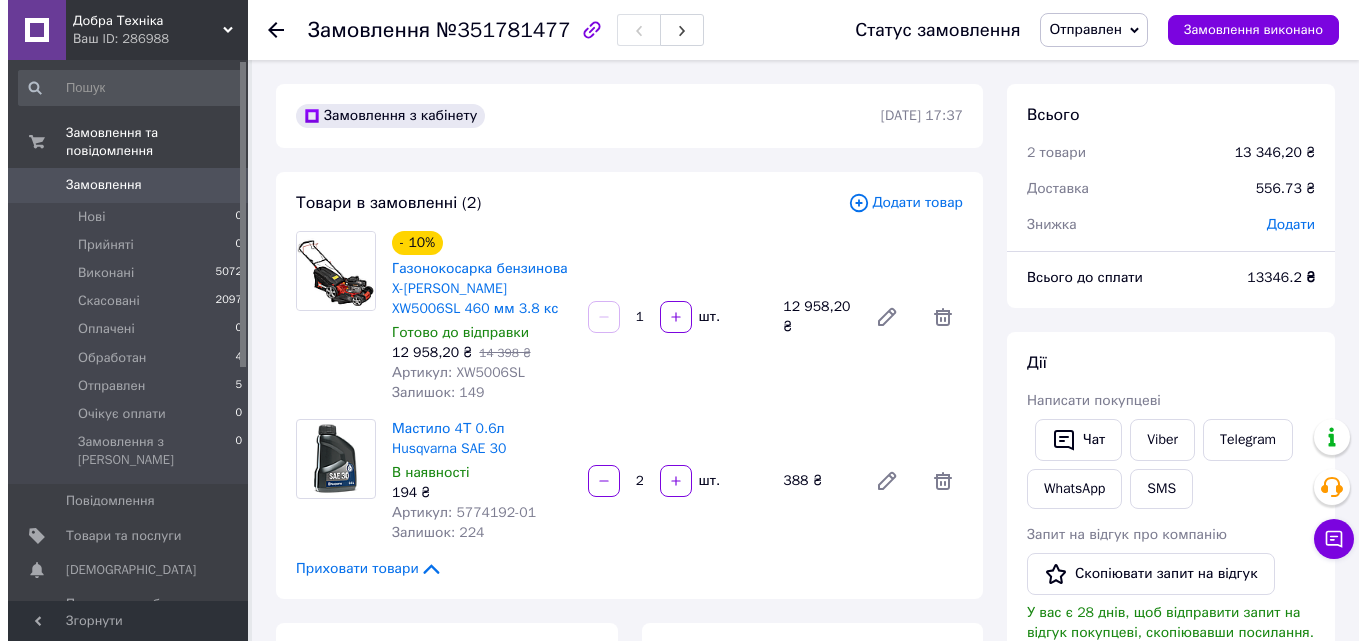 scroll, scrollTop: 0, scrollLeft: 0, axis: both 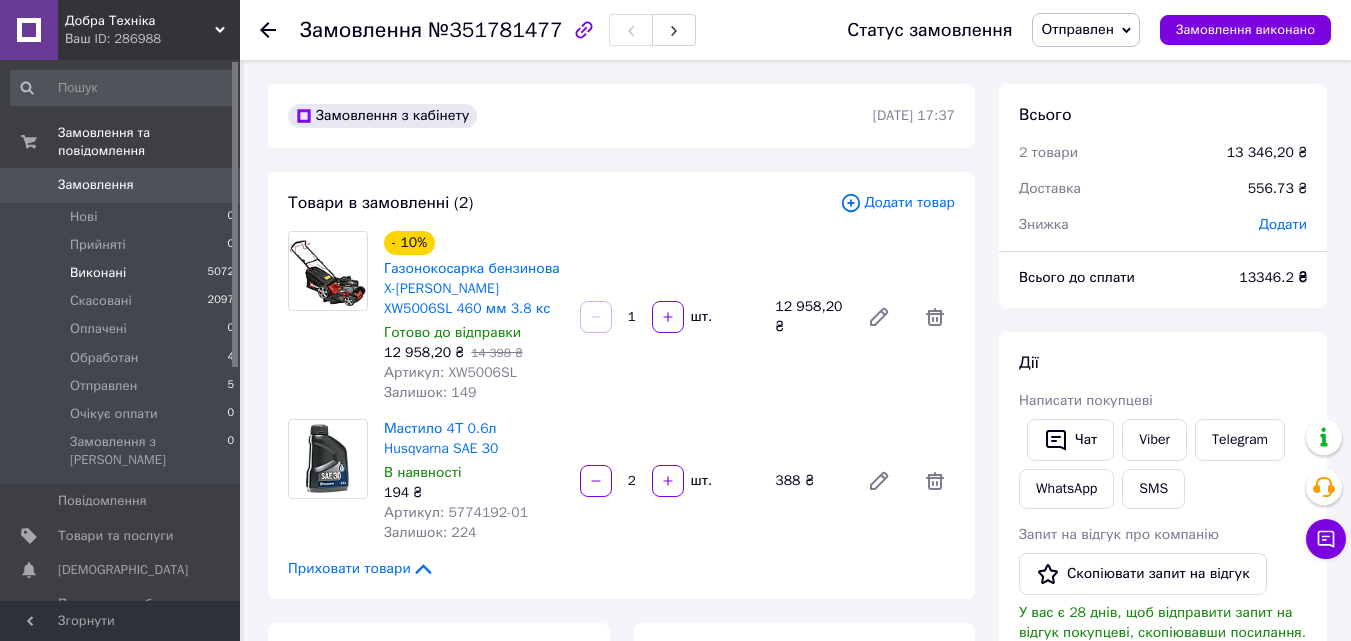 click on "Виконані 5072" at bounding box center [123, 273] 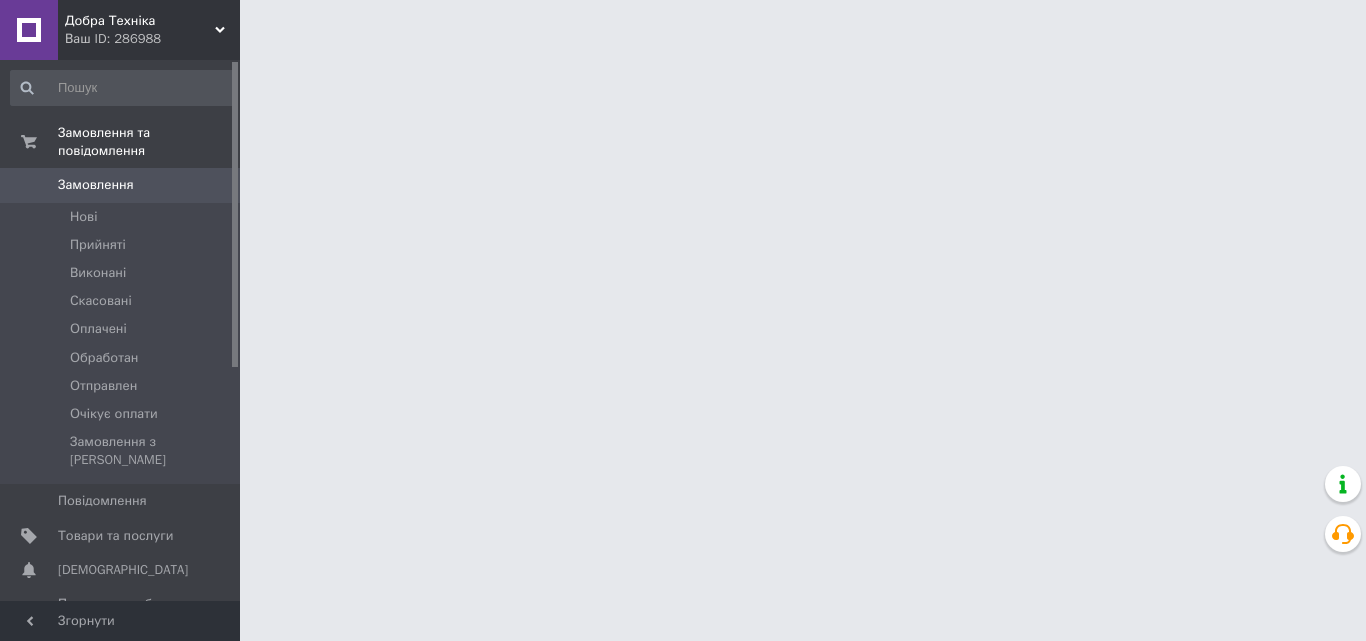 scroll, scrollTop: 0, scrollLeft: 0, axis: both 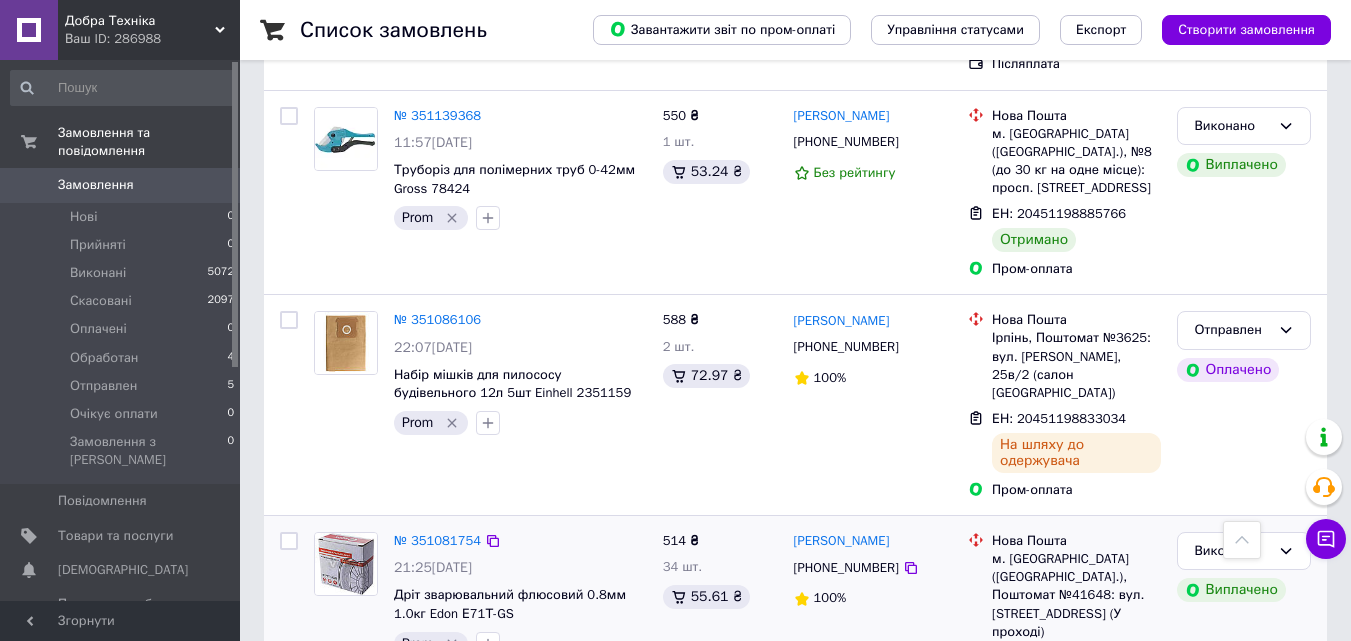 click 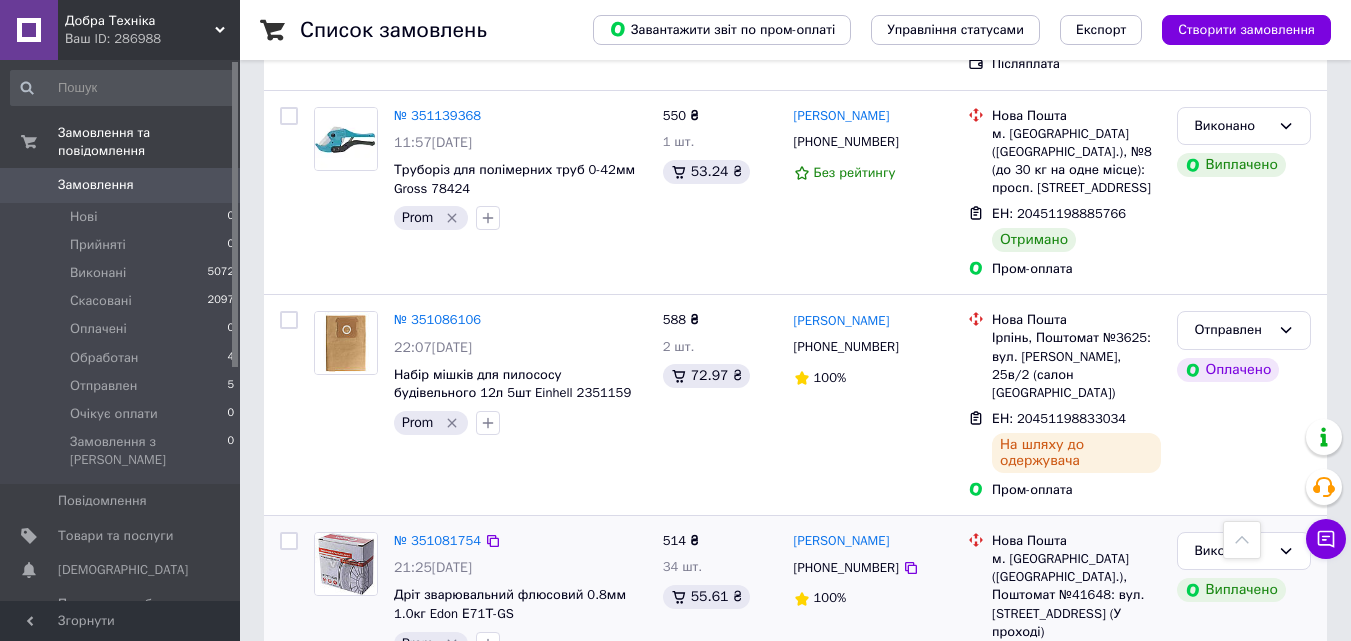 click 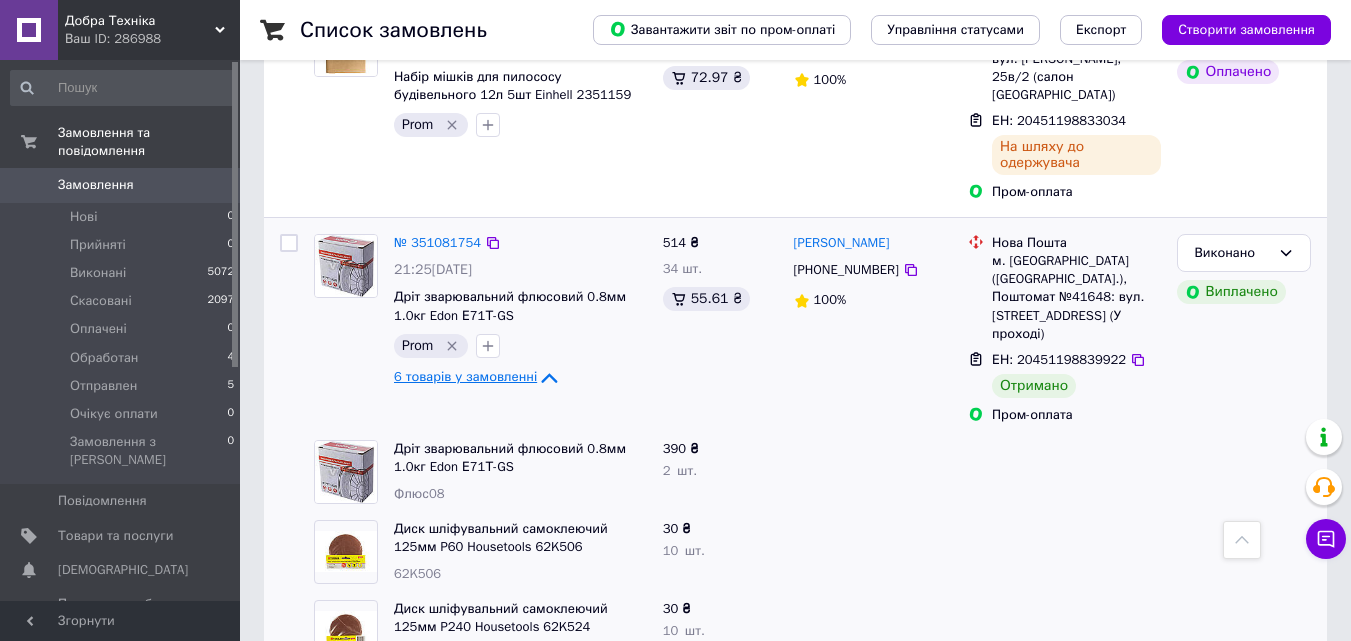 scroll, scrollTop: 3704, scrollLeft: 0, axis: vertical 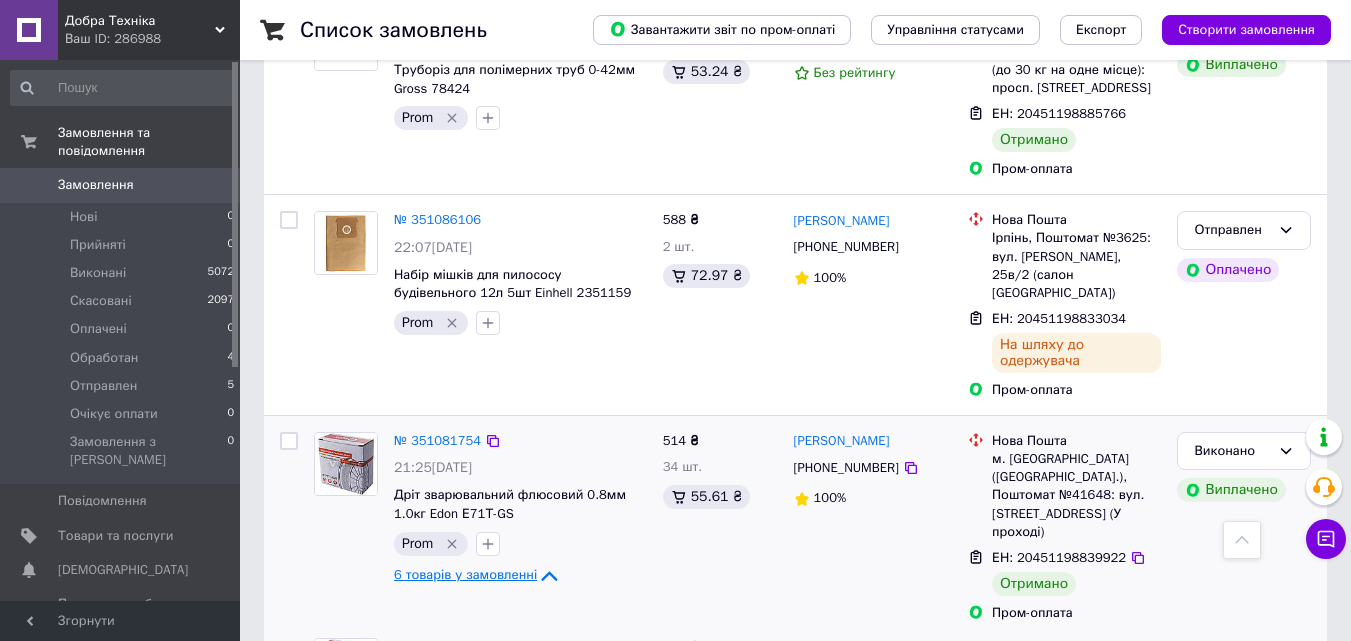 click on "Список замовлень   Завантажити звіт по пром-оплаті Управління статусами Експорт Створити замовлення Фільтри Збережені фільтри: Усі (7180) Замовлення Cума Покупець Доставка та оплата Статус Надішліть посилку за номером ЕН 20451202816224, щоб отримати оплату № 352021985 10:08, 10.07.2025 Тривимірна голівка напівавтоматична Husqvarna R25 3/8" Prom   1 038 ₴ 2 шт. 88.54 ₴ Голик Александр +380973928629 100% Нова Пошта смт. Обухівка (Дніпропетровська обл.), №1: вул. Центральна, 44а ЕН: 20451202816224 Заплановано Пром-оплата Обработан Оплачено № 351962265 19:19, 09.07.2025 Акумуляторний шуруповерт Tex.AC TAOE-СD34L Prom   799 ₴ 1 шт." at bounding box center (795, 6549) 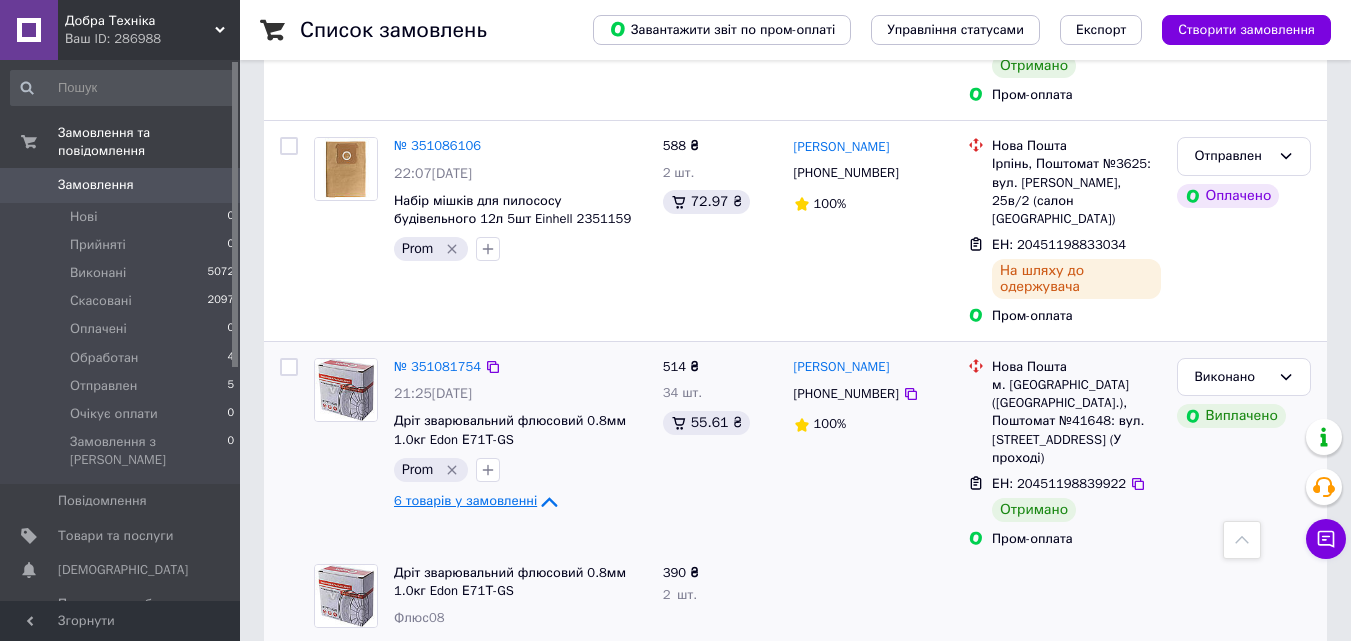 scroll, scrollTop: 3704, scrollLeft: 0, axis: vertical 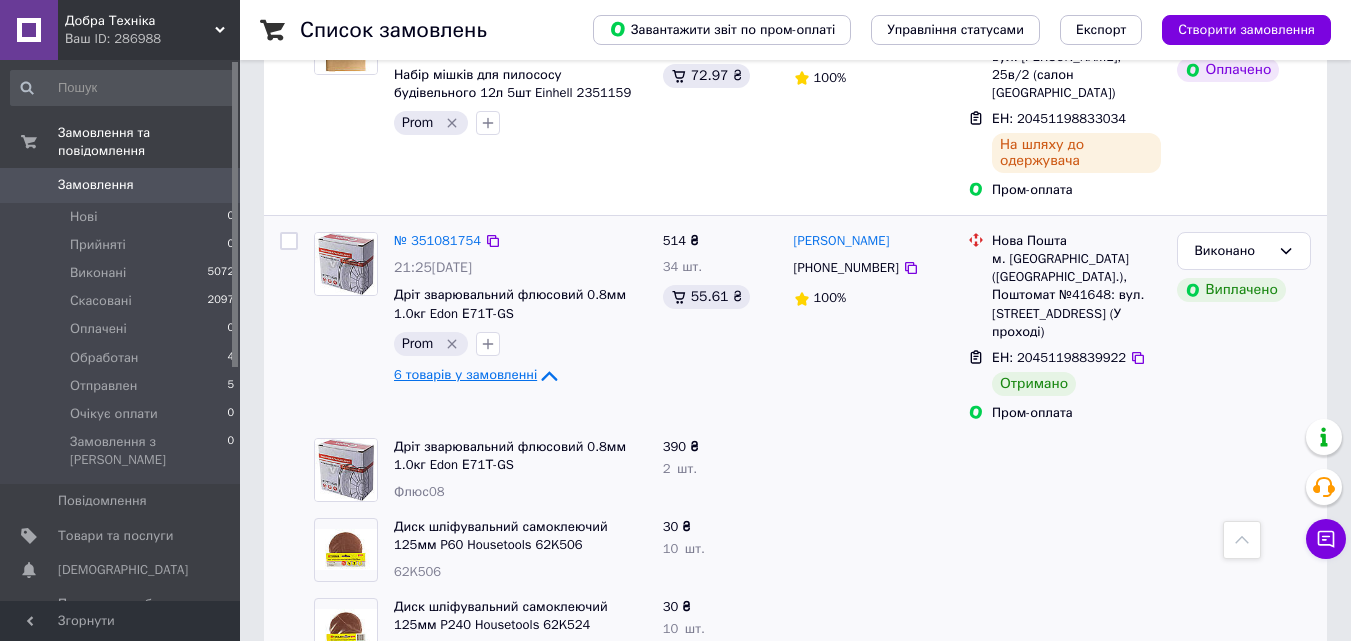 drag, startPoint x: 819, startPoint y: 262, endPoint x: 835, endPoint y: 260, distance: 16.124516 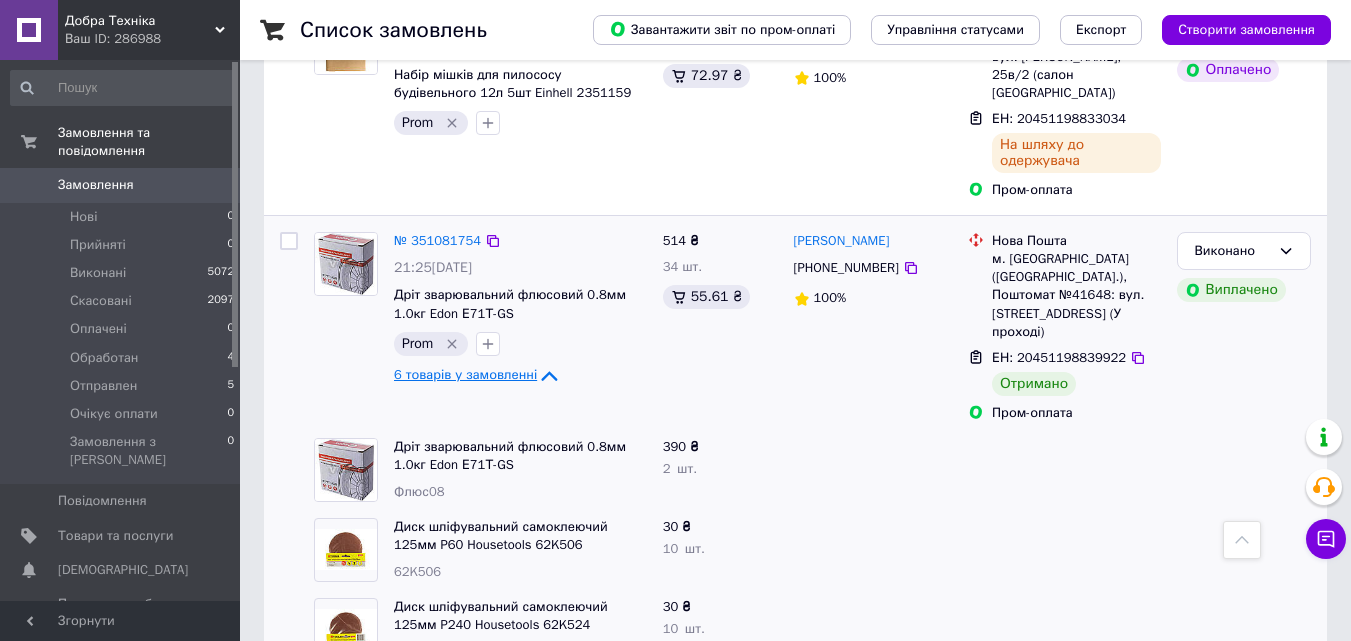 drag, startPoint x: 439, startPoint y: 429, endPoint x: 419, endPoint y: 428, distance: 20.024984 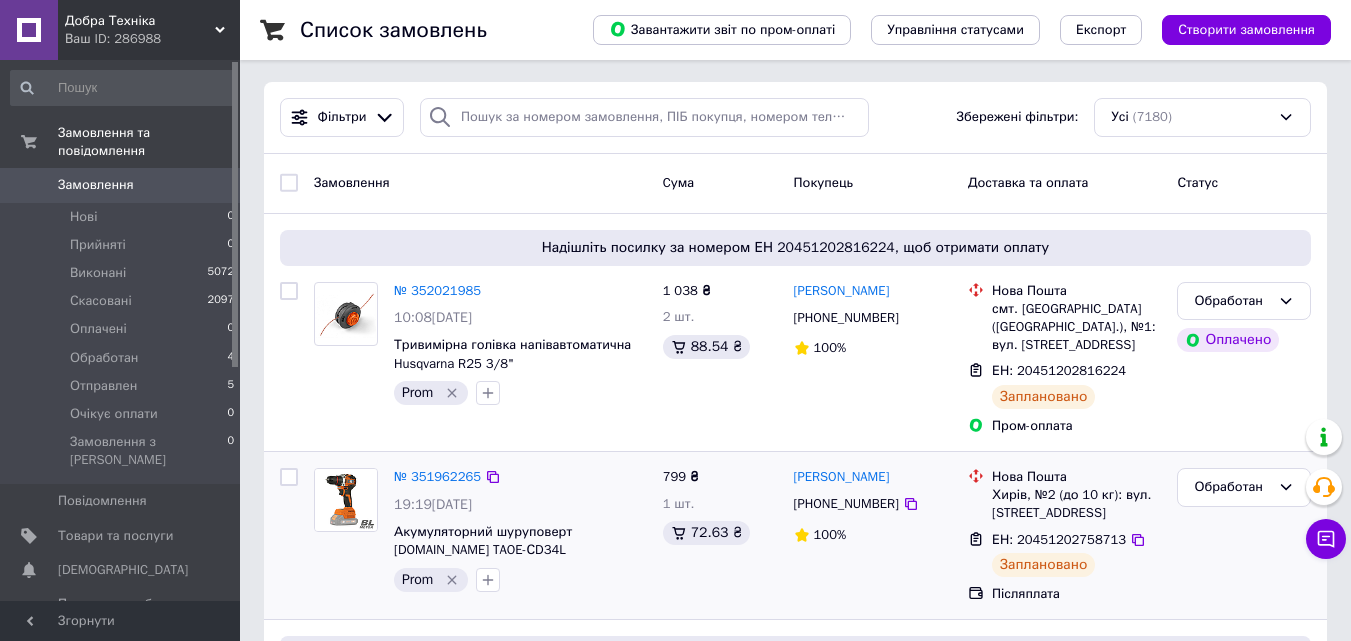scroll, scrollTop: 0, scrollLeft: 0, axis: both 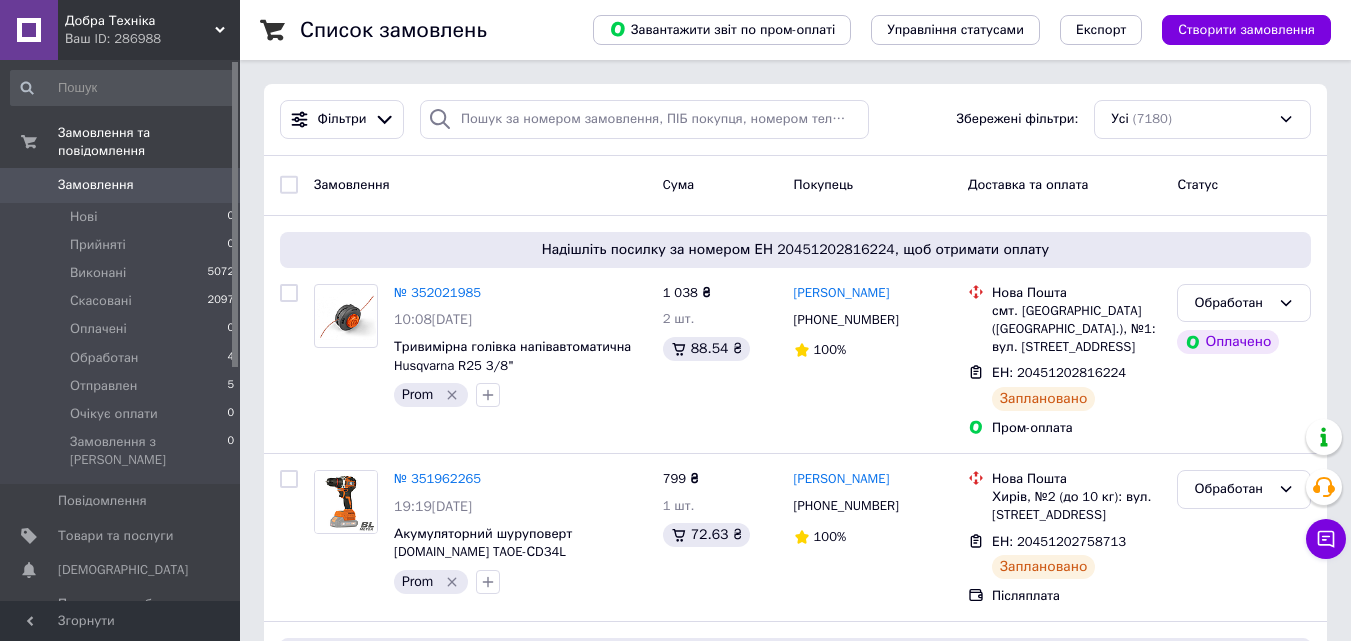 click on "Створити замовлення" at bounding box center [1246, 30] 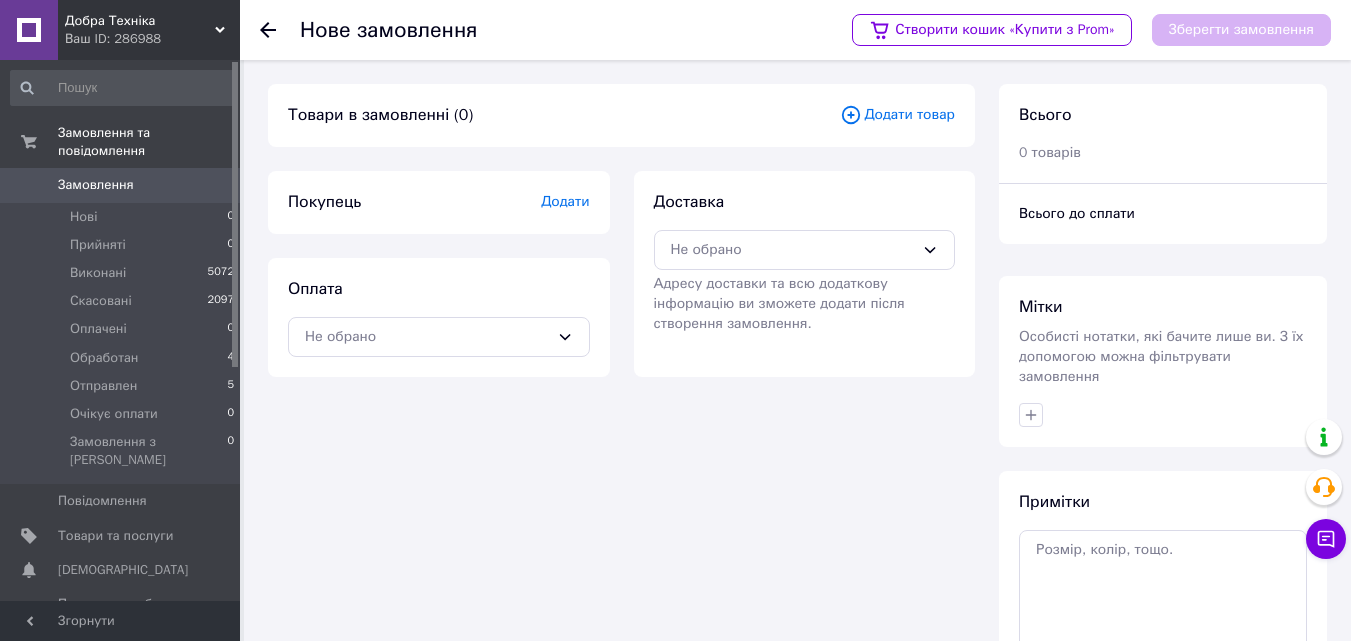 click on "Додати" at bounding box center (565, 201) 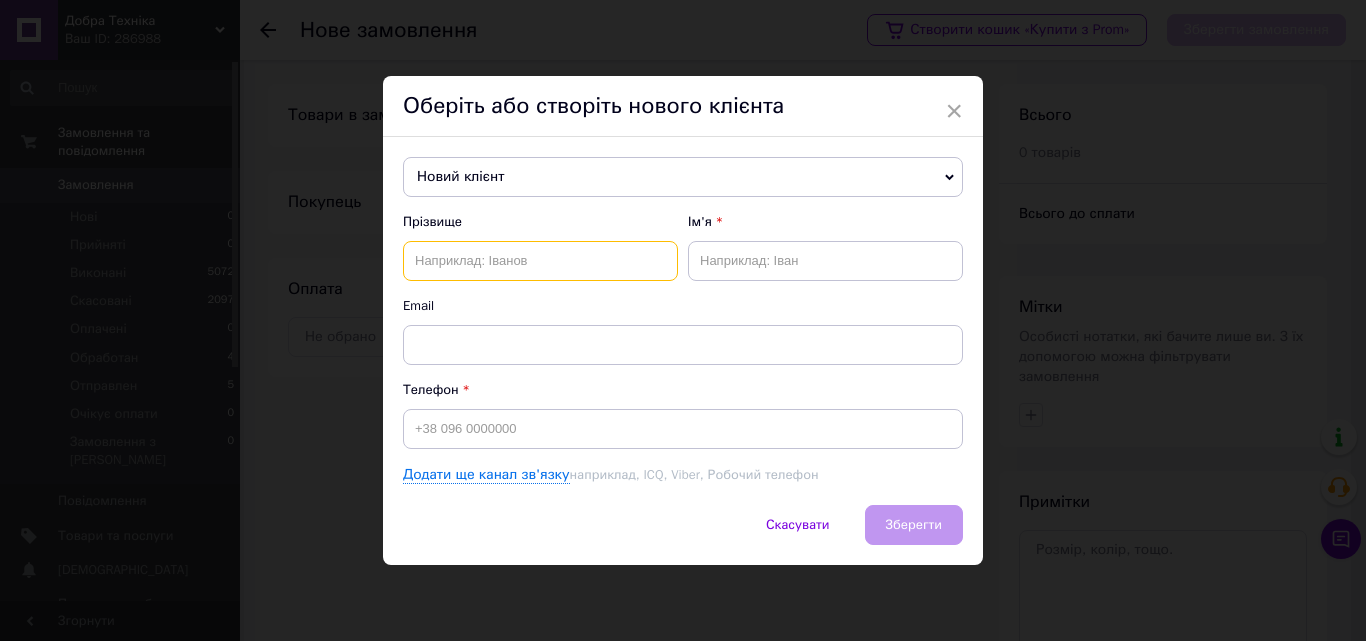 click at bounding box center [540, 261] 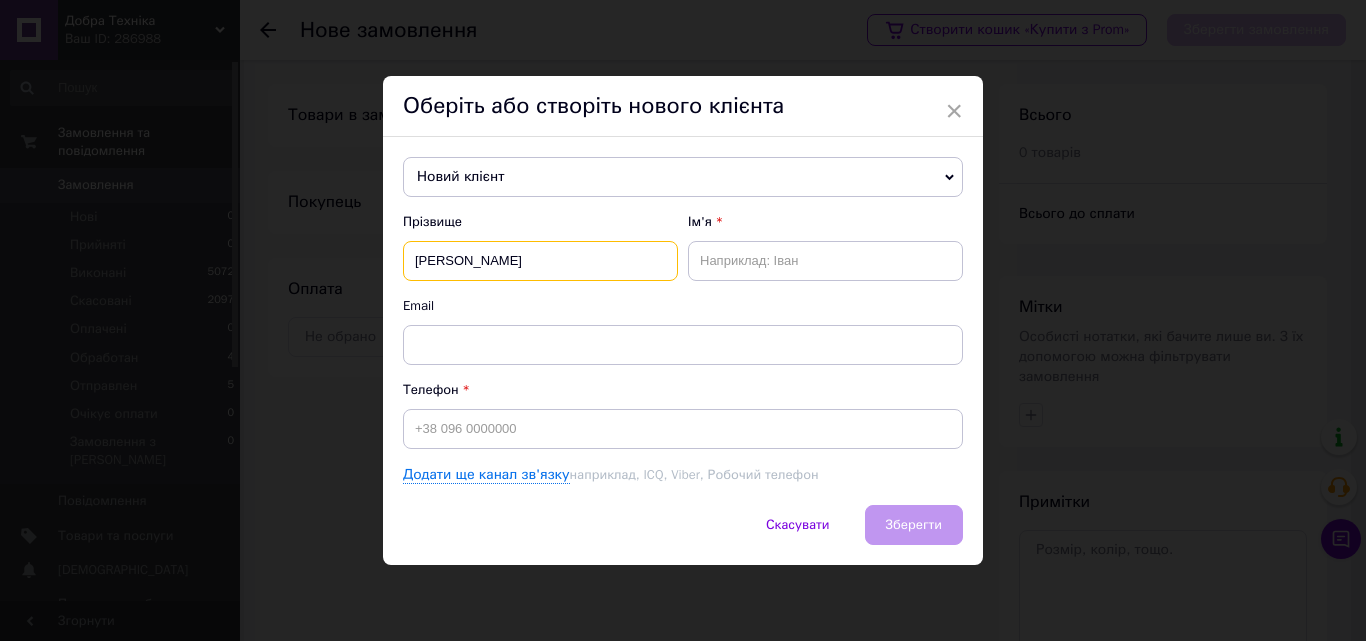 type on "Тарануха" 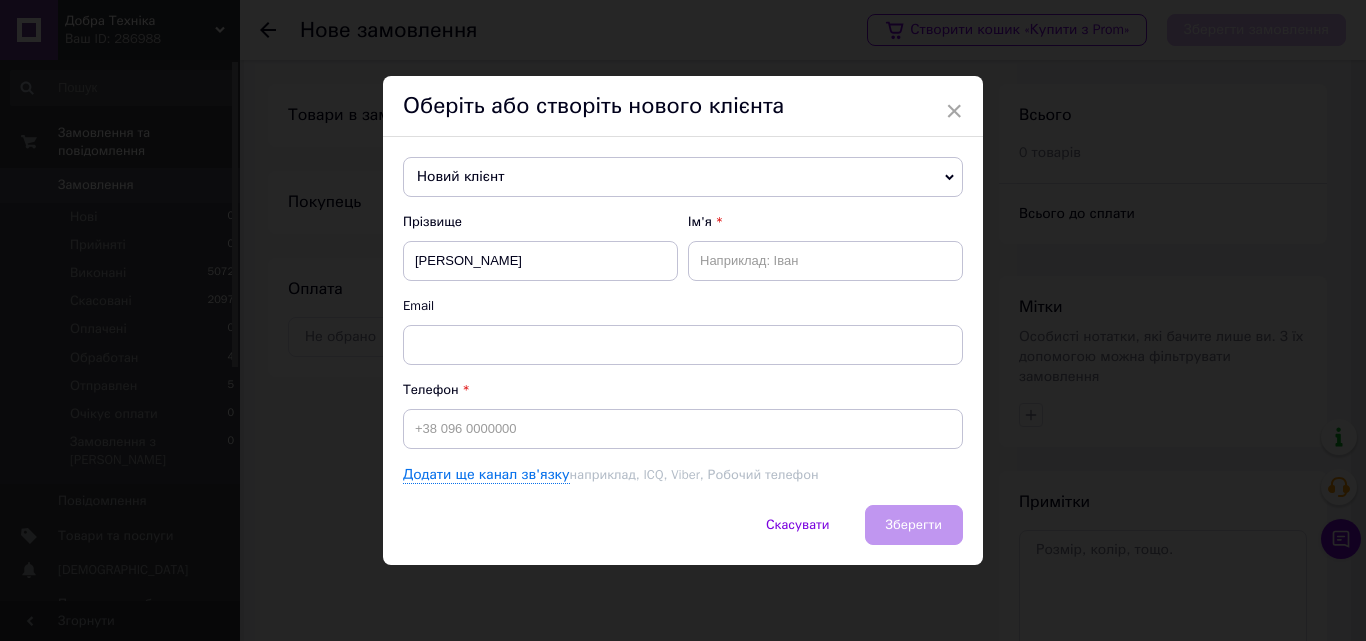 click on "Прізвище Тарануха Ім'я Email" at bounding box center (683, 289) 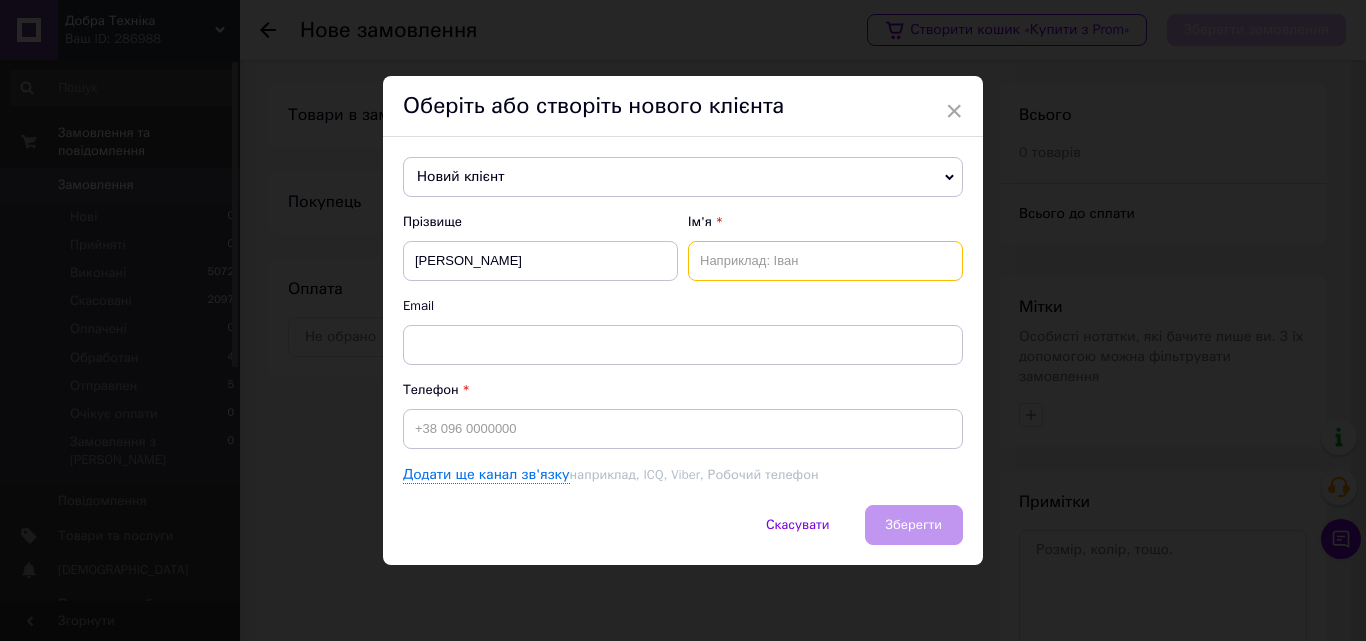 click at bounding box center [825, 261] 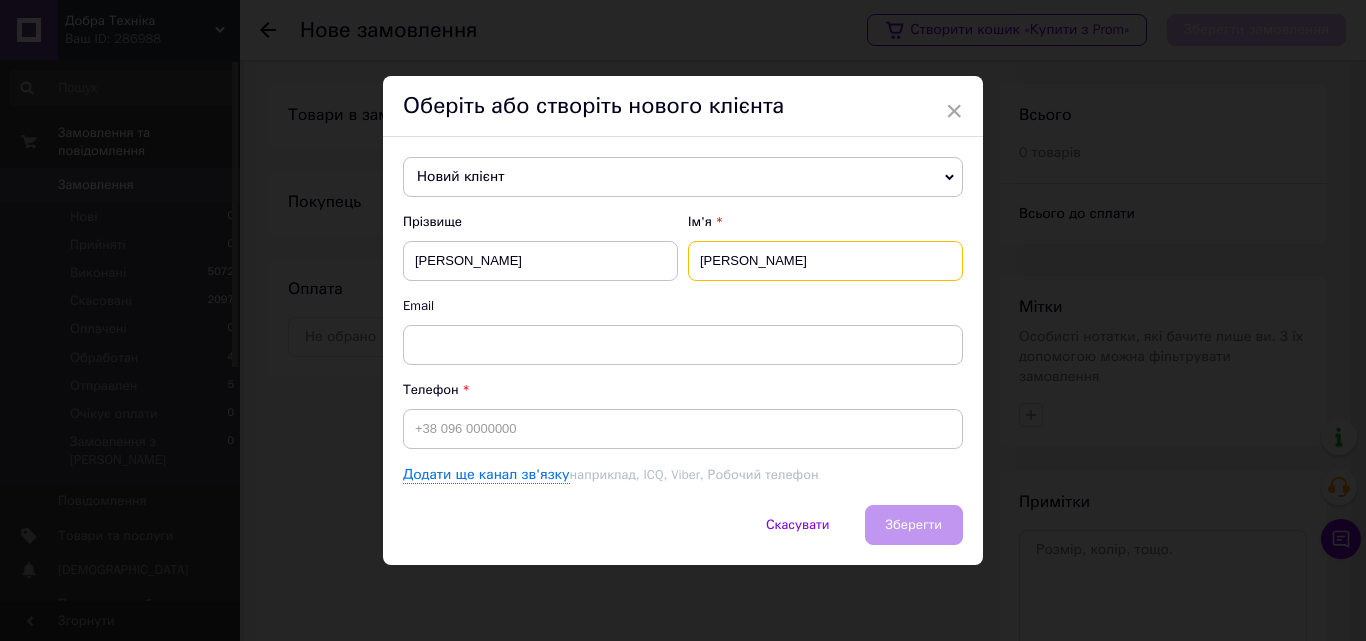 type on "Олександер" 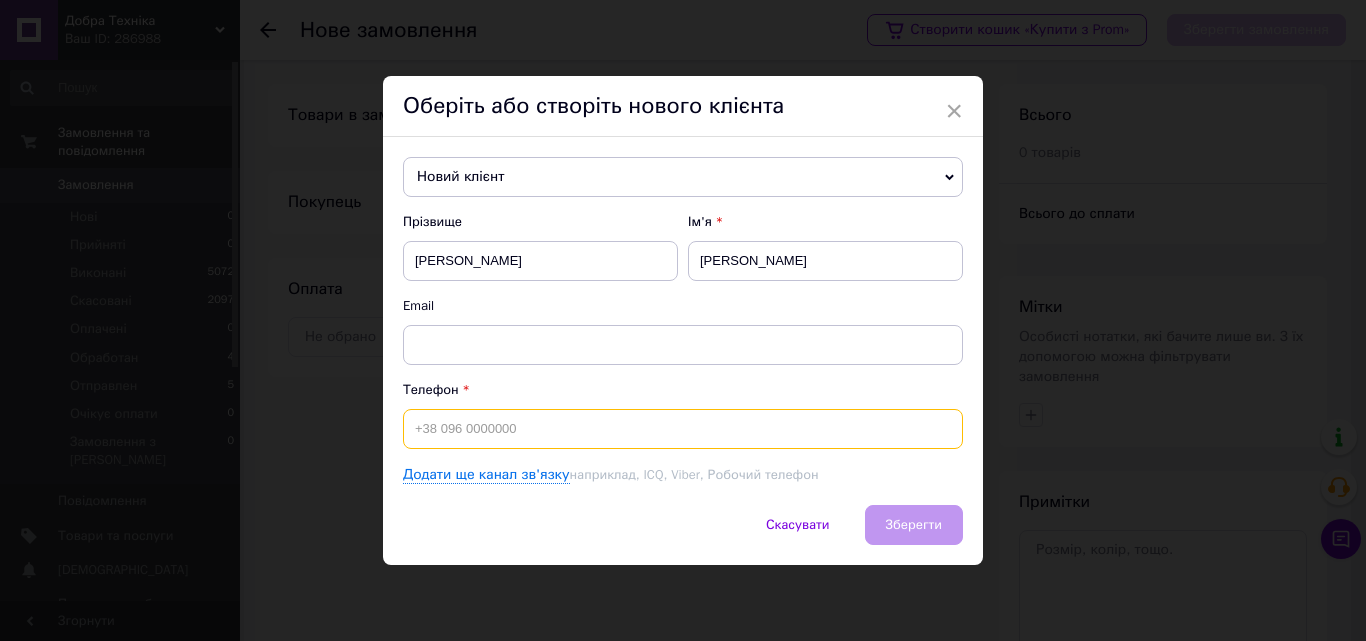 click at bounding box center (683, 429) 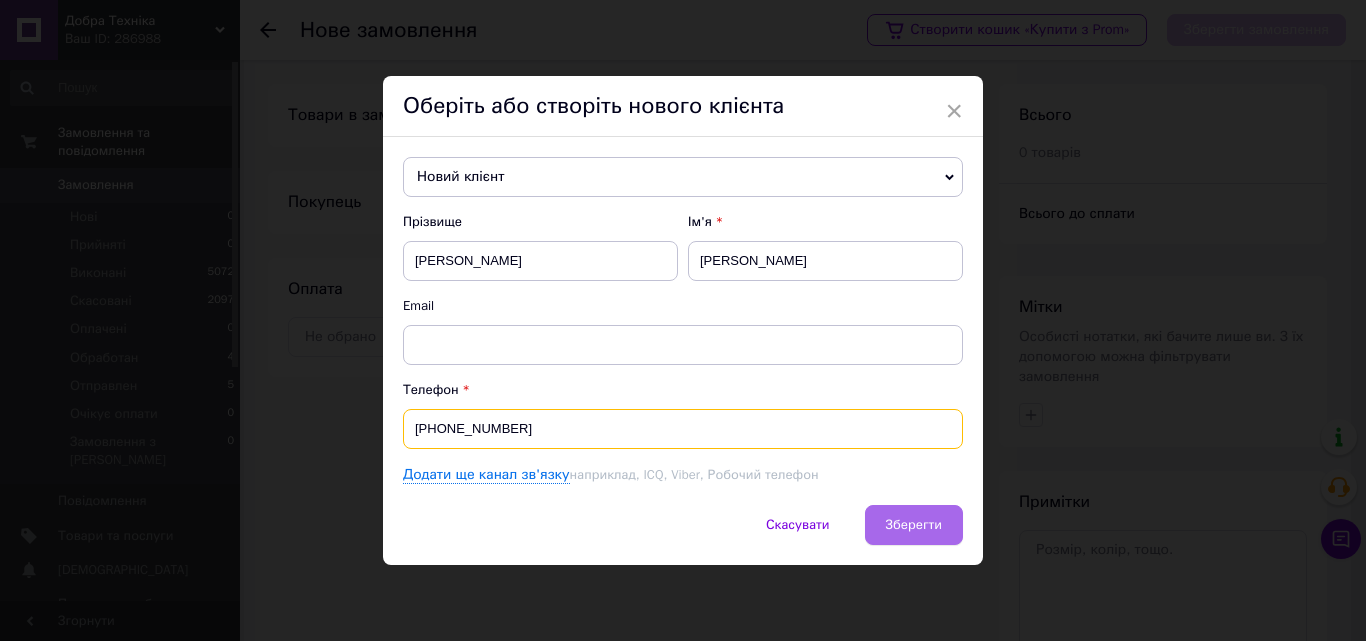 type on "+380984232410" 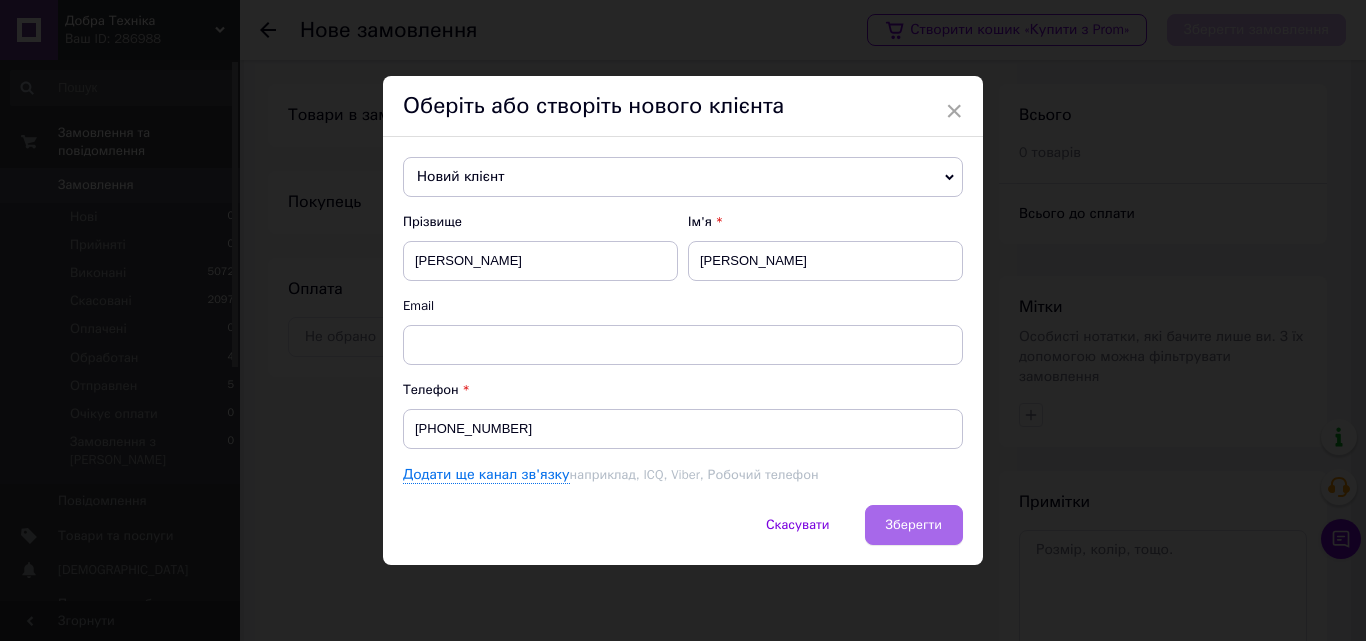 click on "Зберегти" at bounding box center [914, 524] 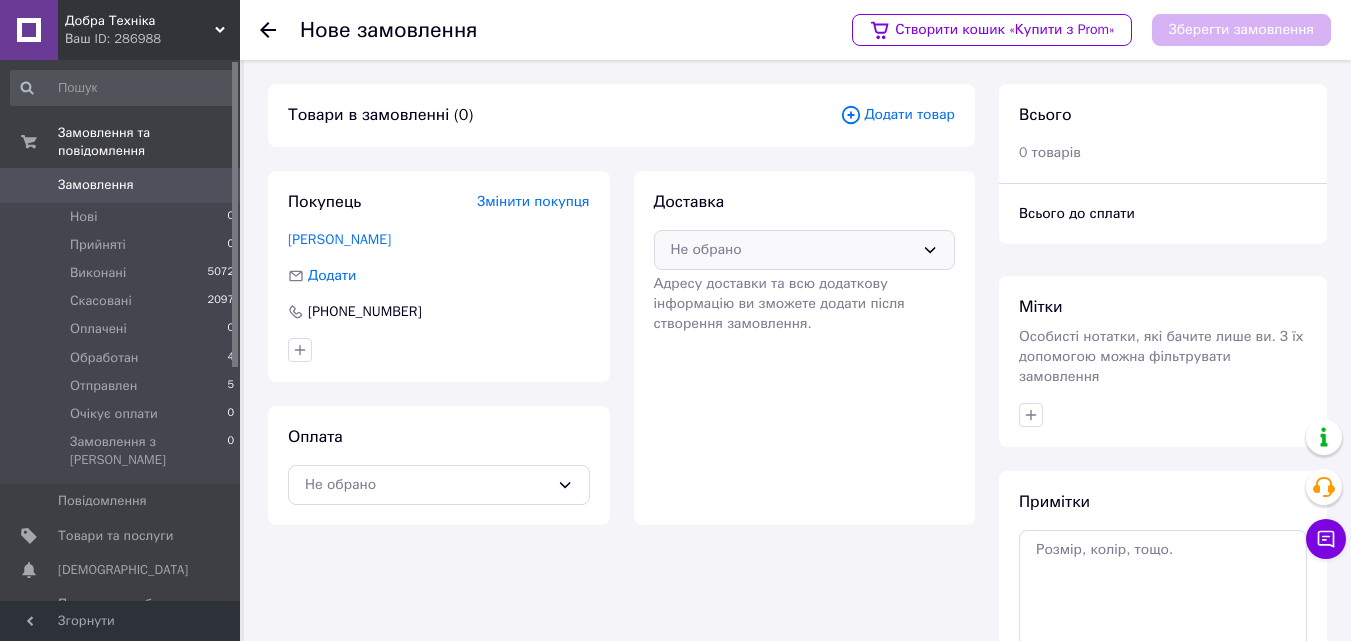 click on "Не обрано" at bounding box center [805, 250] 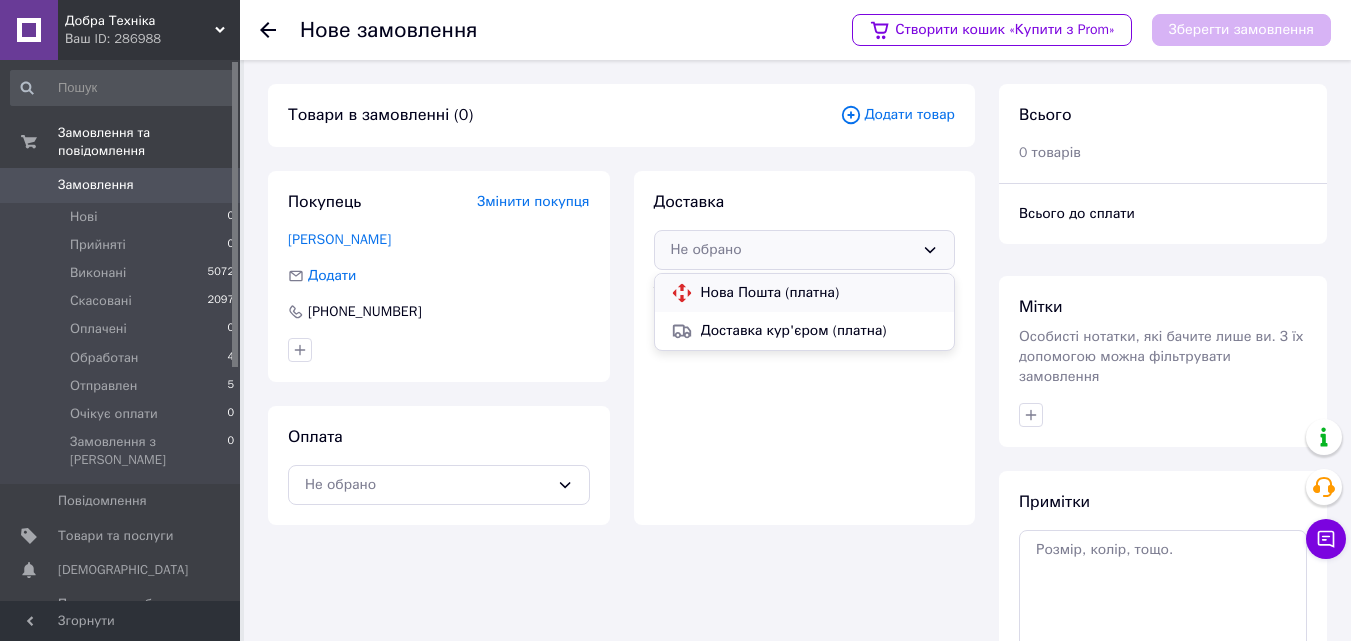 click on "Нова Пошта (платна)" at bounding box center [820, 293] 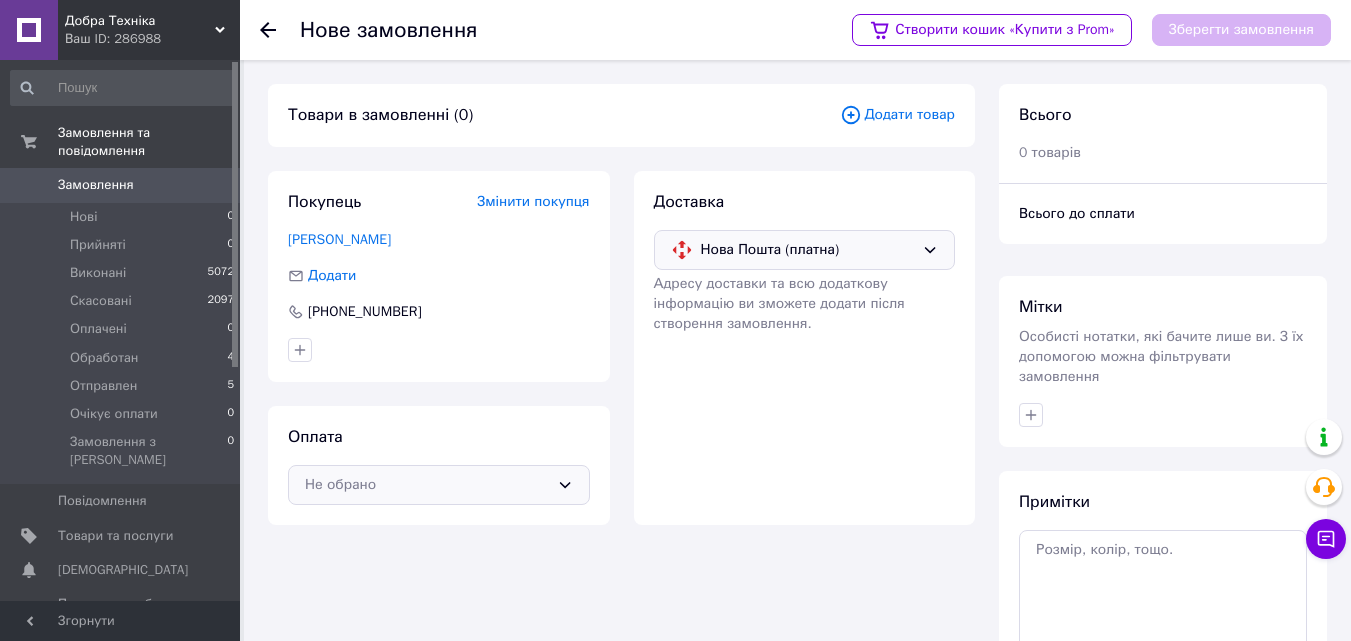 click on "Не обрано" at bounding box center [427, 485] 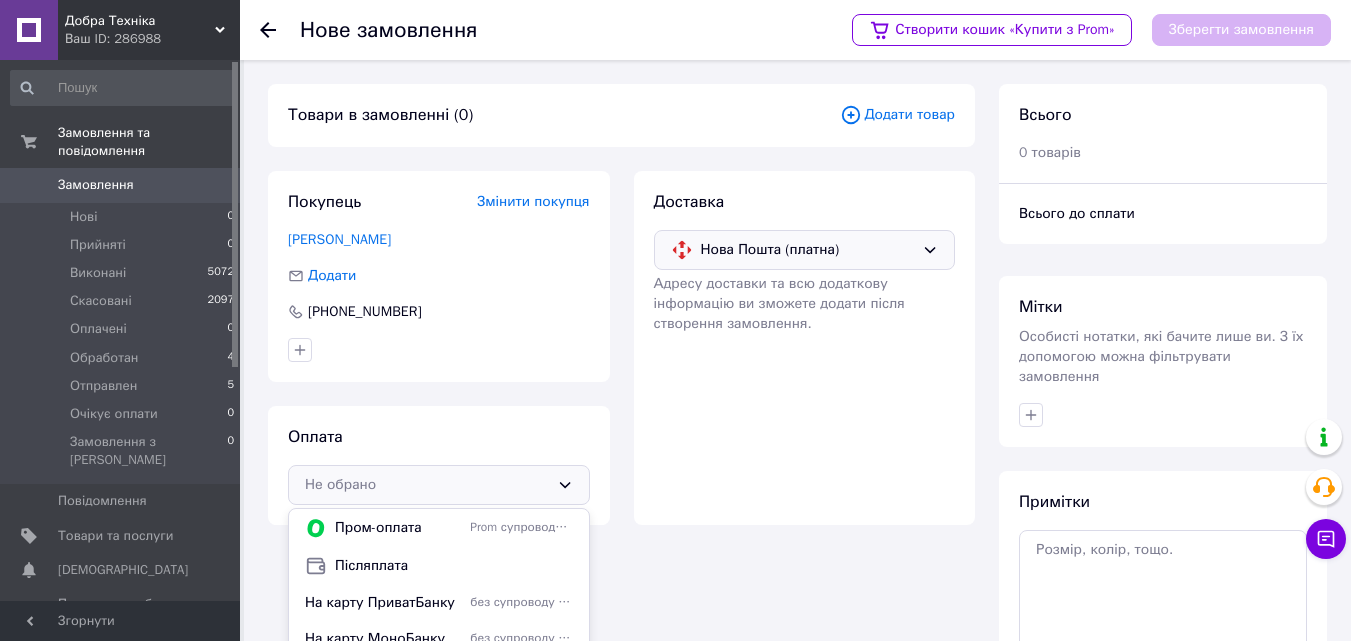 drag, startPoint x: 402, startPoint y: 570, endPoint x: 424, endPoint y: 546, distance: 32.55764 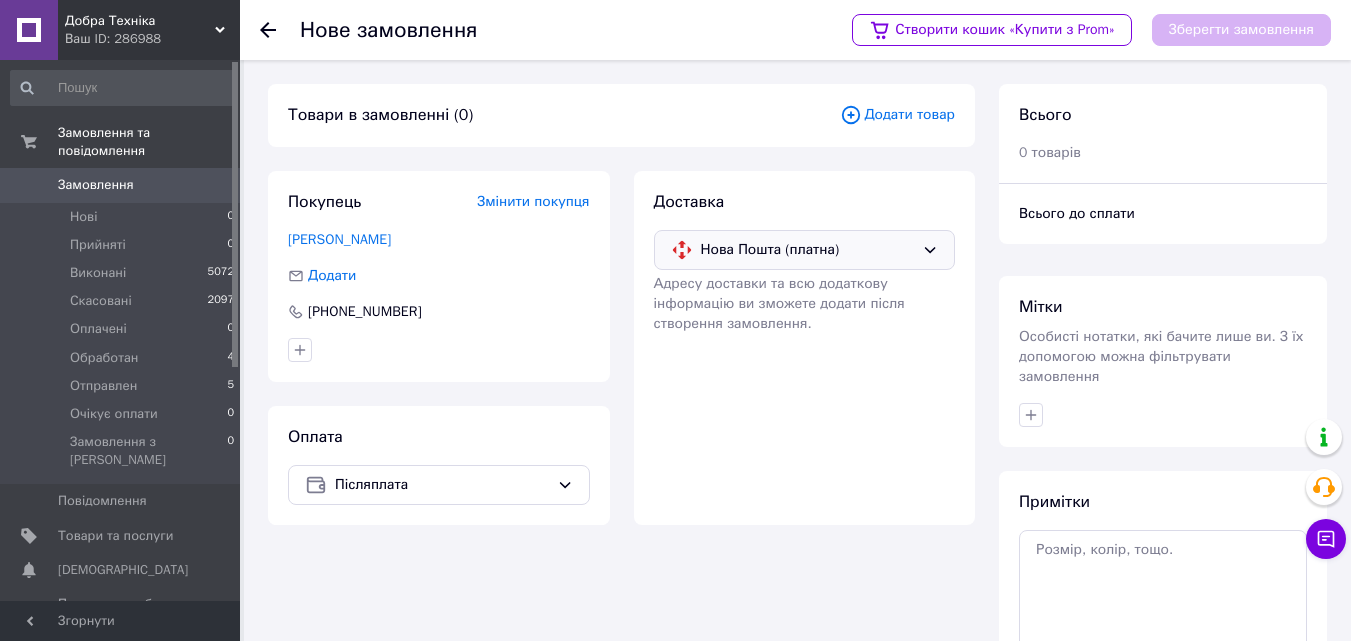 click on "Додати товар" at bounding box center [897, 115] 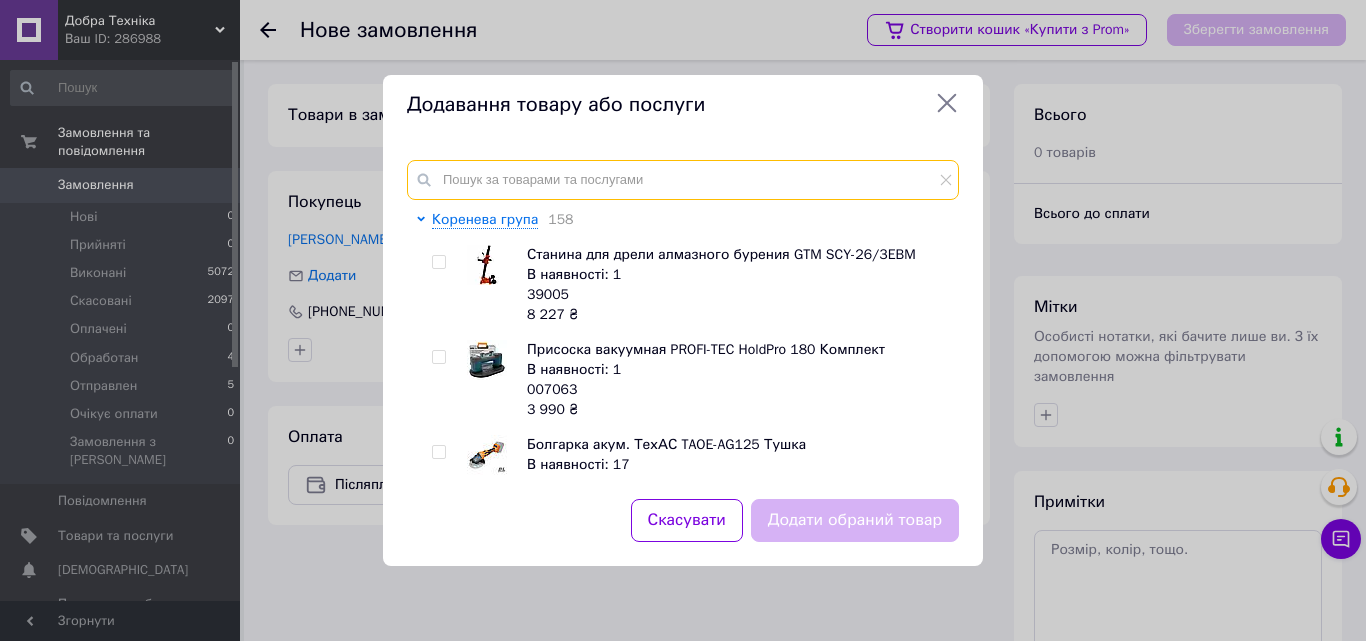 click at bounding box center (683, 180) 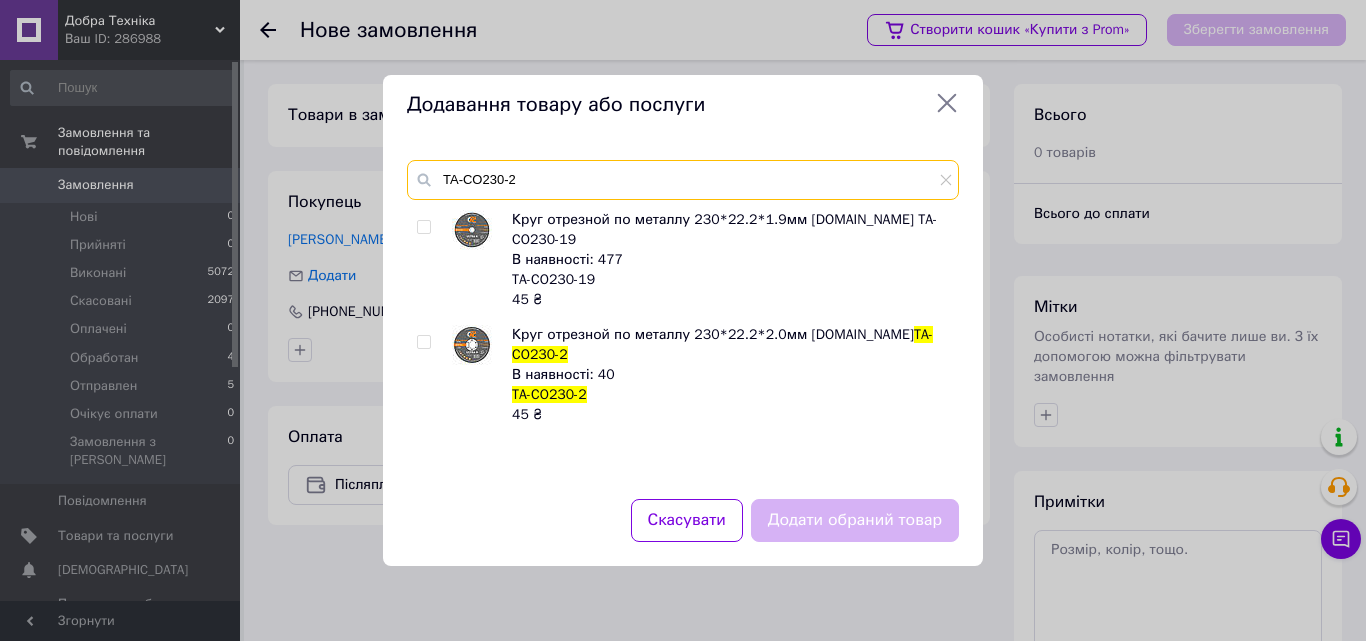 type on "TA-CO230-2" 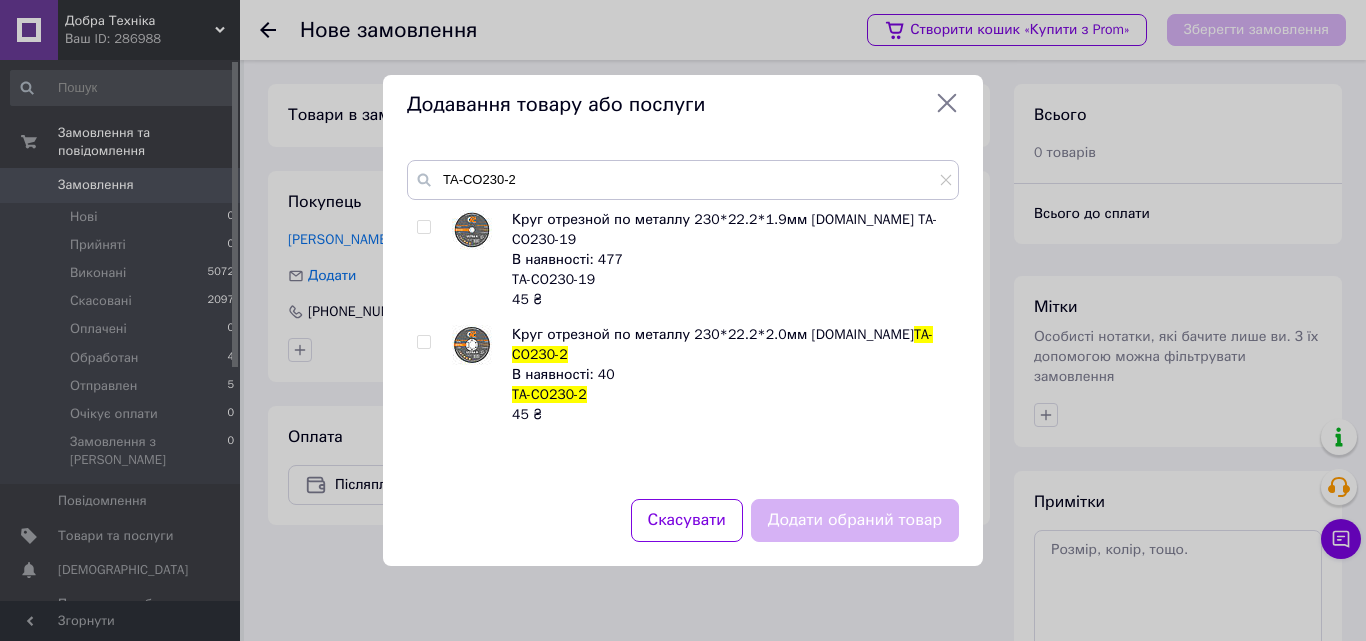 click at bounding box center [423, 342] 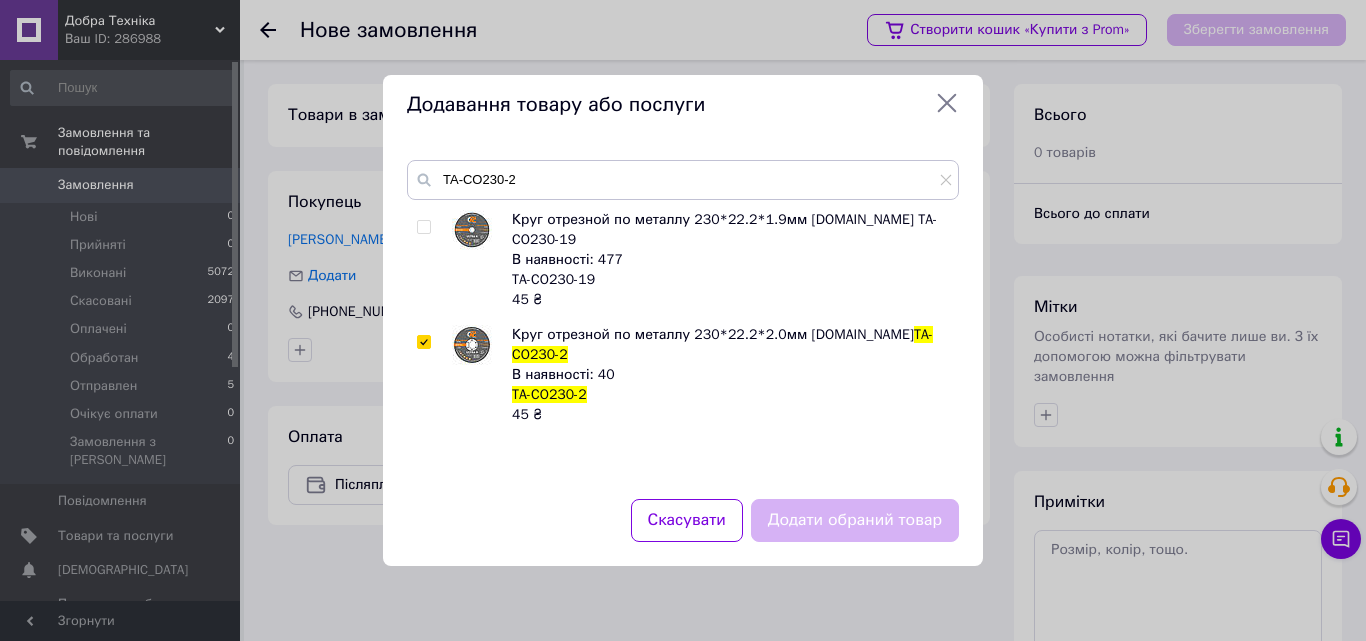 checkbox on "true" 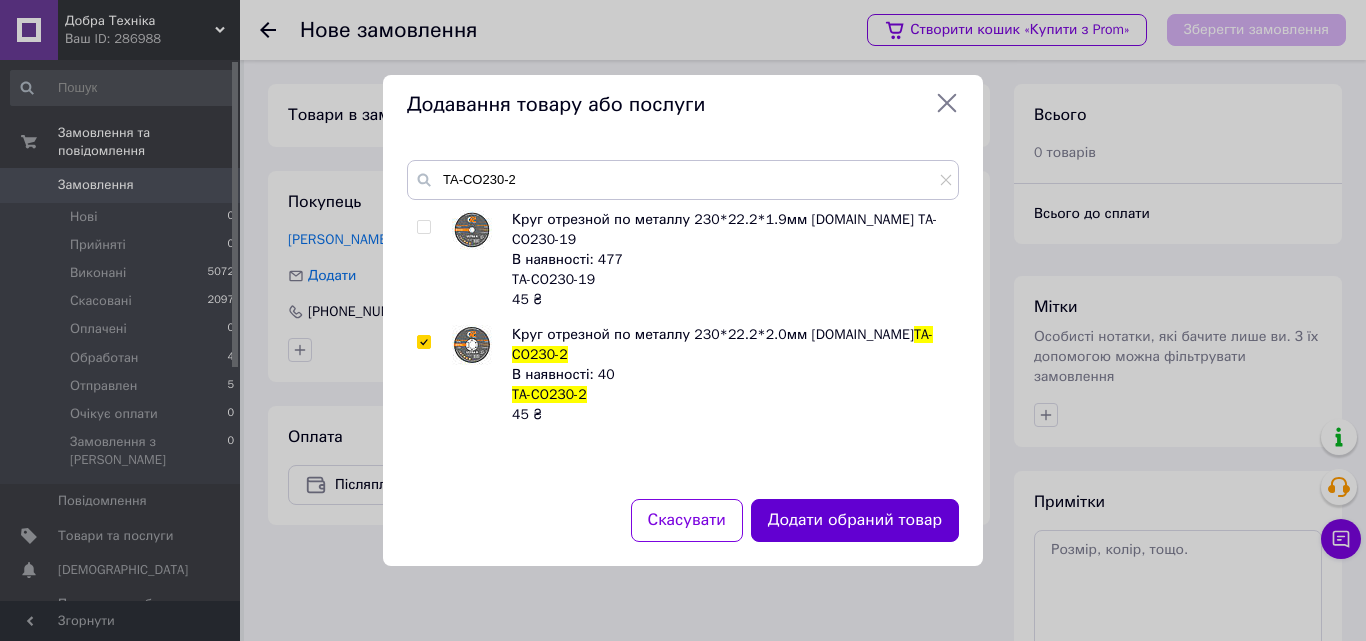 click on "Додати обраний товар" at bounding box center (855, 520) 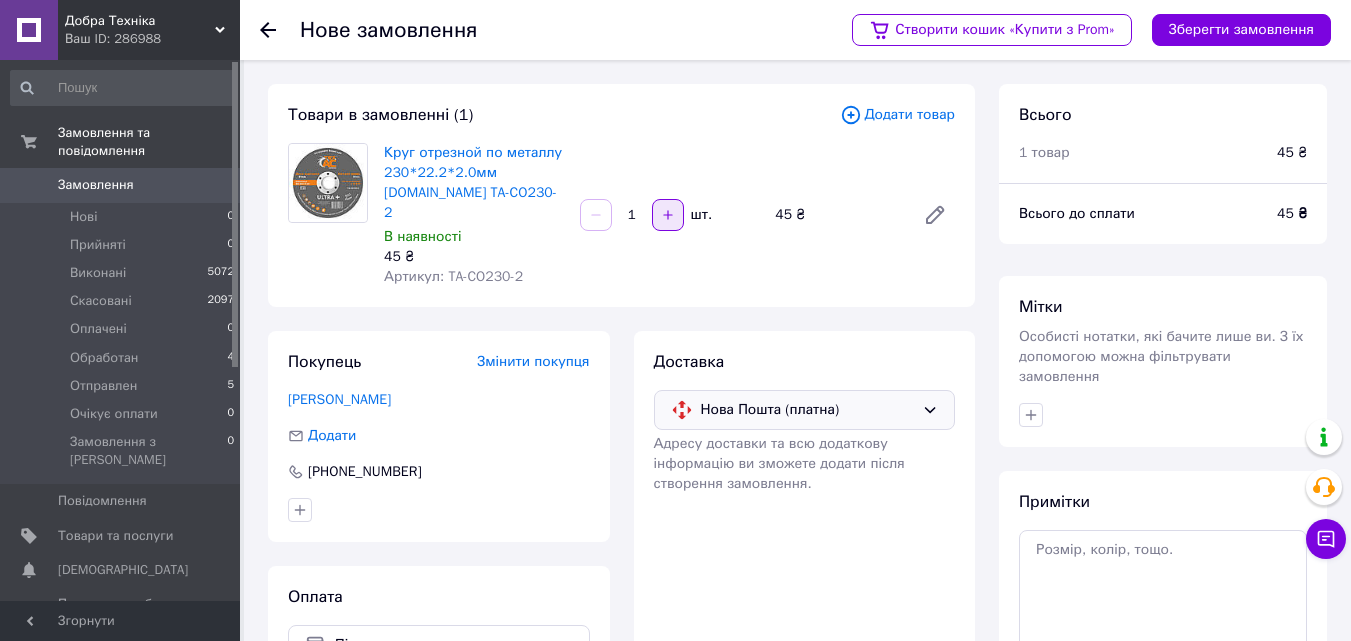 click 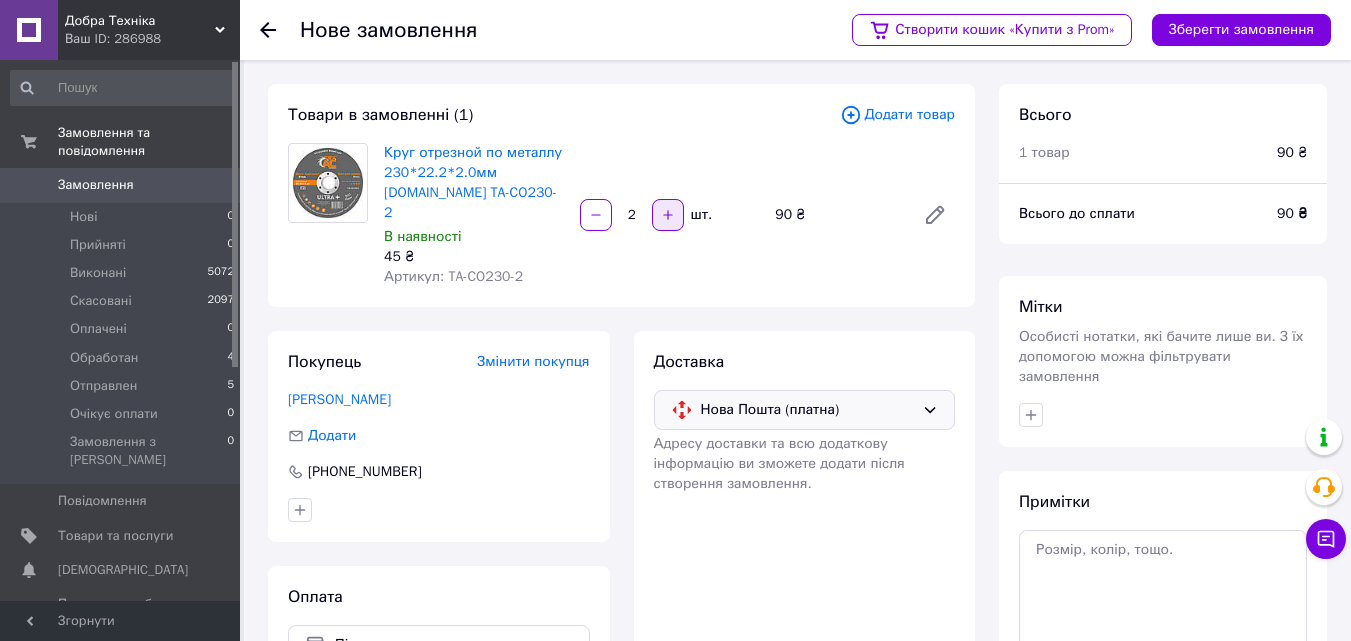 click 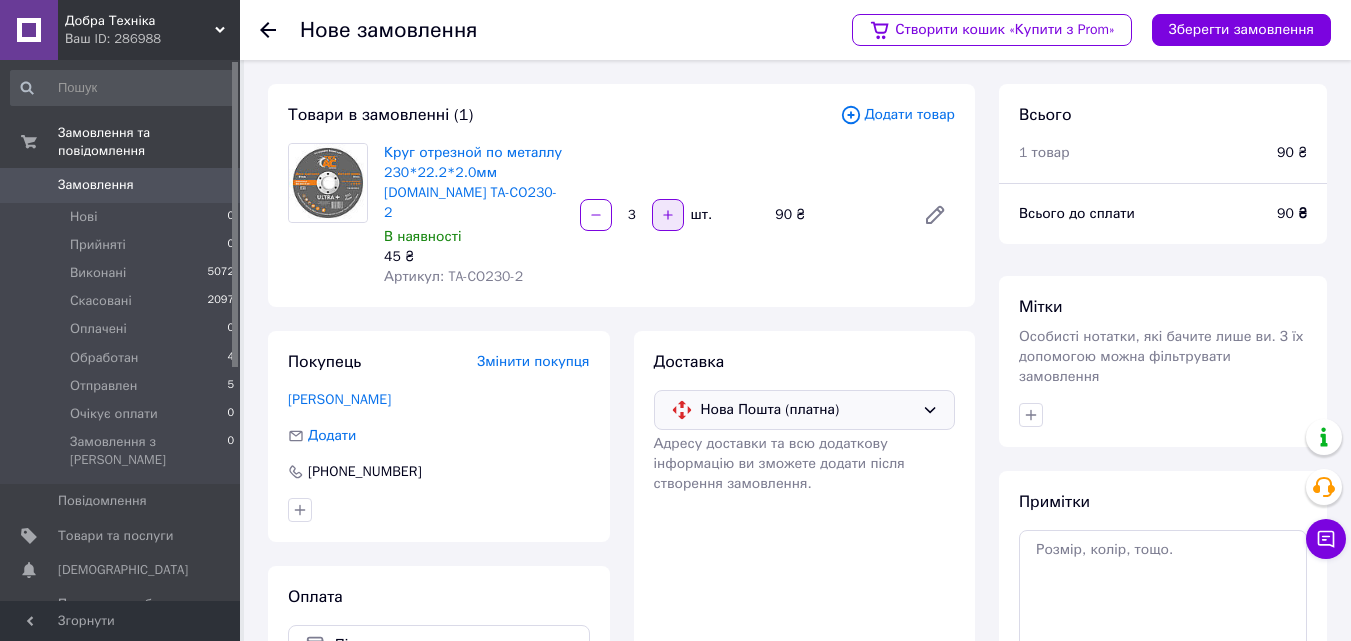 click 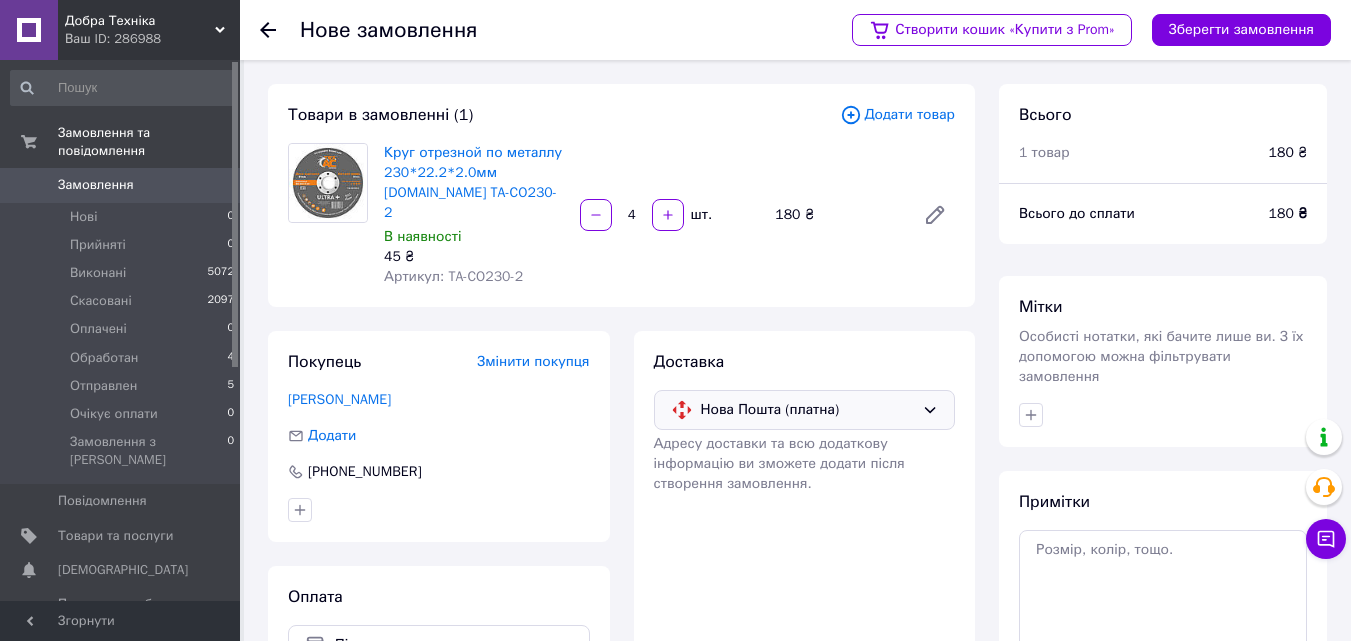 click on "Товари в замовленні (1) Додати товар Круг отрезной по металлу 230*22.2*2.0мм Tex.AC TA-CO230-2 В наявності 45 ₴ Артикул: TA-CO230-2 4   шт. 180 ₴" at bounding box center (621, 195) 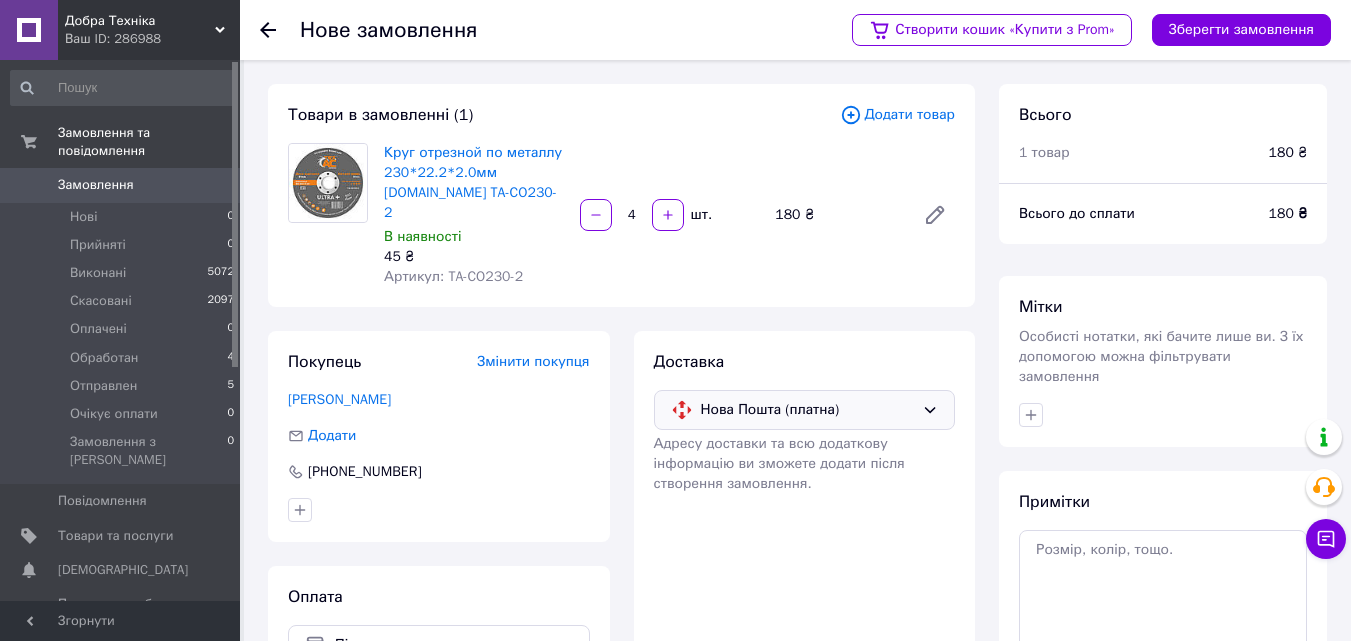 click on "Додати товар" at bounding box center (897, 115) 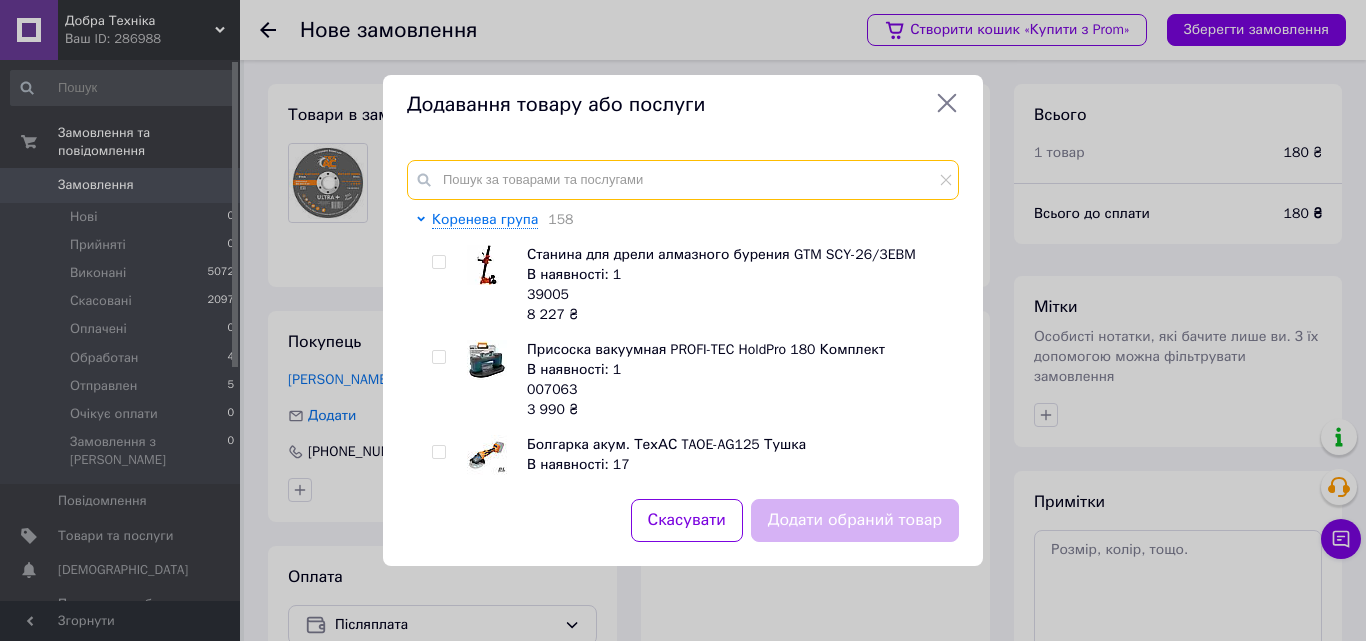 click at bounding box center [683, 180] 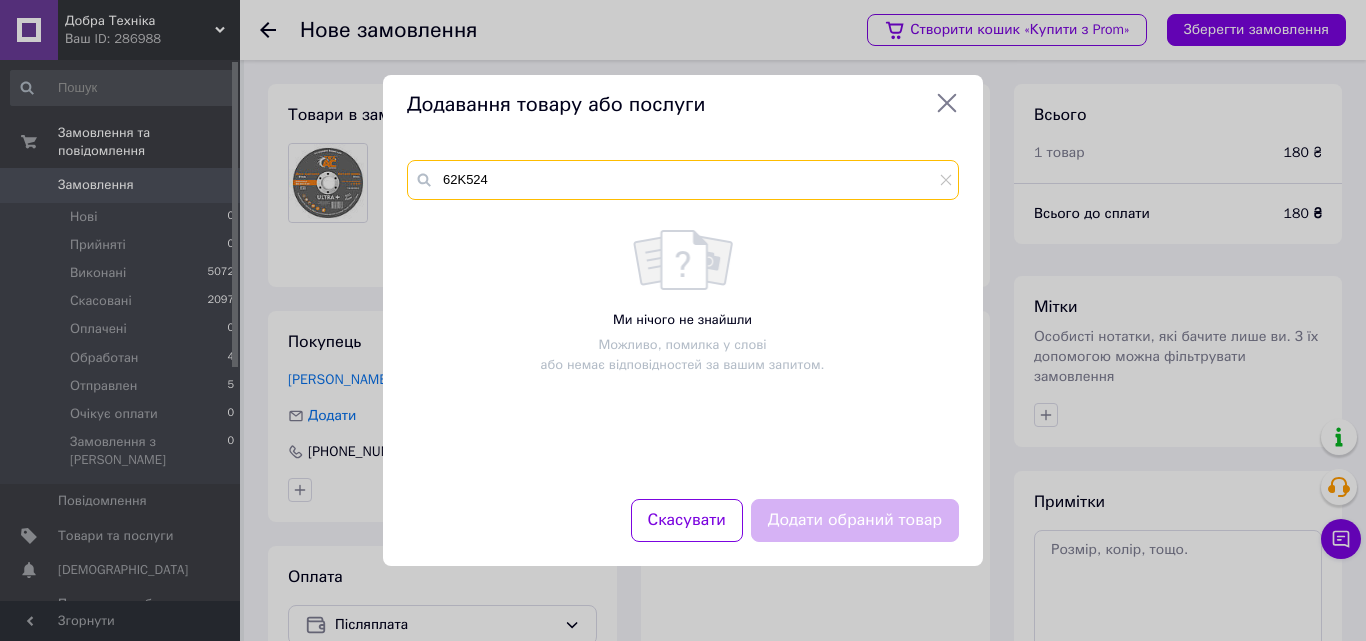 type on "62K524" 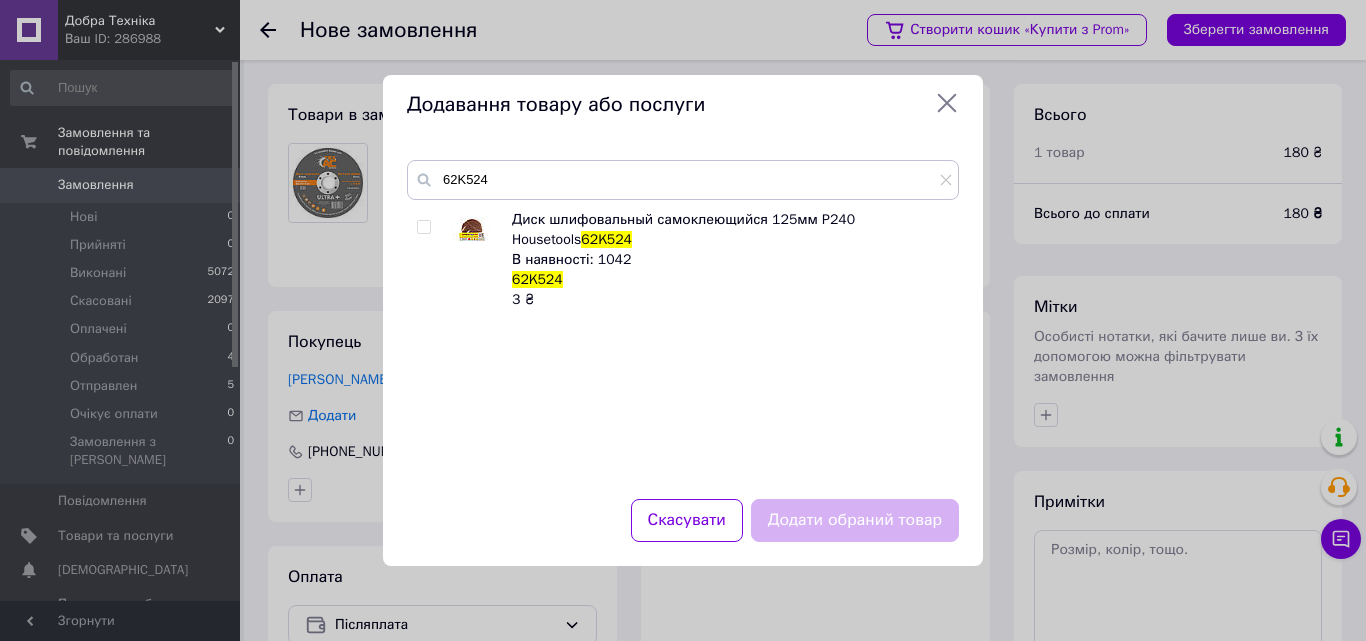 click at bounding box center (423, 227) 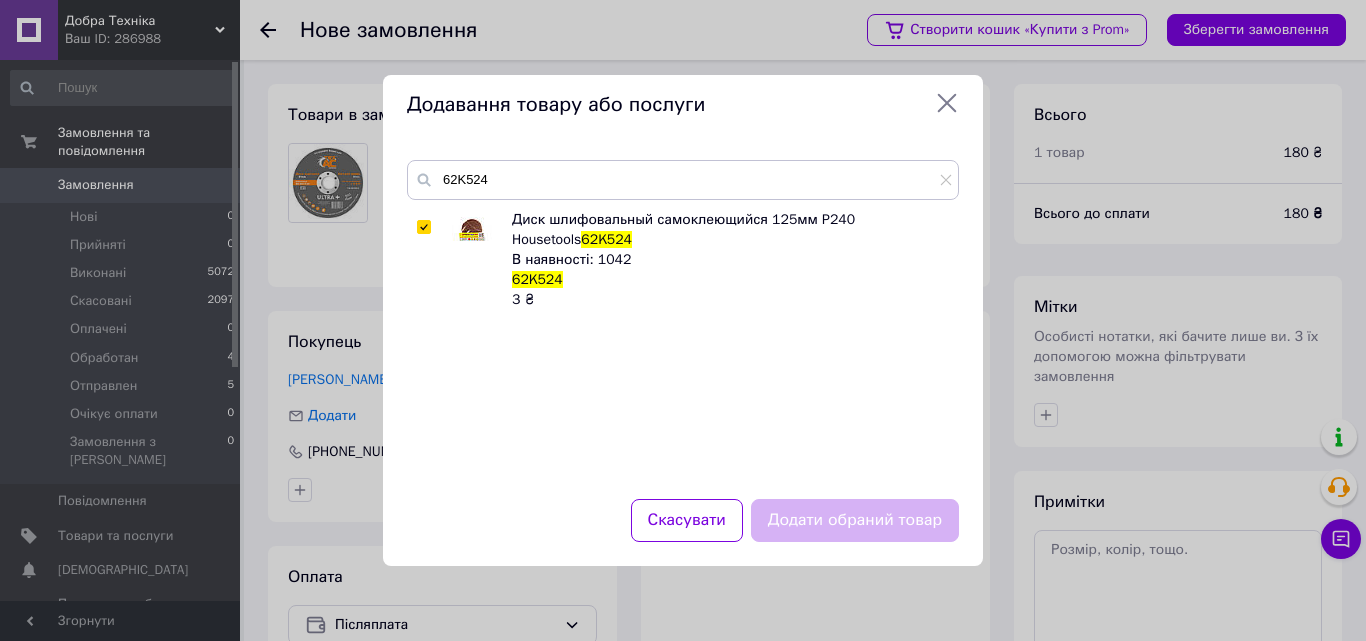 checkbox on "true" 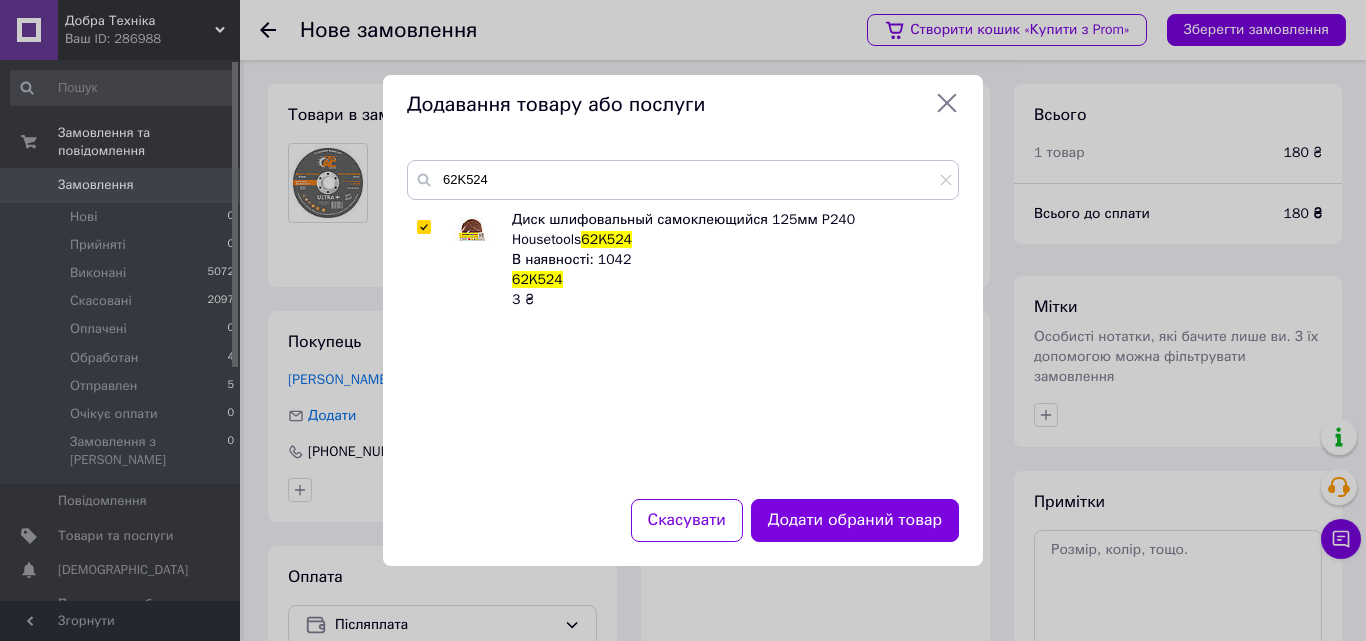 click 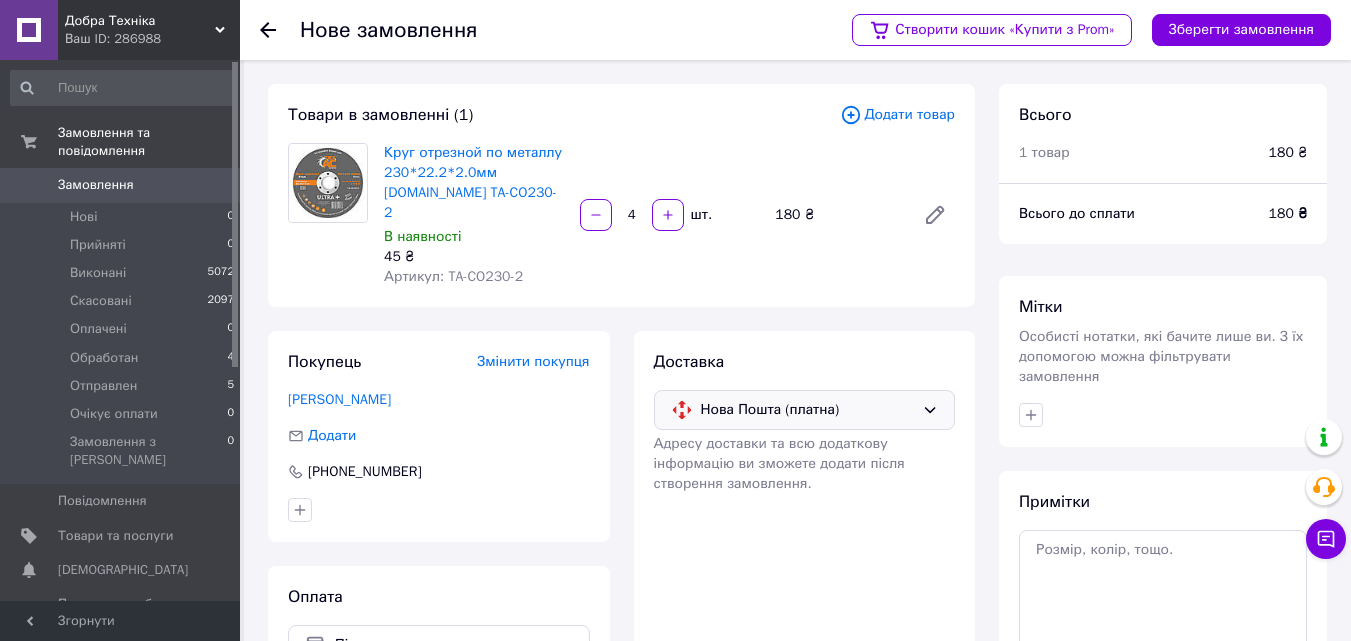 click 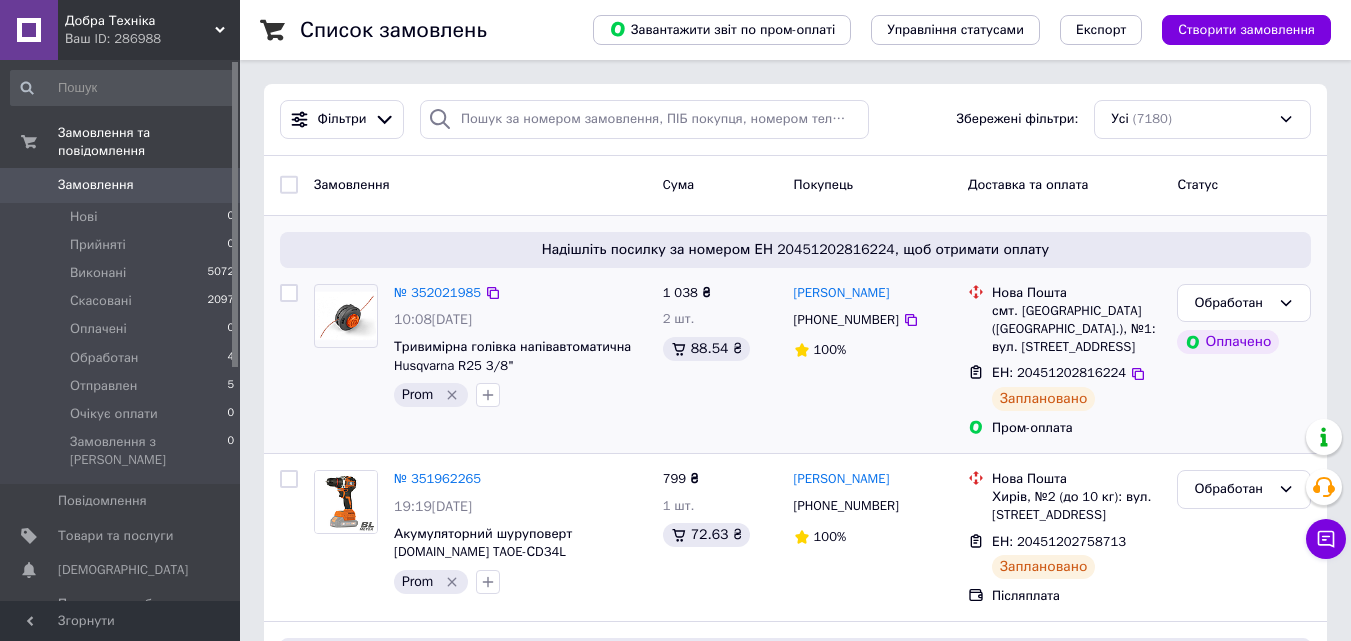 click on "Надішліть посилку за номером ЕН 20451202816224, щоб отримати оплату № 352021985 10:08, 10.07.2025 Тривимірна голівка напівавтоматична Husqvarna R25 3/8" Prom   1 038 ₴ 2 шт. 88.54 ₴ Голик Александр +380973928629 100% Нова Пошта смт. Обухівка (Дніпропетровська обл.), №1: вул. Центральна, 44а ЕН: 20451202816224 Заплановано Пром-оплата Обработан Оплачено" at bounding box center (795, 335) 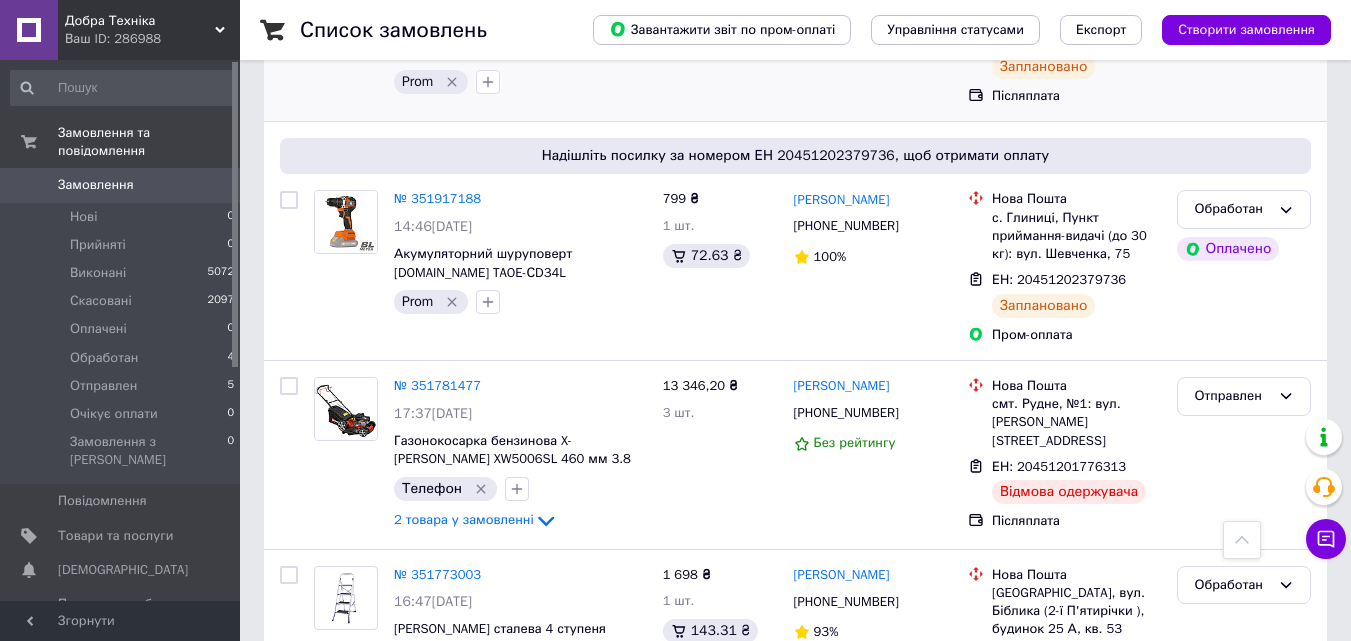 scroll, scrollTop: 0, scrollLeft: 0, axis: both 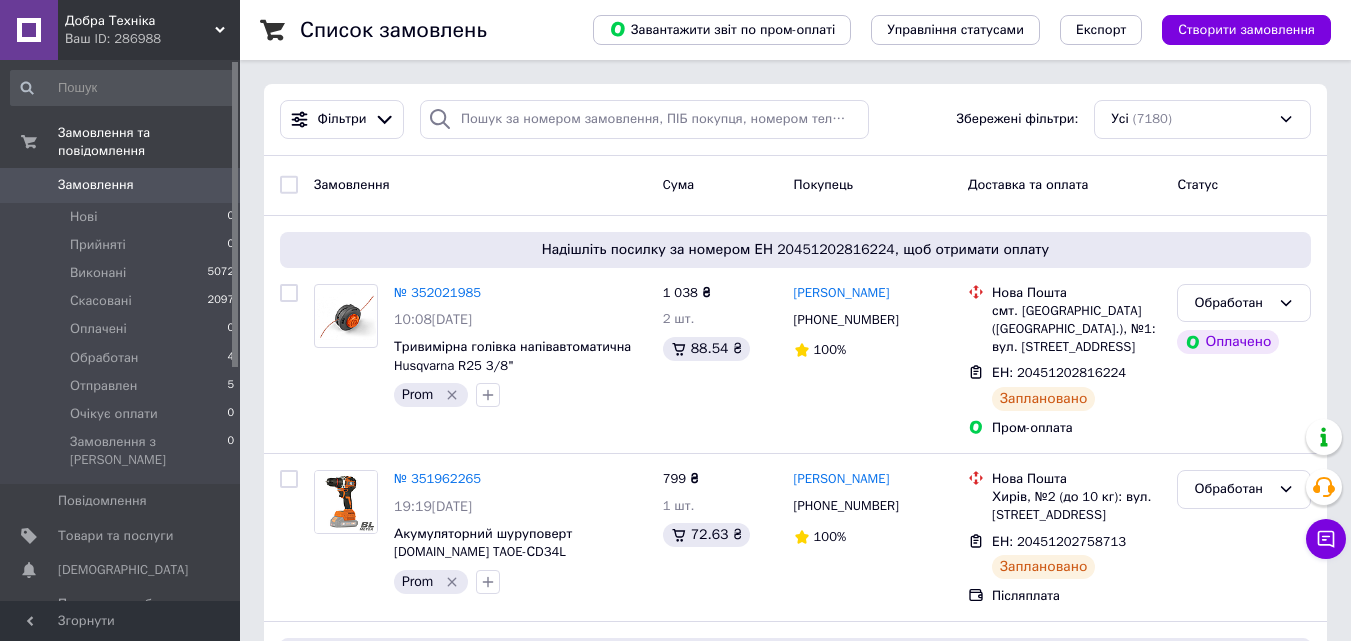 click on "Список замовлень   Завантажити звіт по пром-оплаті Управління статусами Експорт Створити замовлення Фільтри Збережені фільтри: Усі (7180) Замовлення Cума Покупець Доставка та оплата Статус Надішліть посилку за номером ЕН 20451202816224, щоб отримати оплату № 352021985 10:08, 10.07.2025 Тривимірна голівка напівавтоматична Husqvarna R25 3/8" Prom   1 038 ₴ 2 шт. 88.54 ₴ Голик Александр +380973928629 100% Нова Пошта смт. Обухівка (Дніпропетровська обл.), №1: вул. Центральна, 44а ЕН: 20451202816224 Заплановано Пром-оплата Обработан Оплачено № 351962265 19:19, 09.07.2025 Акумуляторний шуруповерт Tex.AC TAOE-СD34L Prom   799 ₴ 1 шт." at bounding box center [795, 9813] 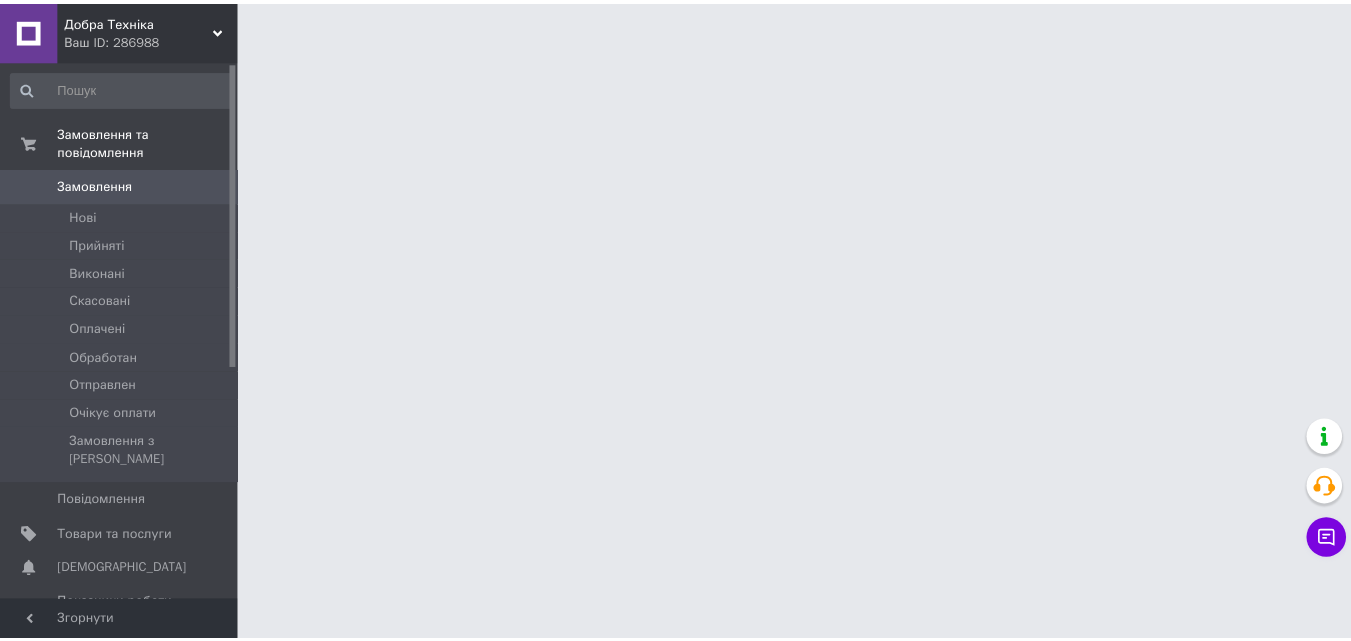 scroll, scrollTop: 0, scrollLeft: 0, axis: both 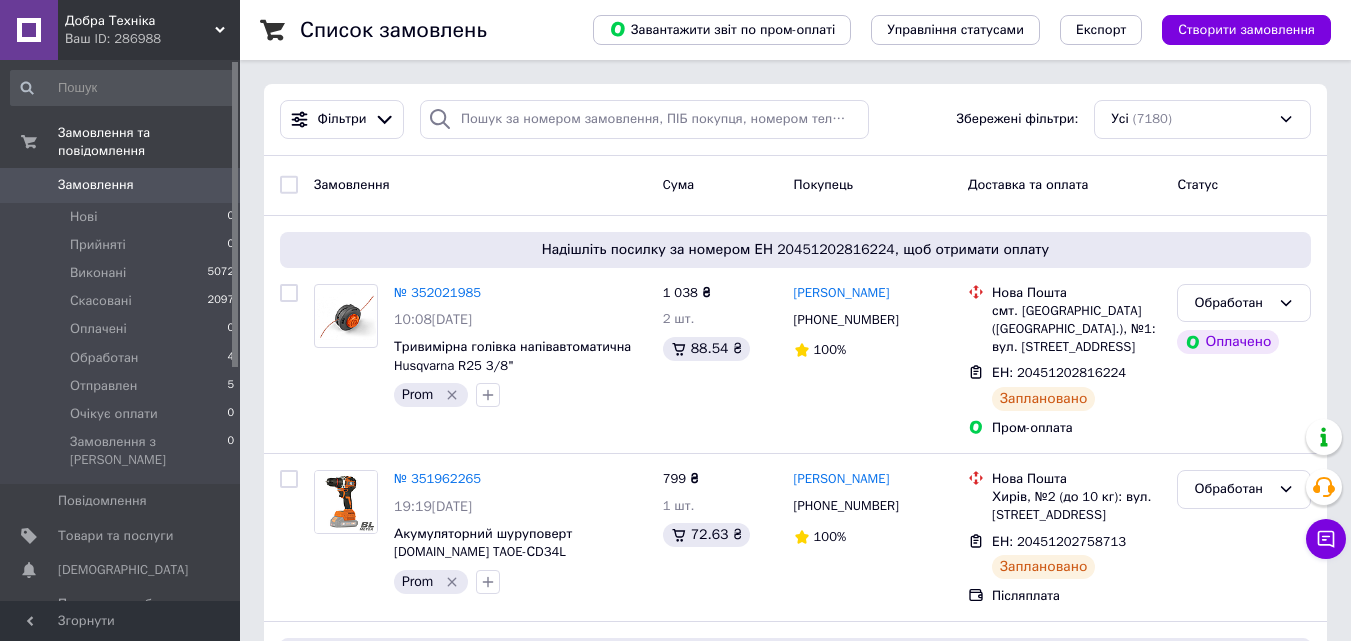 click on "Список замовлень   Завантажити звіт по пром-оплаті Управління статусами Експорт Створити замовлення Фільтри Збережені фільтри: Усі (7180) Замовлення Cума Покупець Доставка та оплата Статус Надішліть посилку за номером ЕН 20451202816224, щоб отримати оплату № 352021985 10:08, 10.07.2025 Тривимірна голівка напівавтоматична Husqvarna R25 3/8" Prom   1 038 ₴ 2 шт. 88.54 ₴ Голик Александр +380973928629 100% Нова Пошта смт. Обухівка (Дніпропетровська обл.), №1: вул. Центральна, 44а ЕН: 20451202816224 Заплановано Пром-оплата Обработан Оплачено № 351962265 19:19, 09.07.2025 Акумуляторний шуруповерт Tex.AC TAOE-СD34L Prom   799 ₴ 1 шт." at bounding box center (795, 9813) 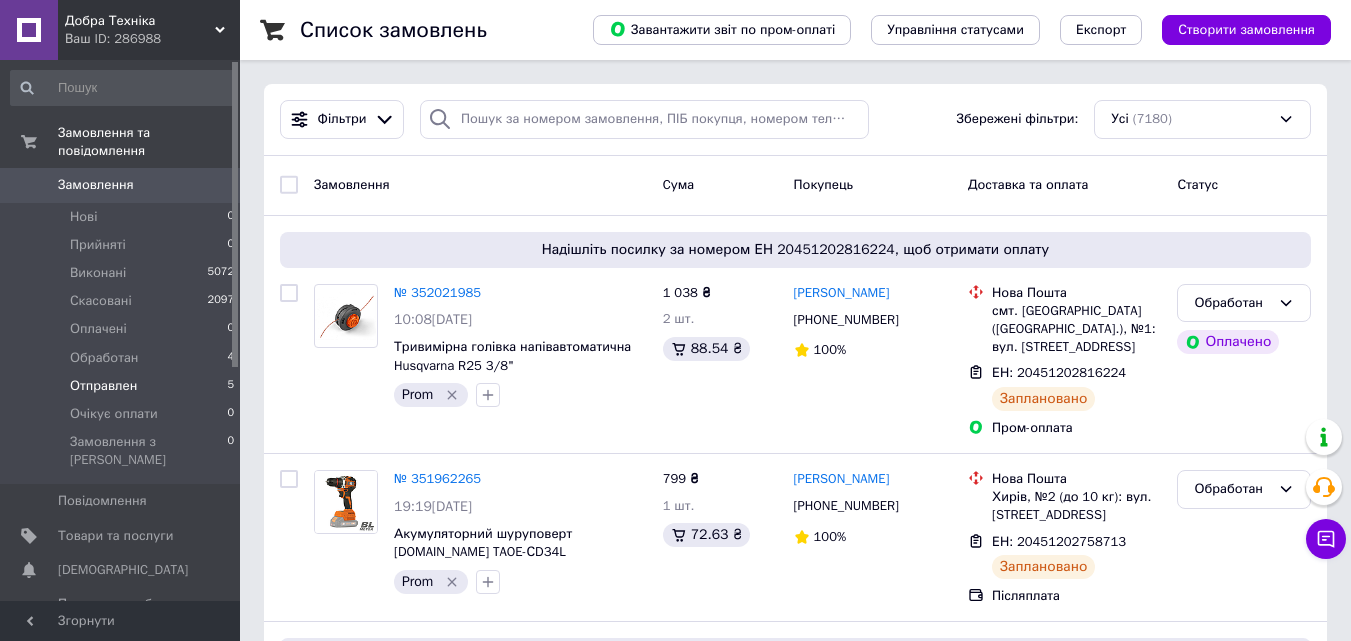 click on "Отправлен 5" at bounding box center [123, 386] 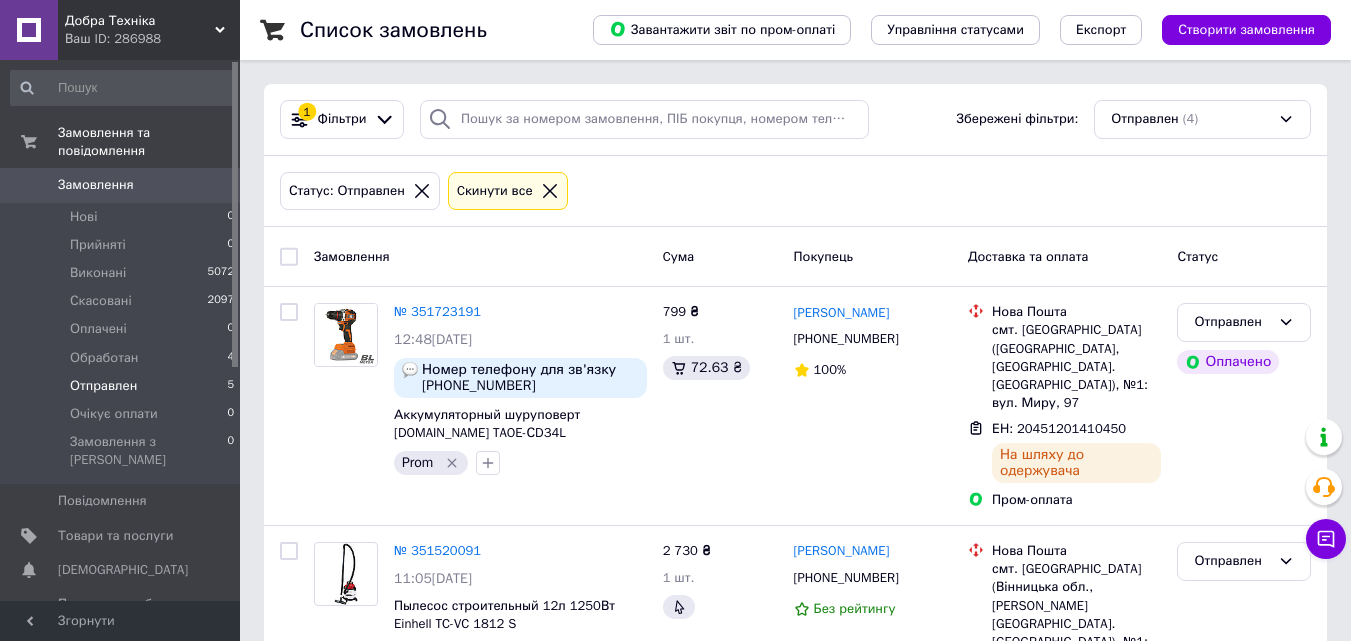 click on "Список замовлень   Завантажити звіт по пром-оплаті Управління статусами Експорт Створити замовлення 1 Фільтри Збережені фільтри: Отправлен (4) Статус: Отправлен Cкинути все Замовлення Cума Покупець Доставка та оплата Статус № 351723191 12:48, 08.07.2025 Номер телефону для зв'язку 095 019-28-57  Аккумуляторный шуруповерт Tex.AC TAOE-СD34L Prom   799 ₴ 1 шт. 72.63 ₴ Роман Ходько +380637033182 100% Нова Пошта смт. Куликівка (Чернігівська обл., Чернігівський р-н. Куликівська сільрада), №1: вул. Миру, 97 ЕН: 20451201410450 На шляху до одержувача Пром-оплата Отправлен Оплачено № 351520091 11:05, 07.07.2025 Prom   2 730 ₴ 1 шт. Prom" at bounding box center [795, 608] 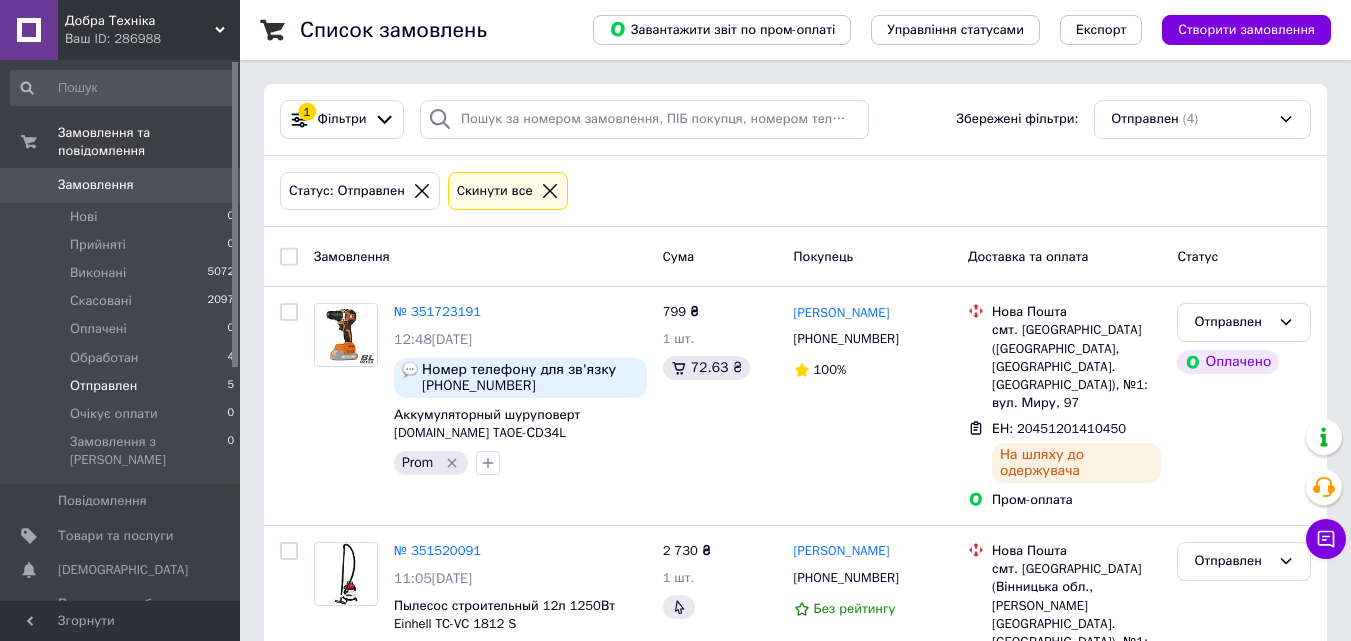 click on "Список замовлень   Завантажити звіт по пром-оплаті Управління статусами Експорт Створити замовлення 1 Фільтри Збережені фільтри: Отправлен (4) Статус: Отправлен Cкинути все Замовлення Cума Покупець Доставка та оплата Статус № 351723191 12:48, 08.07.2025 Номер телефону для зв'язку 095 019-28-57  Аккумуляторный шуруповерт Tex.AC TAOE-СD34L Prom   799 ₴ 1 шт. 72.63 ₴ Роман Ходько +380637033182 100% Нова Пошта смт. Куликівка (Чернігівська обл., Чернігівський р-н. Куликівська сільрада), №1: вул. Миру, 97 ЕН: 20451201410450 На шляху до одержувача Пром-оплата Отправлен Оплачено № 351520091 11:05, 07.07.2025 Prom   2 730 ₴ 1 шт. Prom" at bounding box center (795, 608) 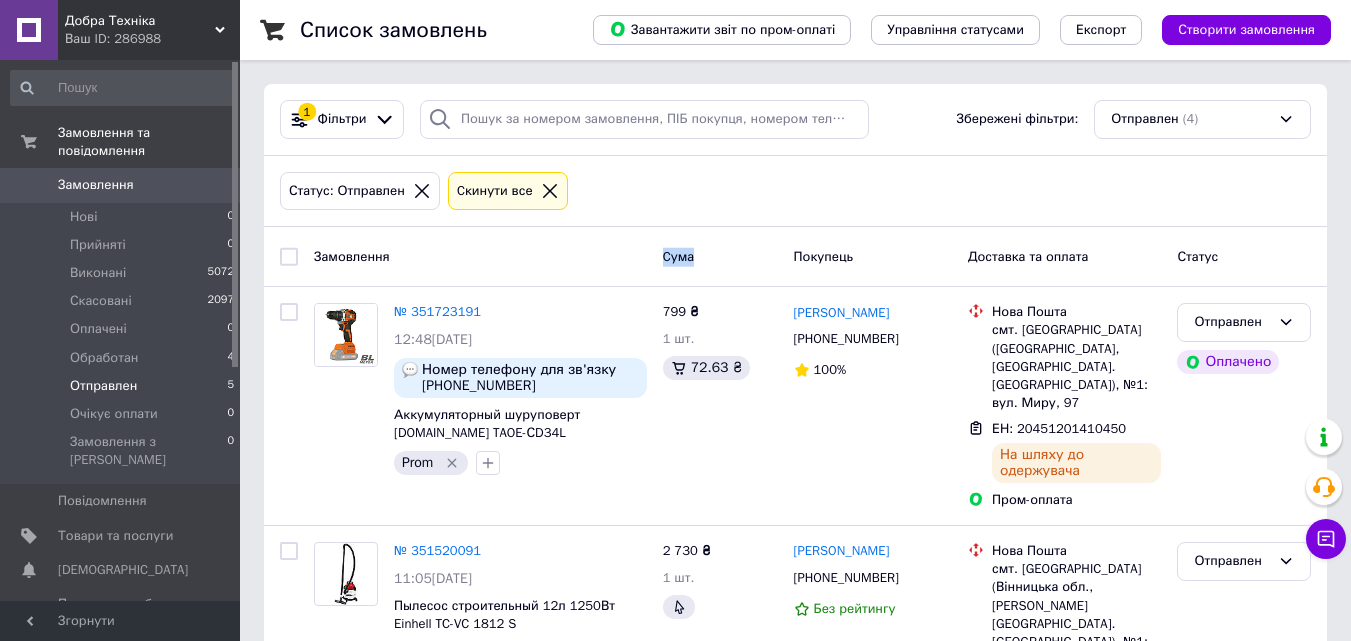 drag, startPoint x: 662, startPoint y: 261, endPoint x: 716, endPoint y: 264, distance: 54.08327 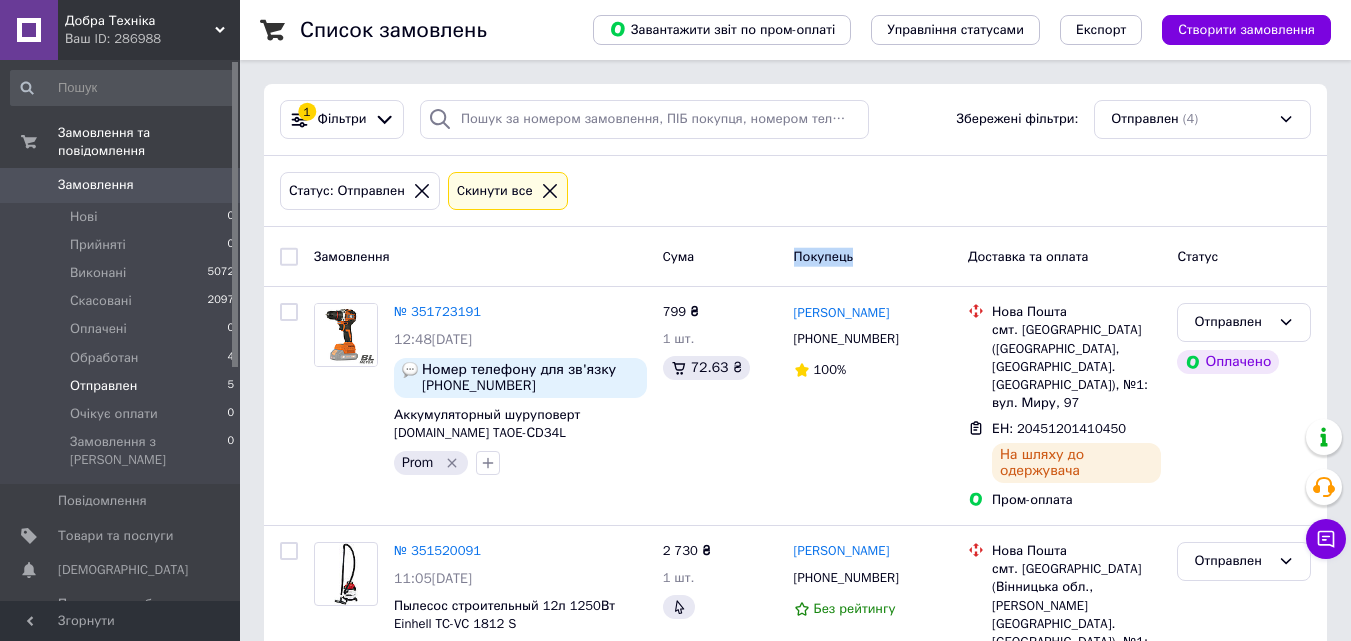 drag, startPoint x: 795, startPoint y: 256, endPoint x: 871, endPoint y: 258, distance: 76.02631 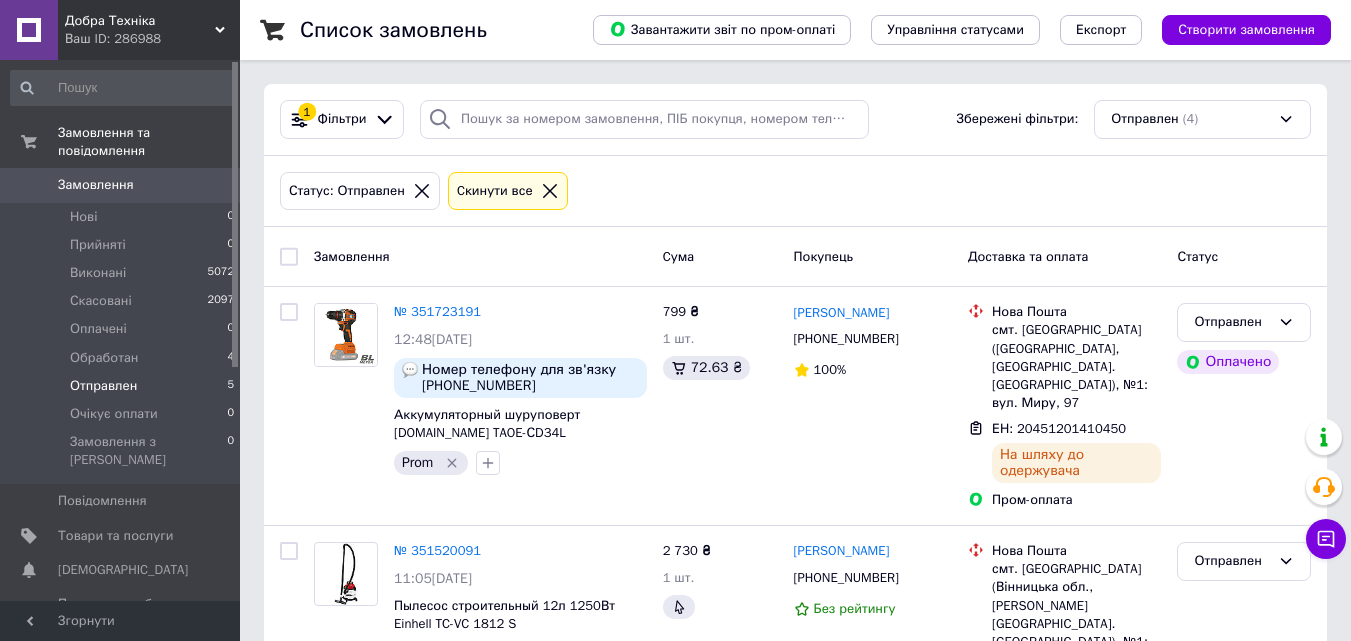 click on "Статус: Отправлен Cкинути все" at bounding box center (795, 191) 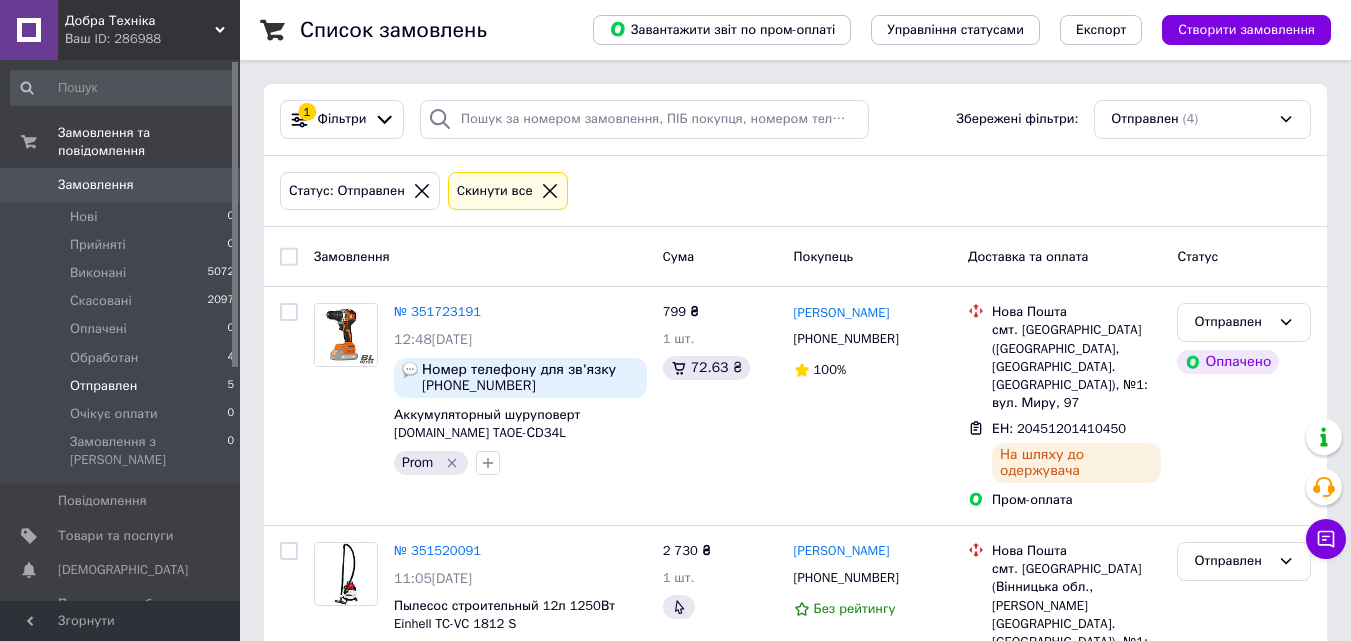 click on "Замовлення" at bounding box center [352, 255] 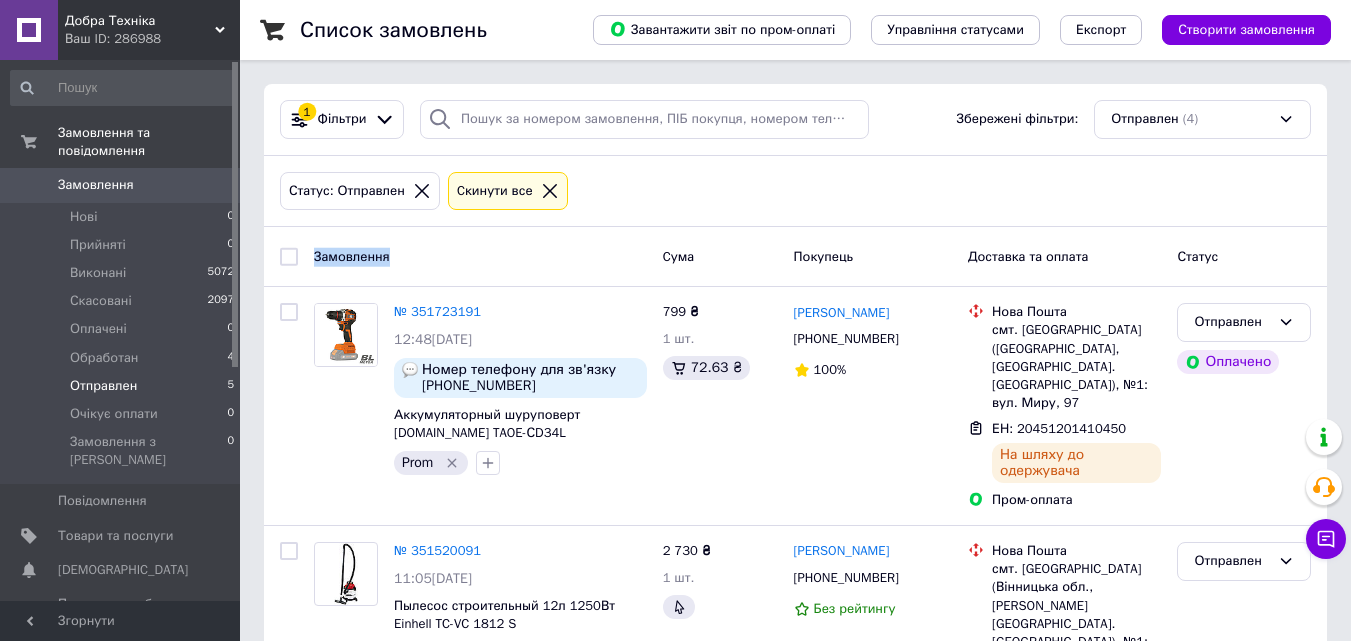 click on "Замовлення" at bounding box center (352, 255) 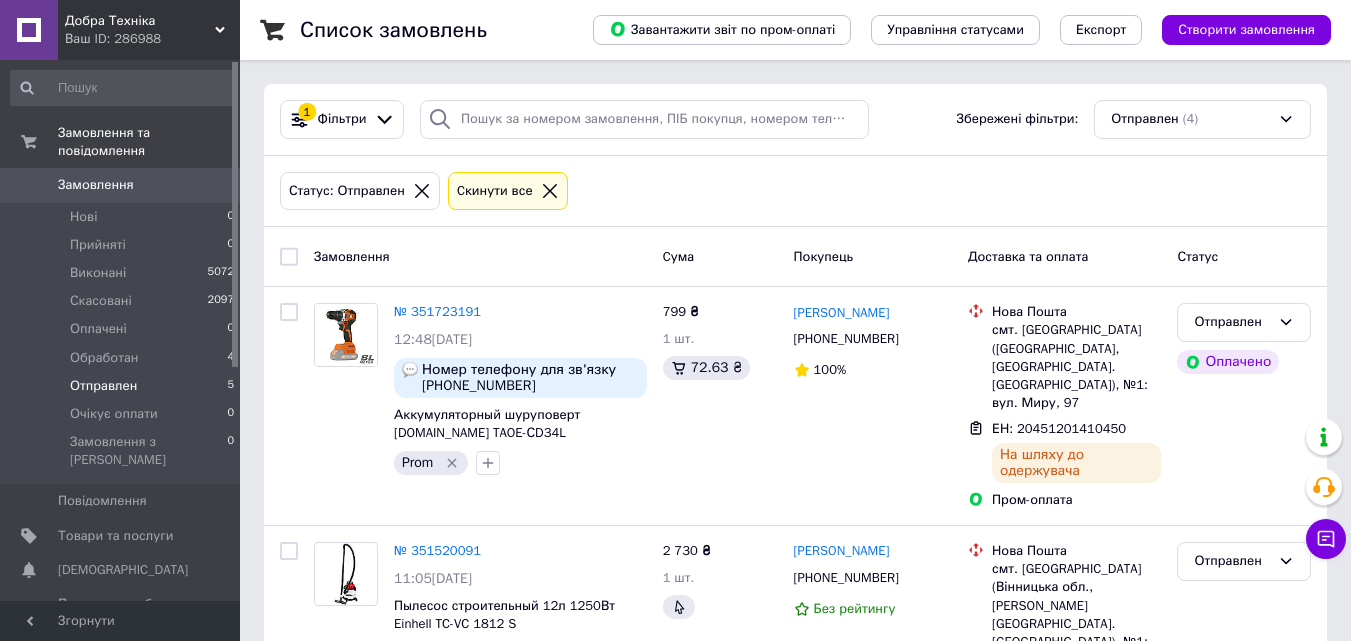 click on "Замовлення" at bounding box center [352, 255] 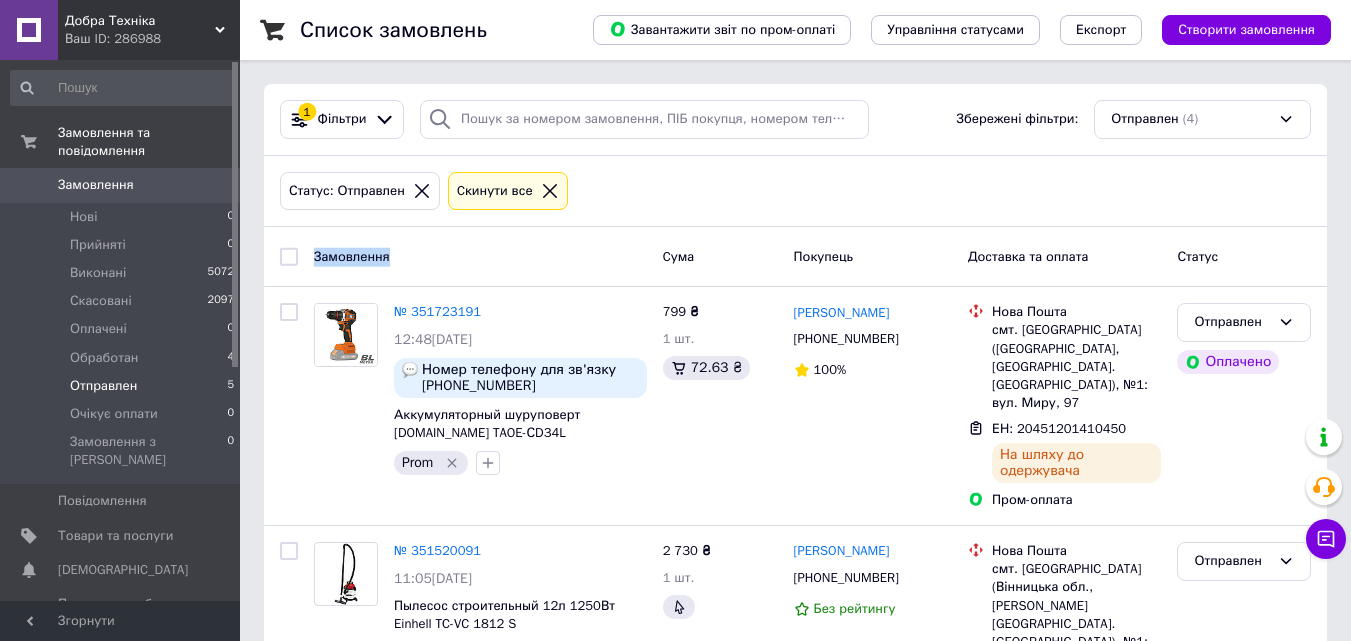 click on "Замовлення" at bounding box center (352, 255) 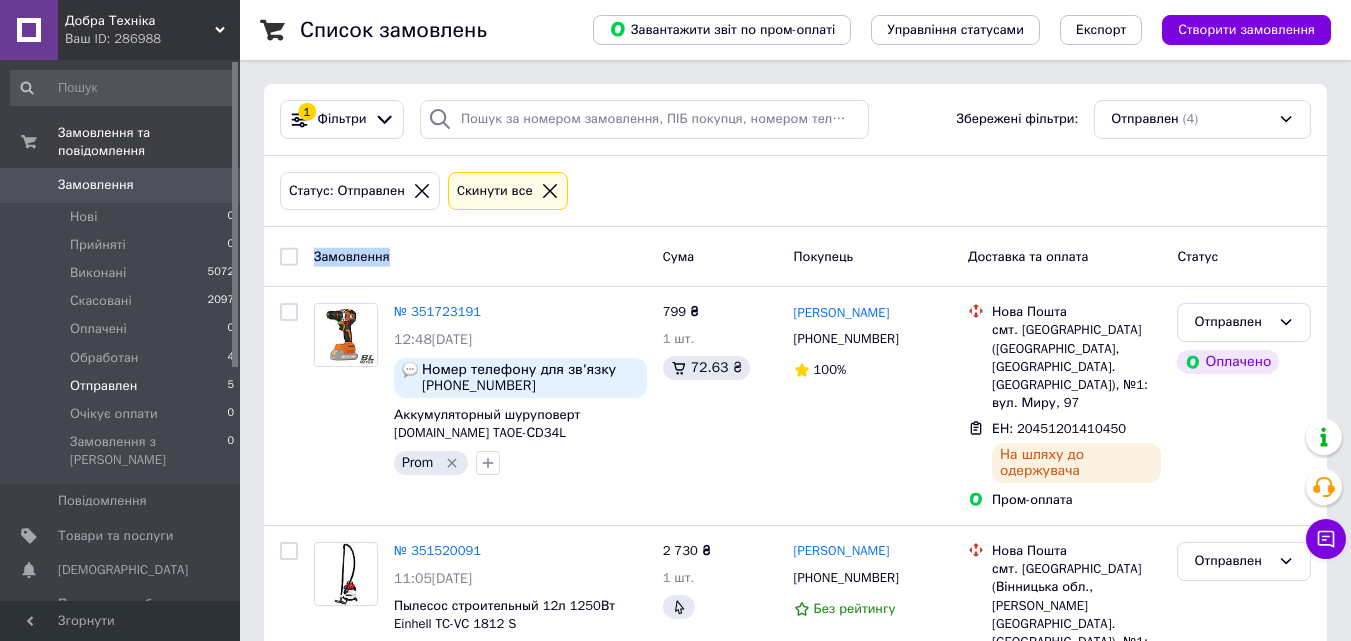 click on "Замовлення" at bounding box center [480, 256] 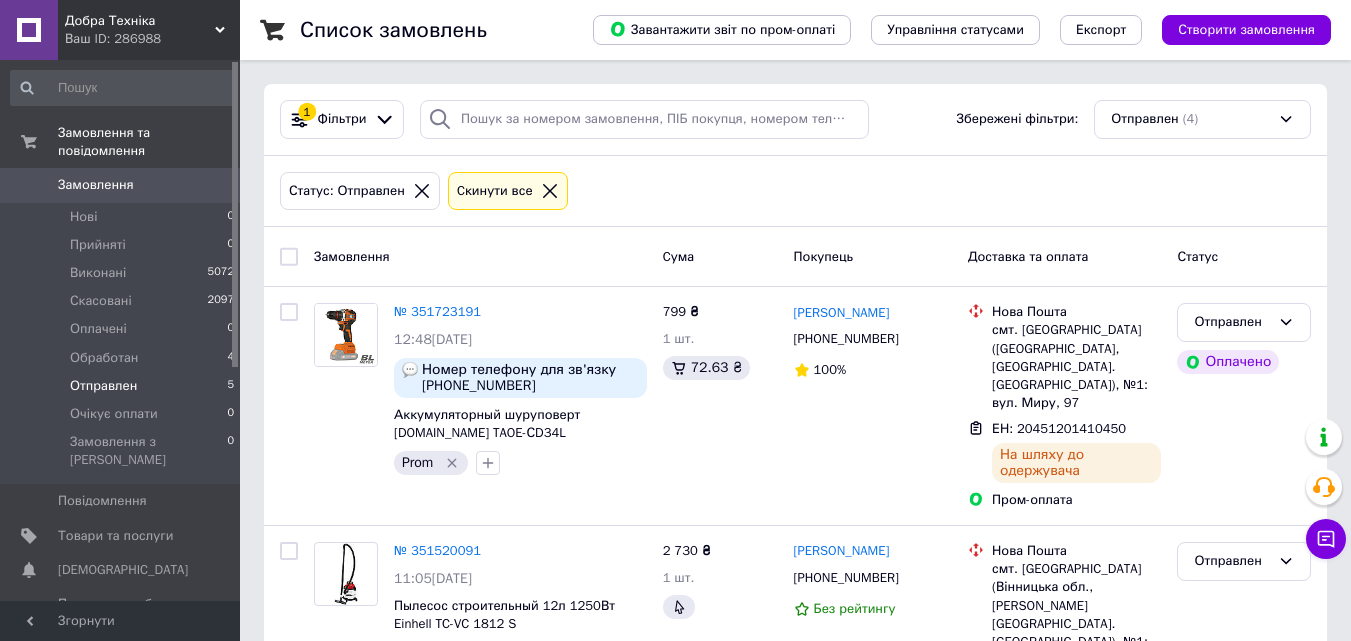 click on "Замовлення" at bounding box center [352, 255] 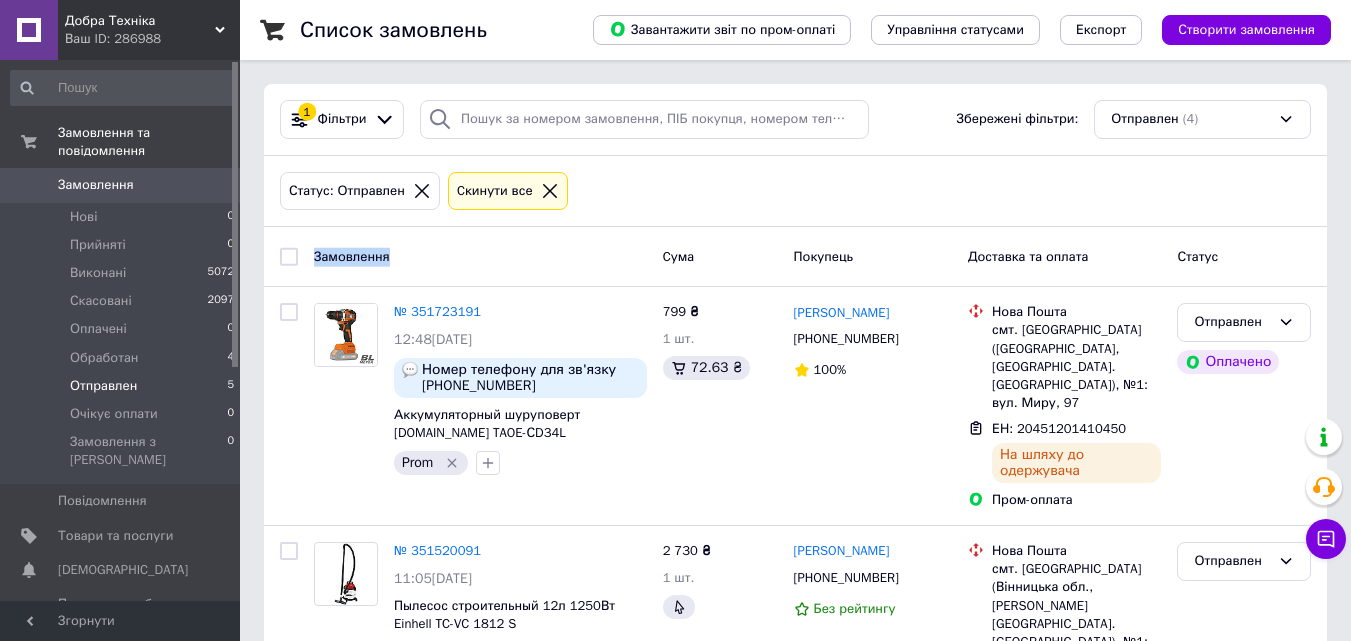 click on "Замовлення" at bounding box center [352, 255] 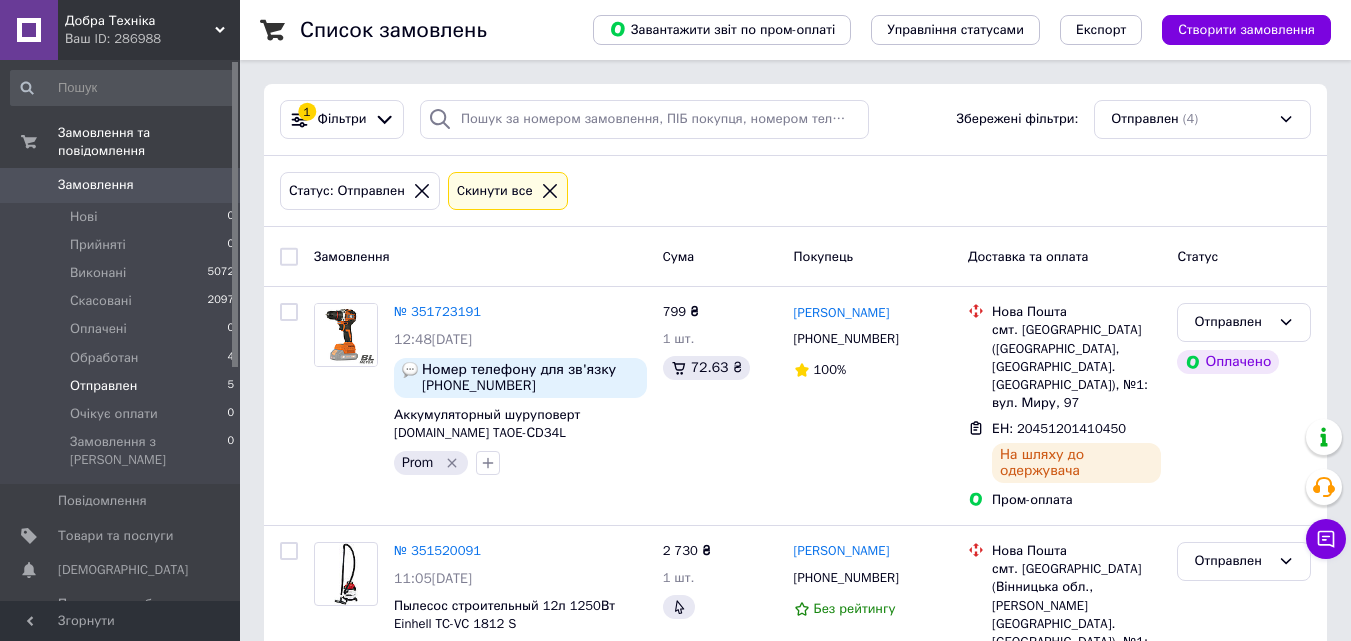 click on "Замовлення Cума Покупець Доставка та оплата Статус" at bounding box center (795, 257) 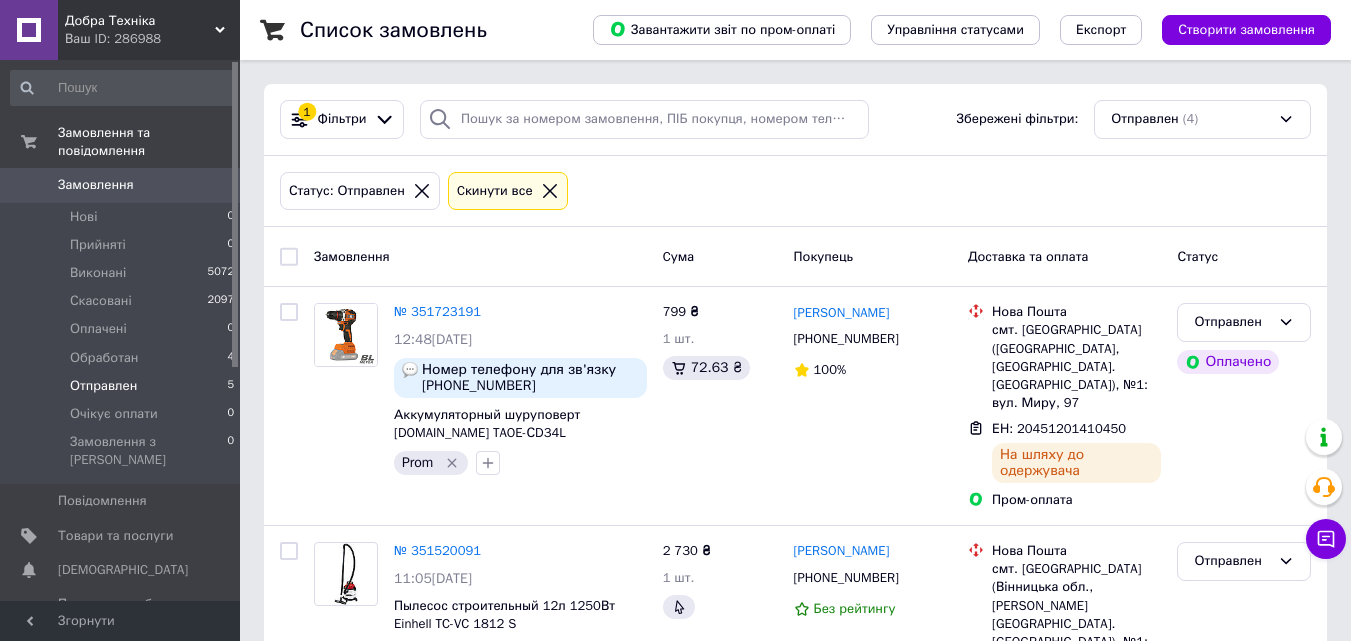 click on "Статус: Отправлен Cкинути все" at bounding box center (795, 191) 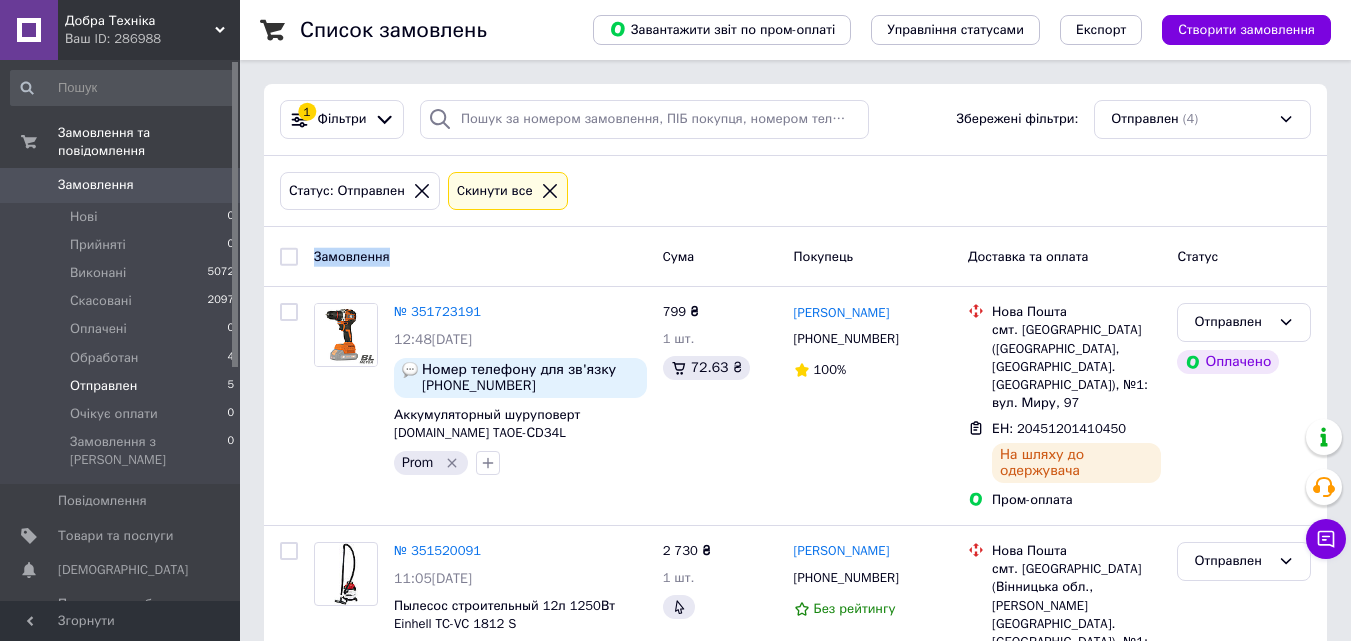 drag, startPoint x: 362, startPoint y: 256, endPoint x: 451, endPoint y: 274, distance: 90.80198 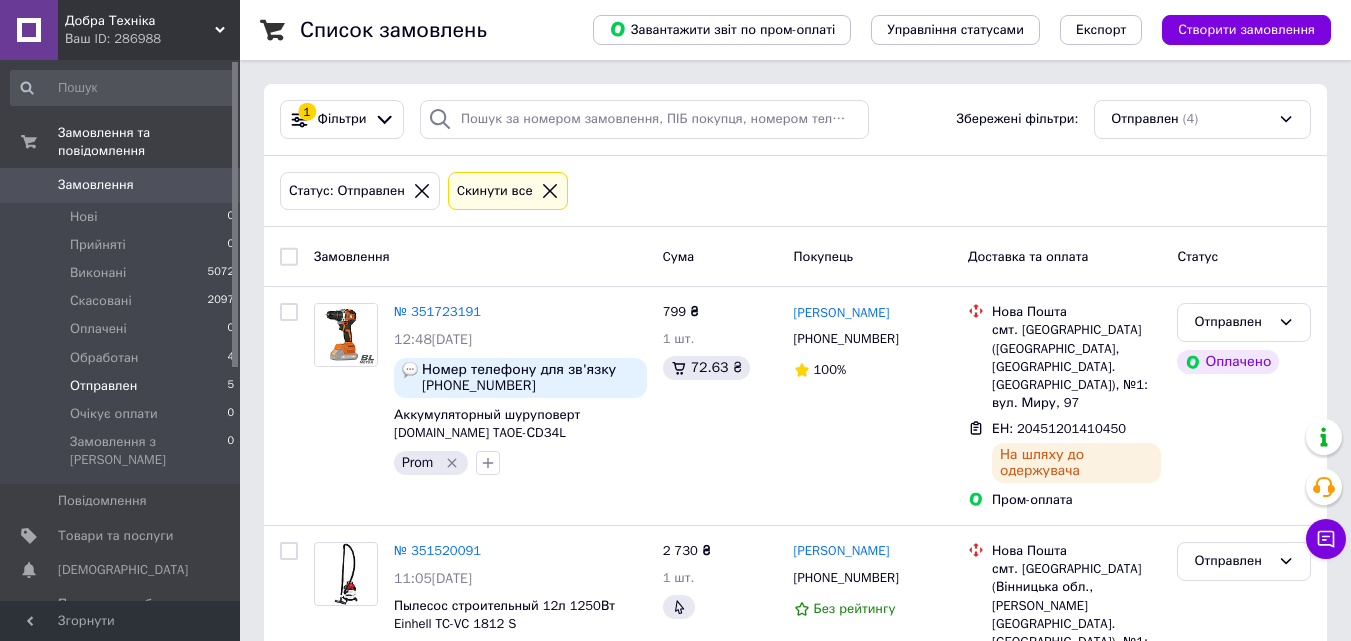 click on "Cума" at bounding box center (720, 256) 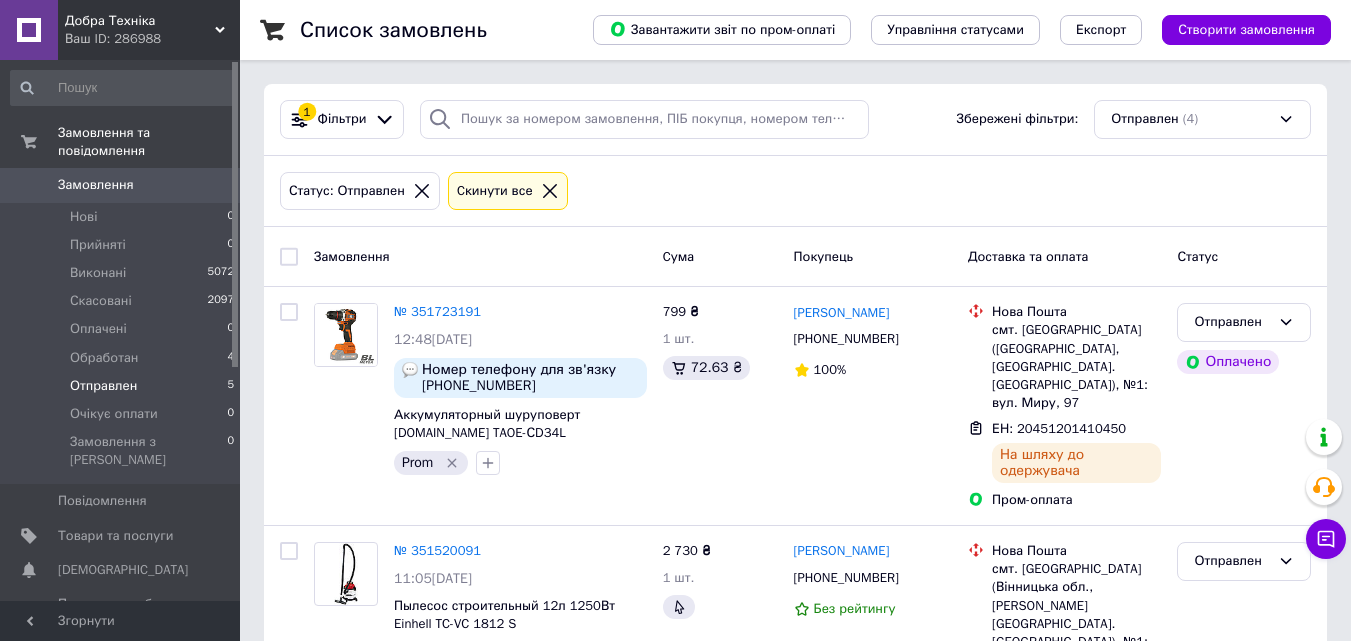 click on "Статус: Отправлен Cкинути все" at bounding box center [795, 191] 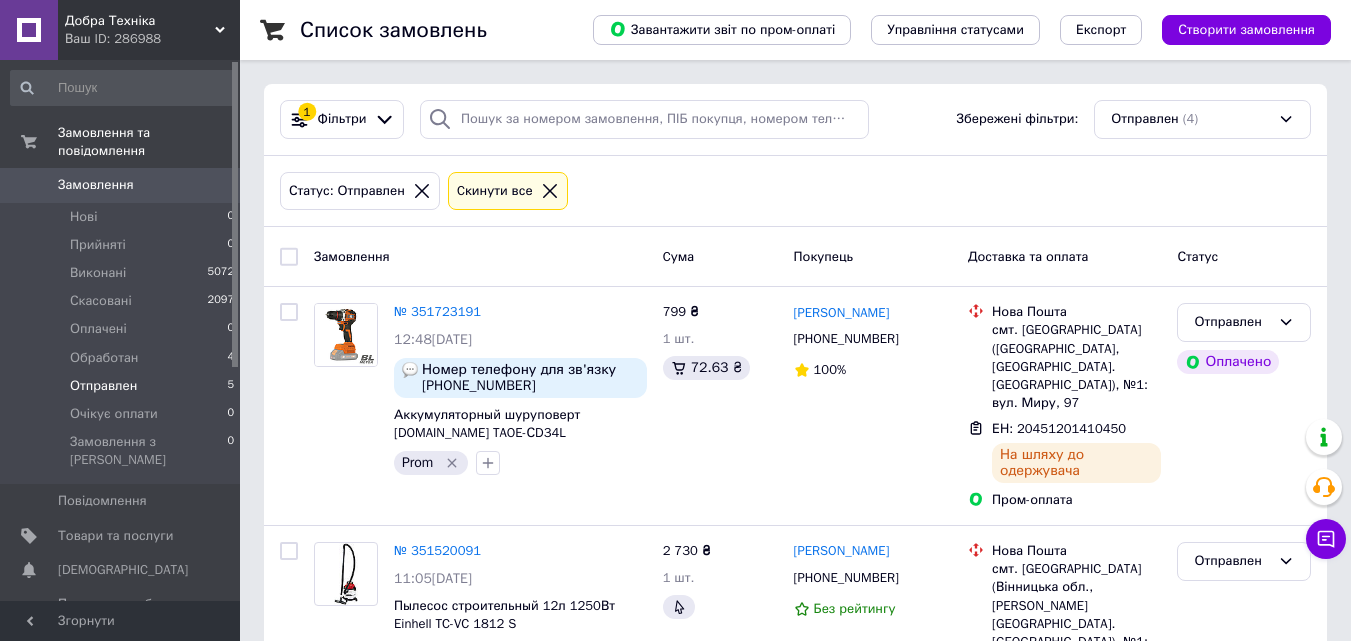 click on "Замовлення" at bounding box center (352, 255) 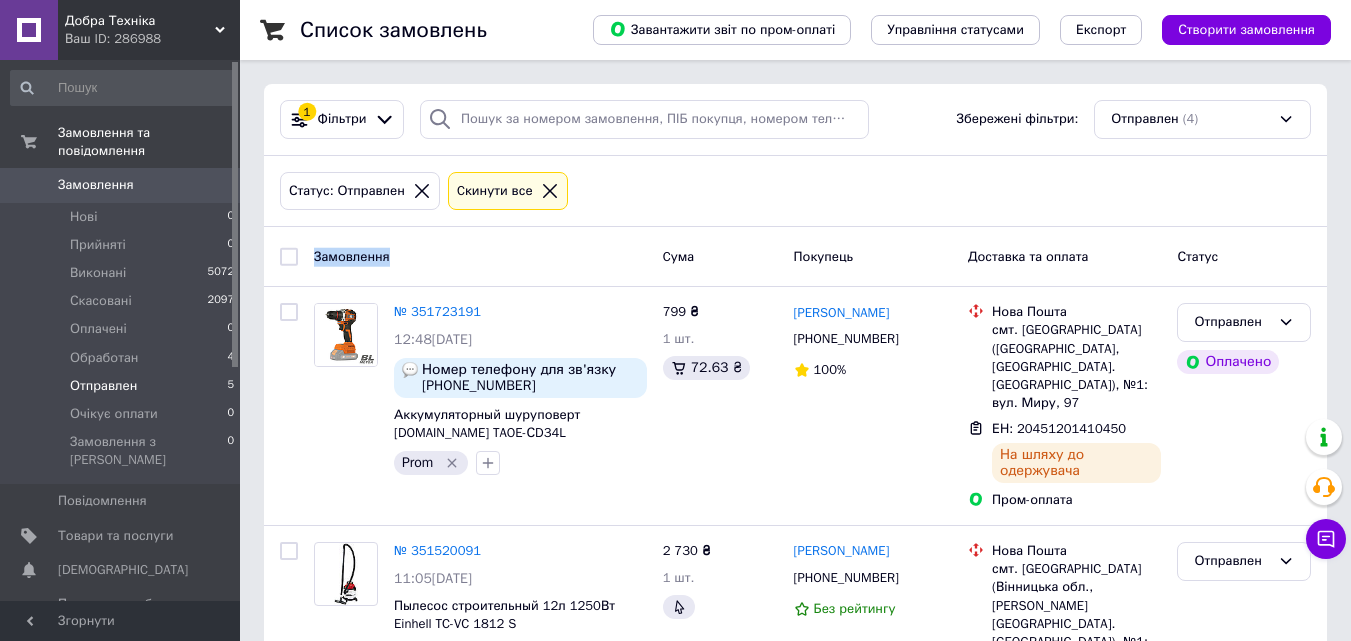 click on "Замовлення" at bounding box center (480, 256) 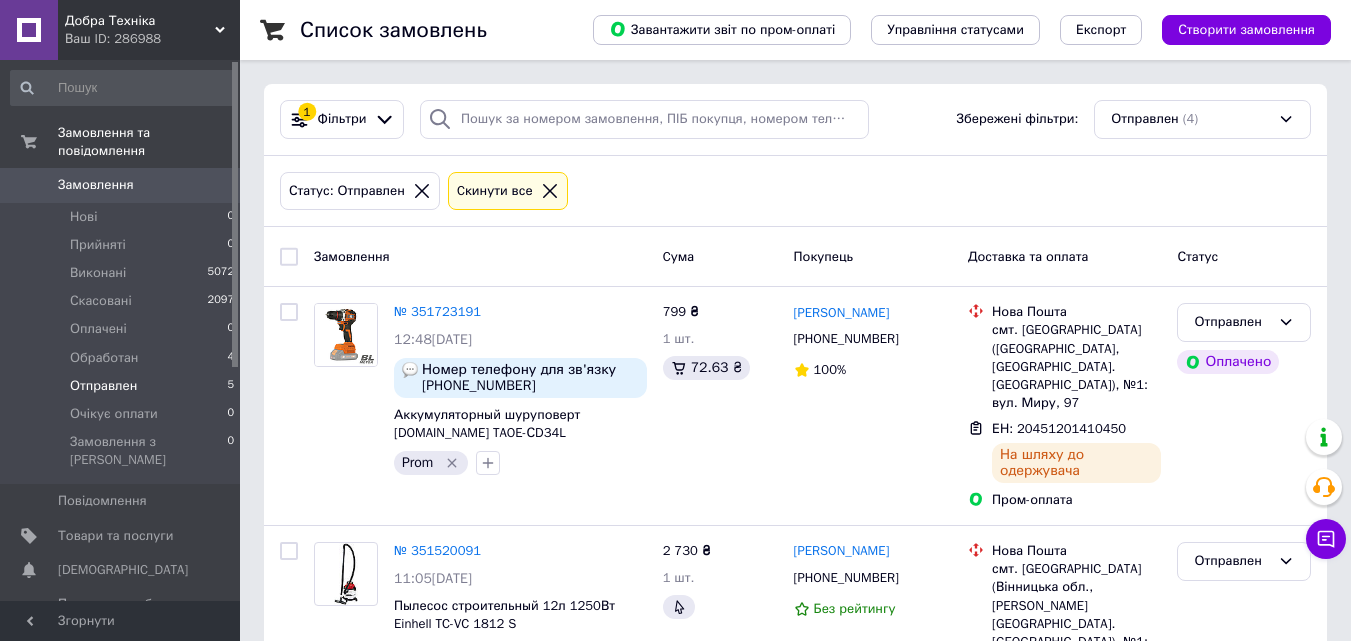 click on "Замовлення" at bounding box center [480, 256] 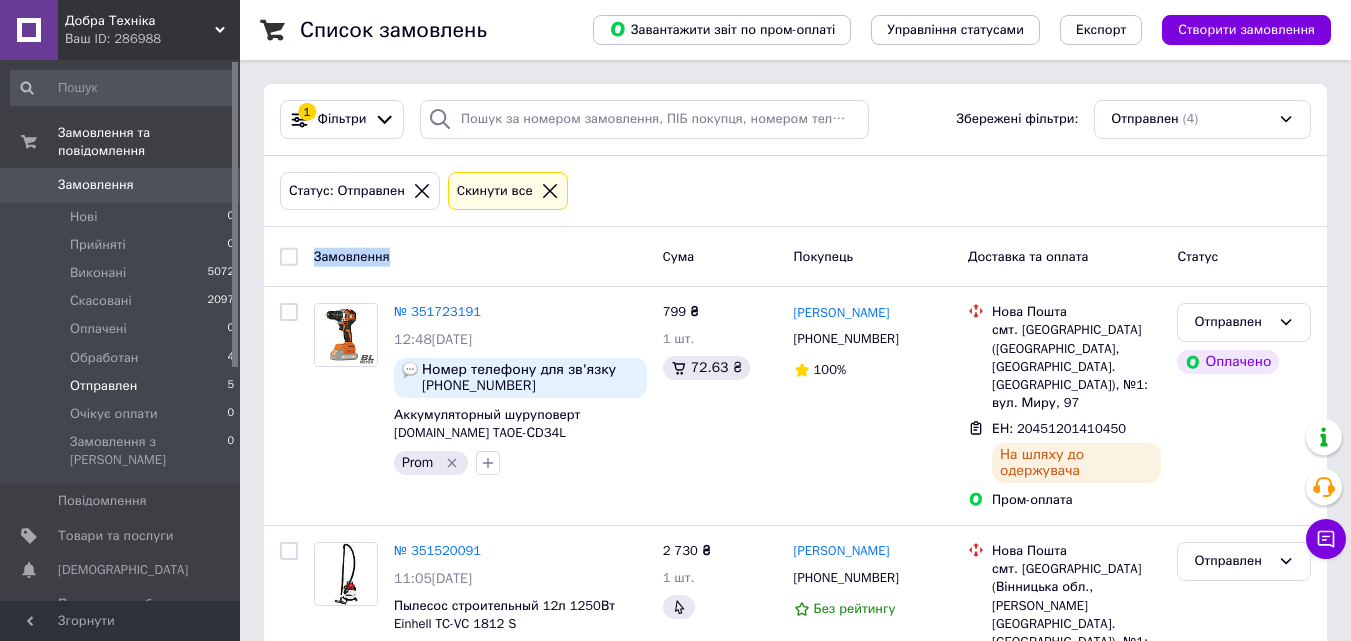 click on "Замовлення" at bounding box center [352, 255] 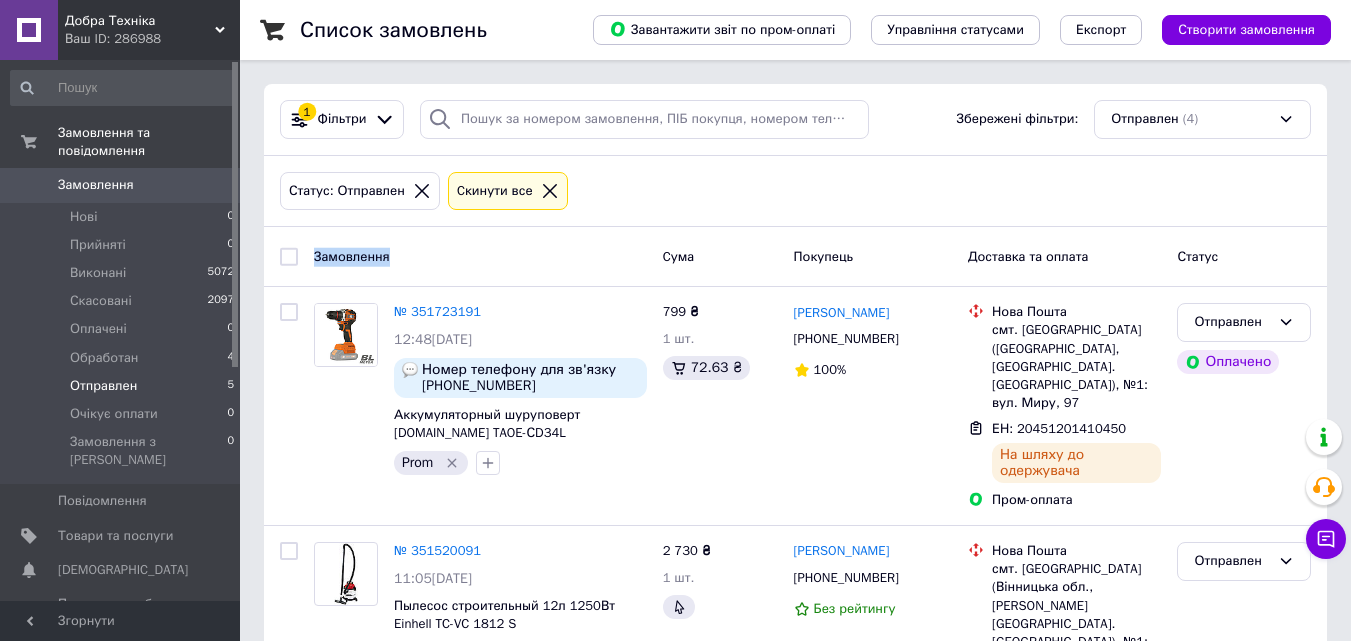 click on "Замовлення" at bounding box center (480, 256) 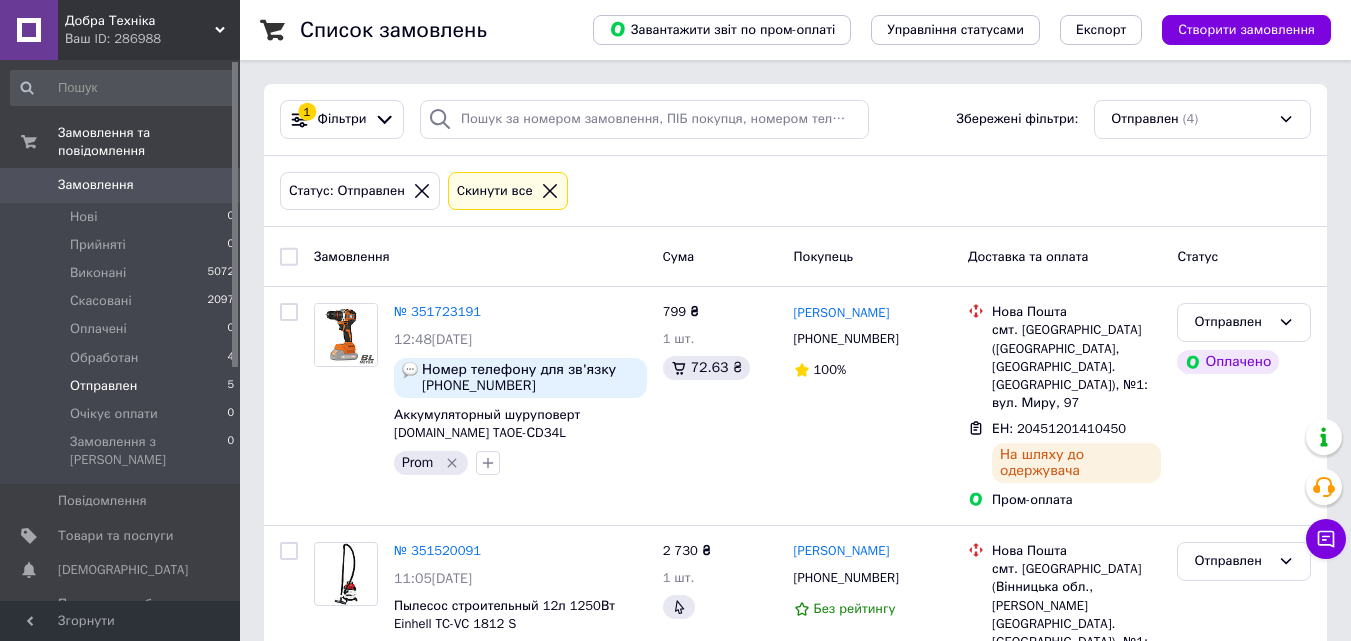 click on "Статус: Отправлен Cкинути все" at bounding box center (795, 191) 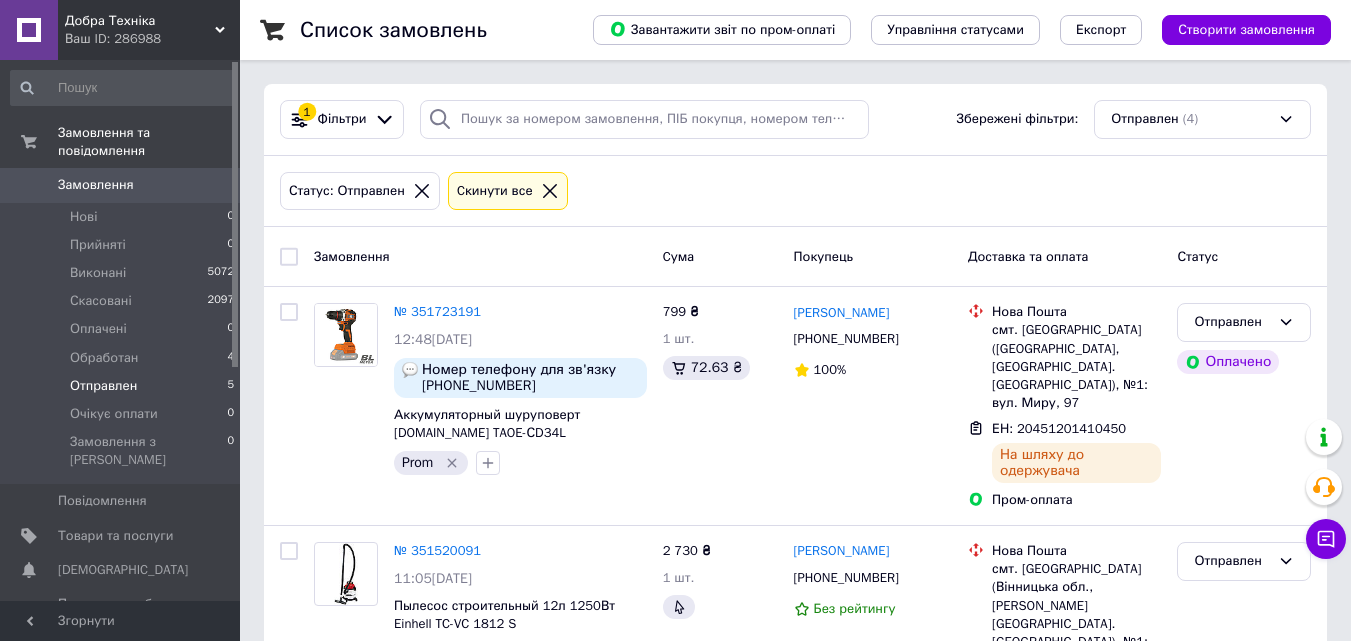 click on "Замовлення" at bounding box center [480, 256] 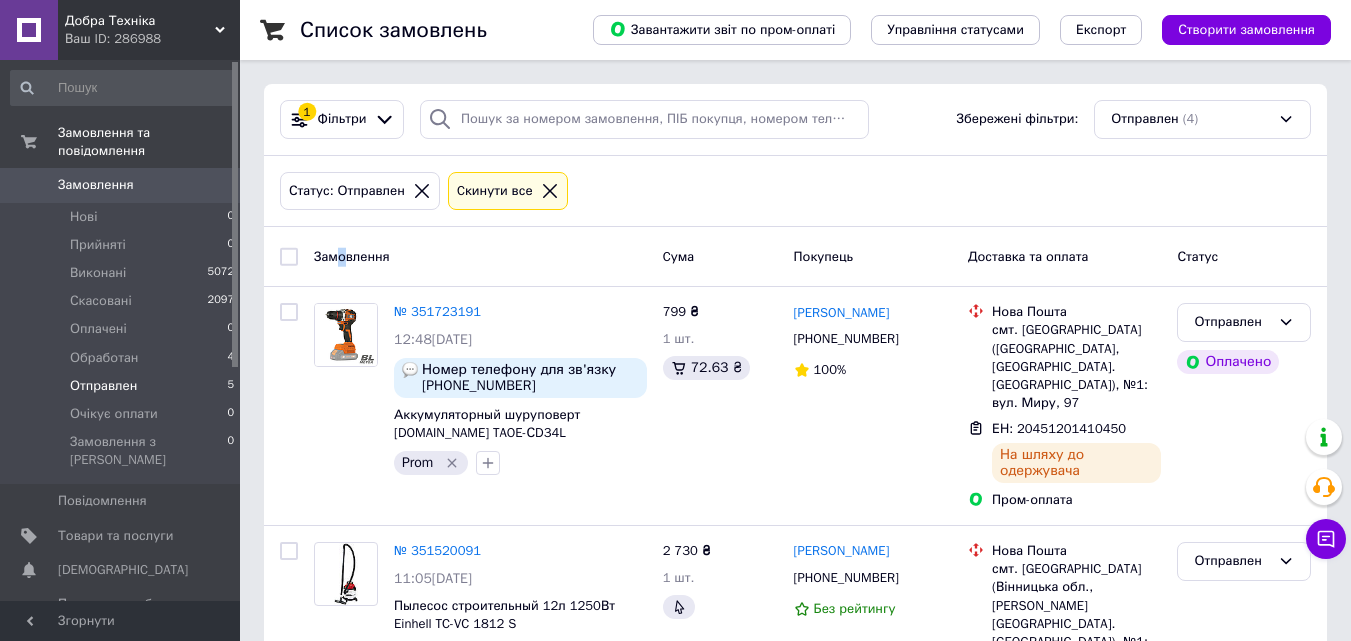 click on "Замовлення" at bounding box center [352, 255] 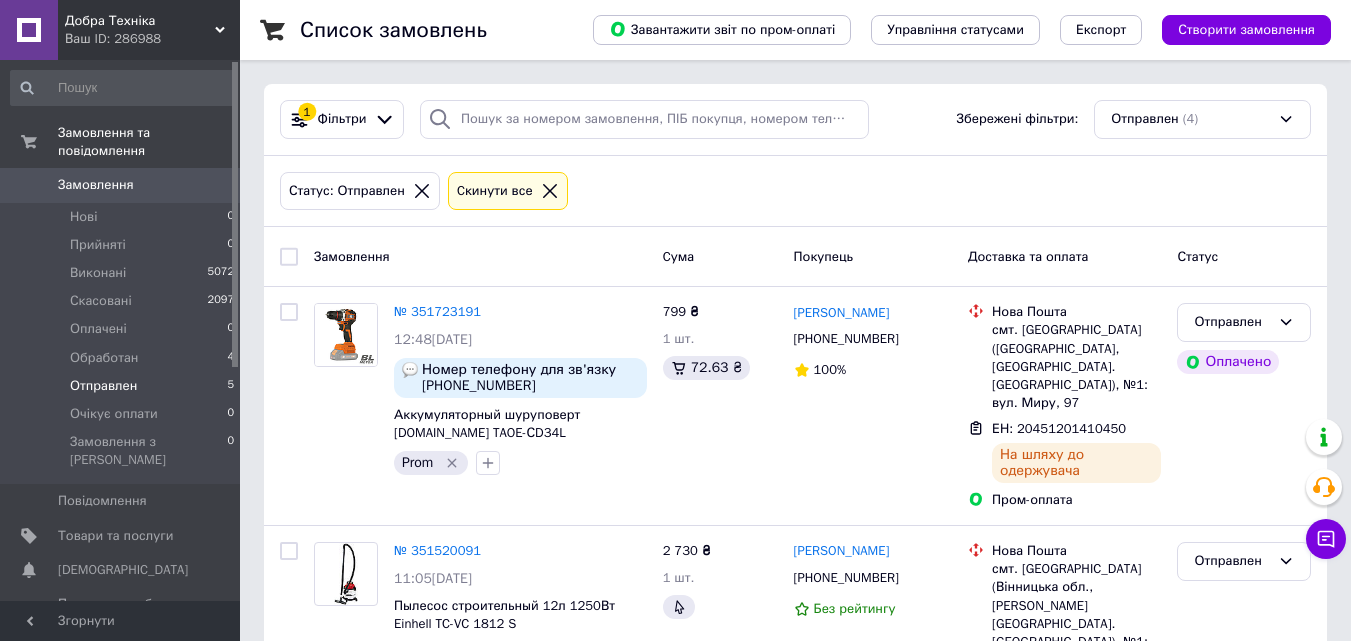 click on "Замовлення" at bounding box center (480, 256) 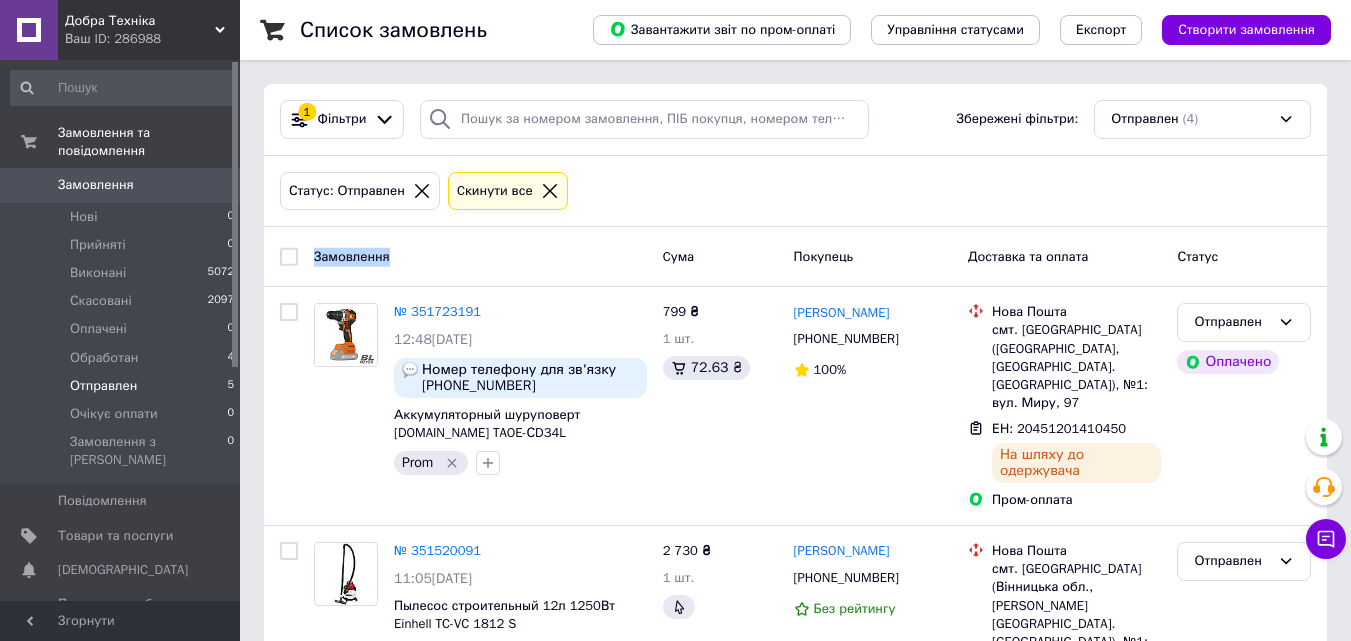 click on "Замовлення" at bounding box center (352, 255) 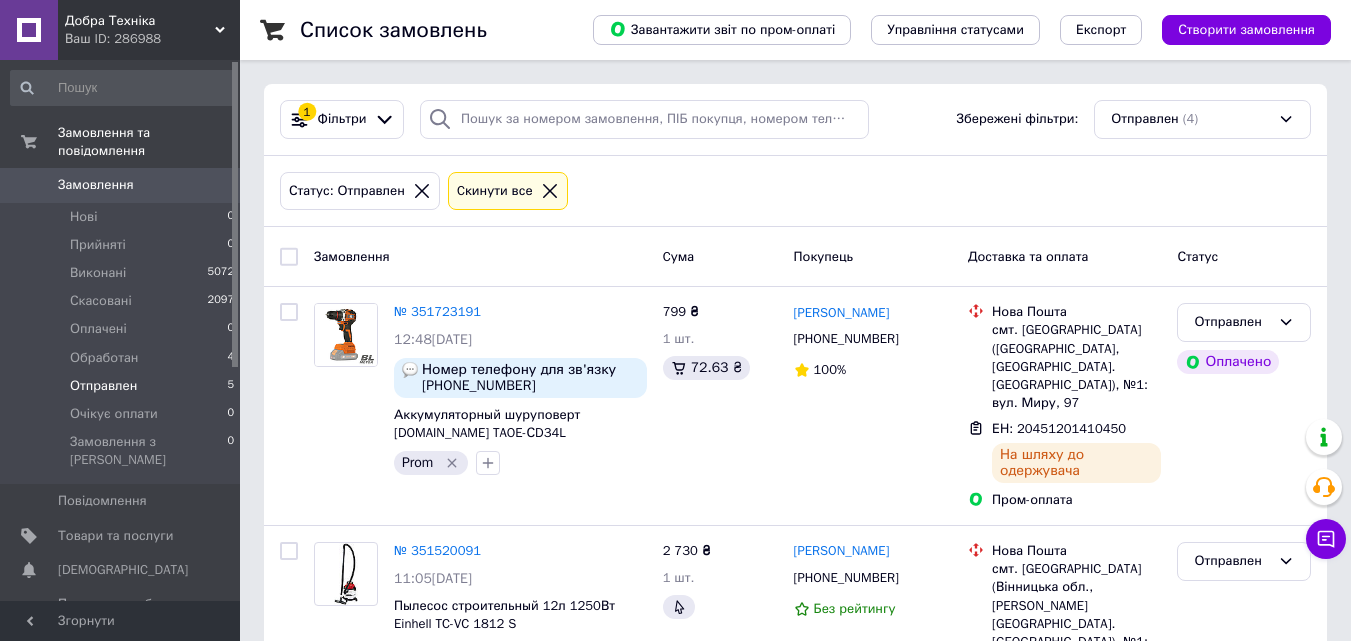 click on "Замовлення" at bounding box center (480, 256) 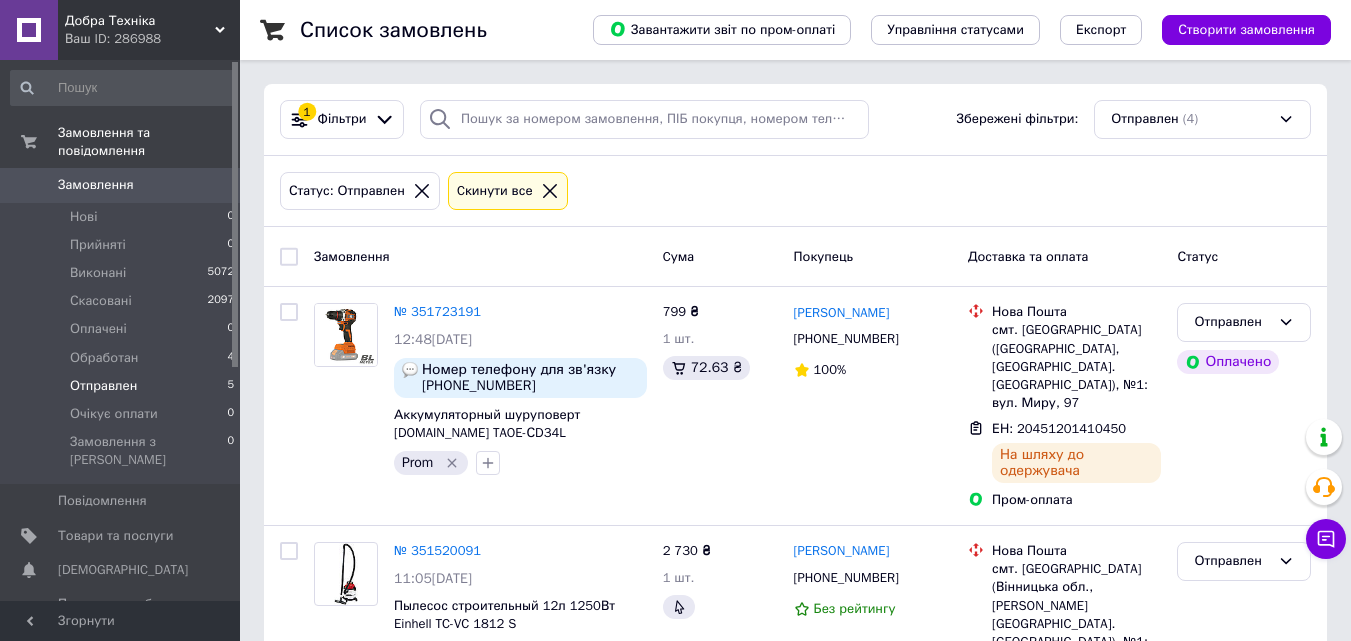 click on "Замовлення" at bounding box center [352, 255] 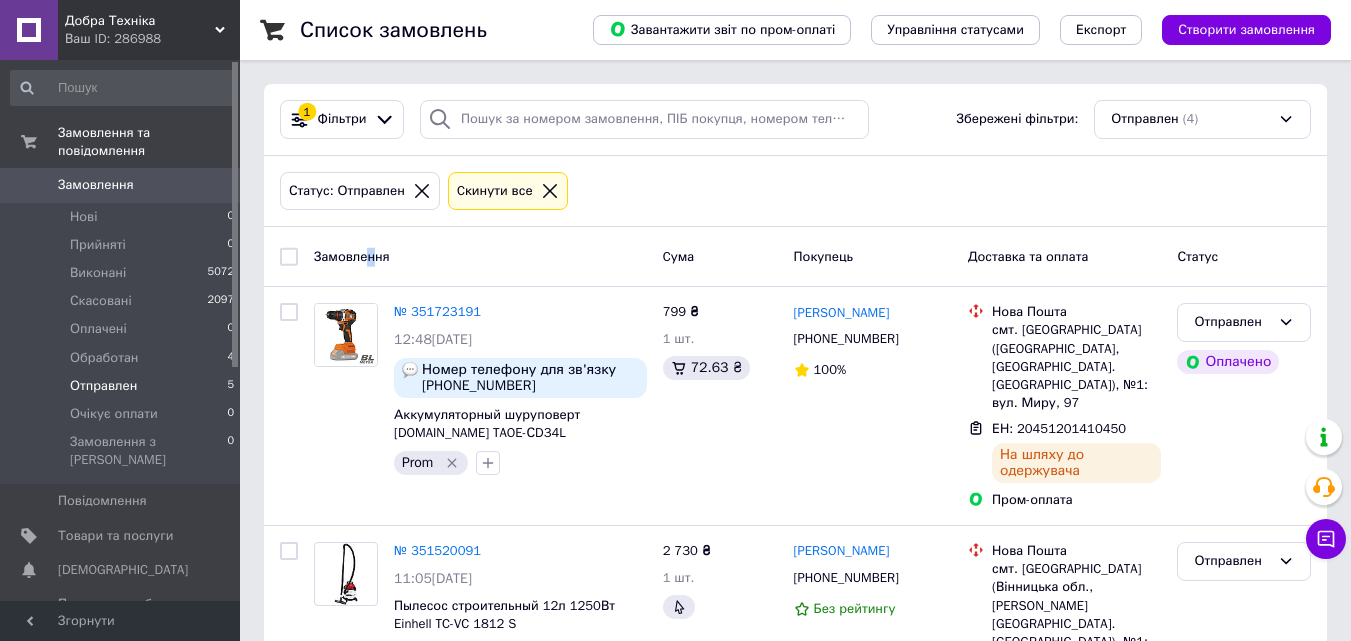 click on "Замовлення" at bounding box center (352, 255) 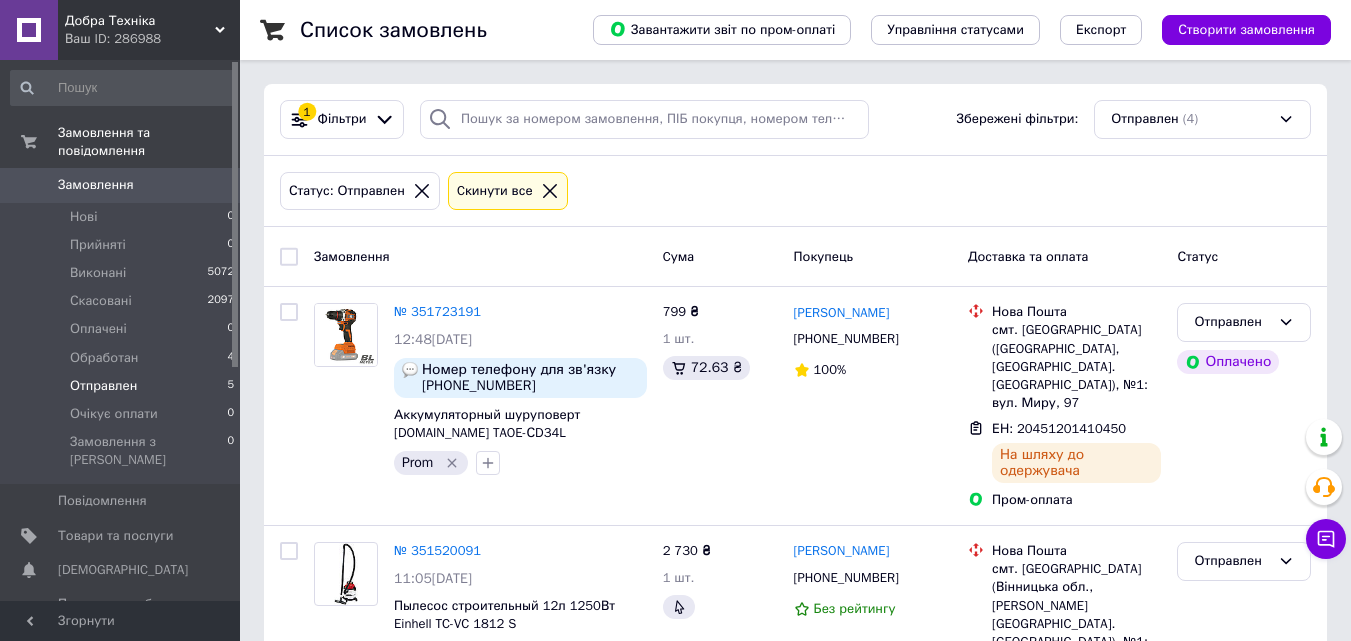 click on "Замовлення" at bounding box center (480, 256) 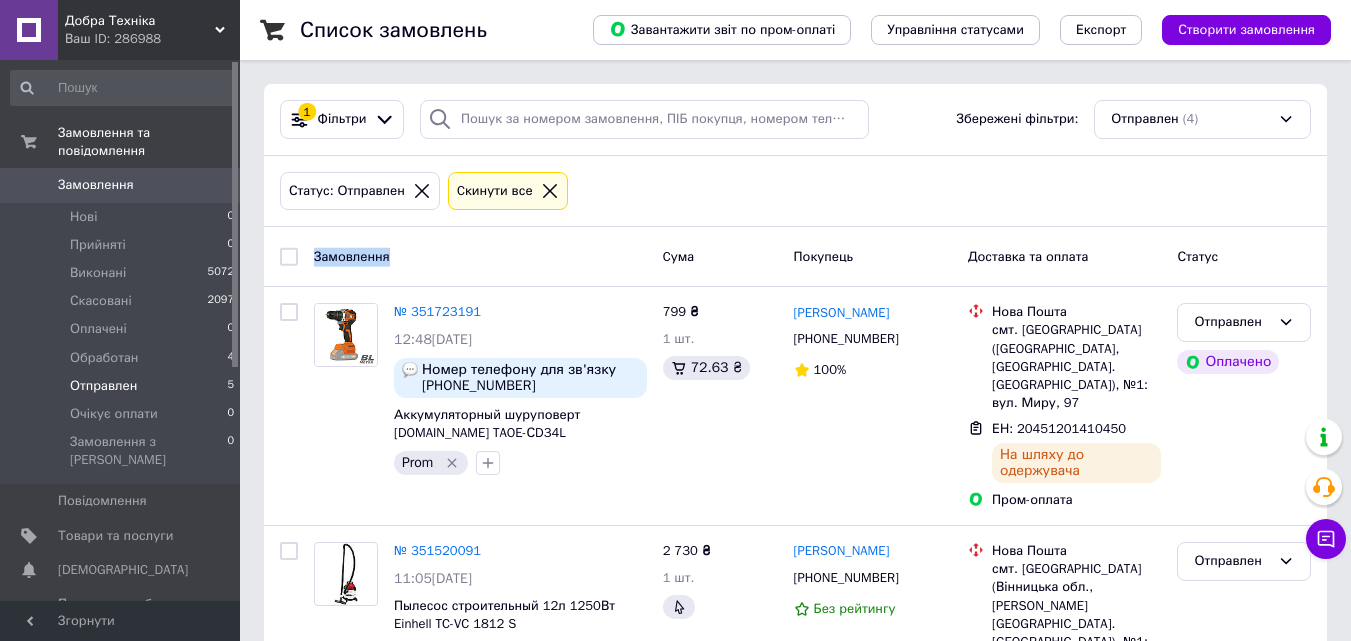 click on "Замовлення" at bounding box center [352, 255] 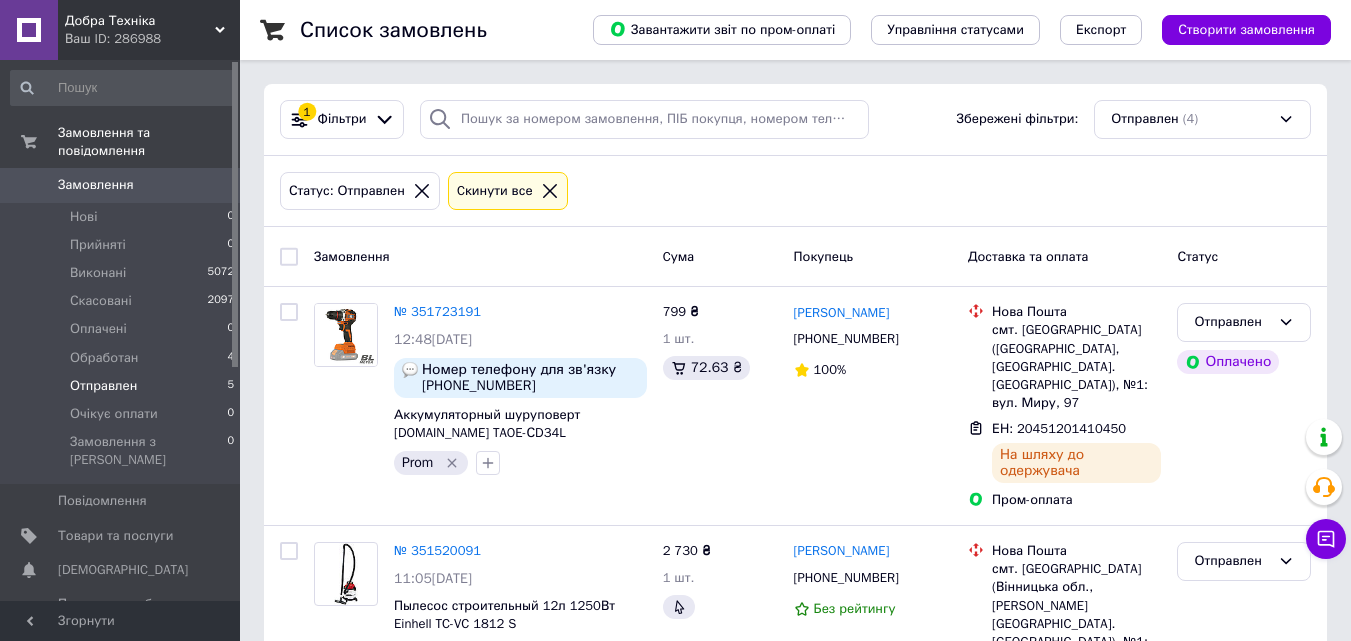 click on "Замовлення" at bounding box center [352, 255] 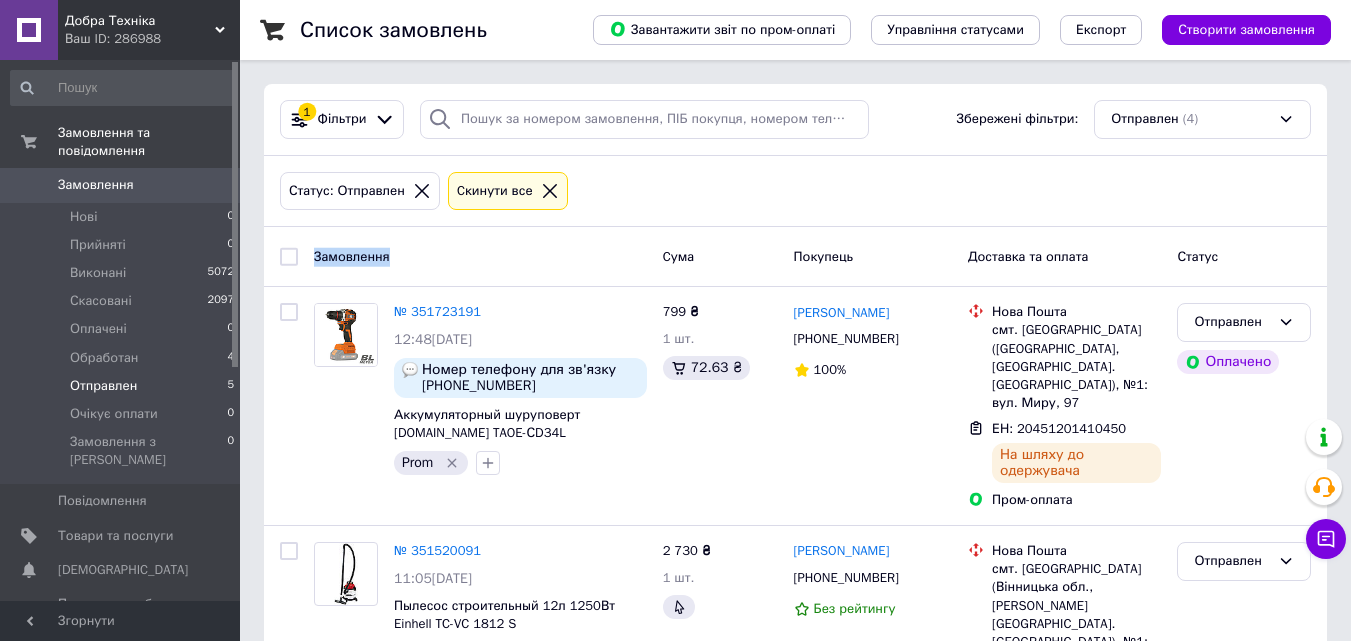 click on "Замовлення" at bounding box center (352, 255) 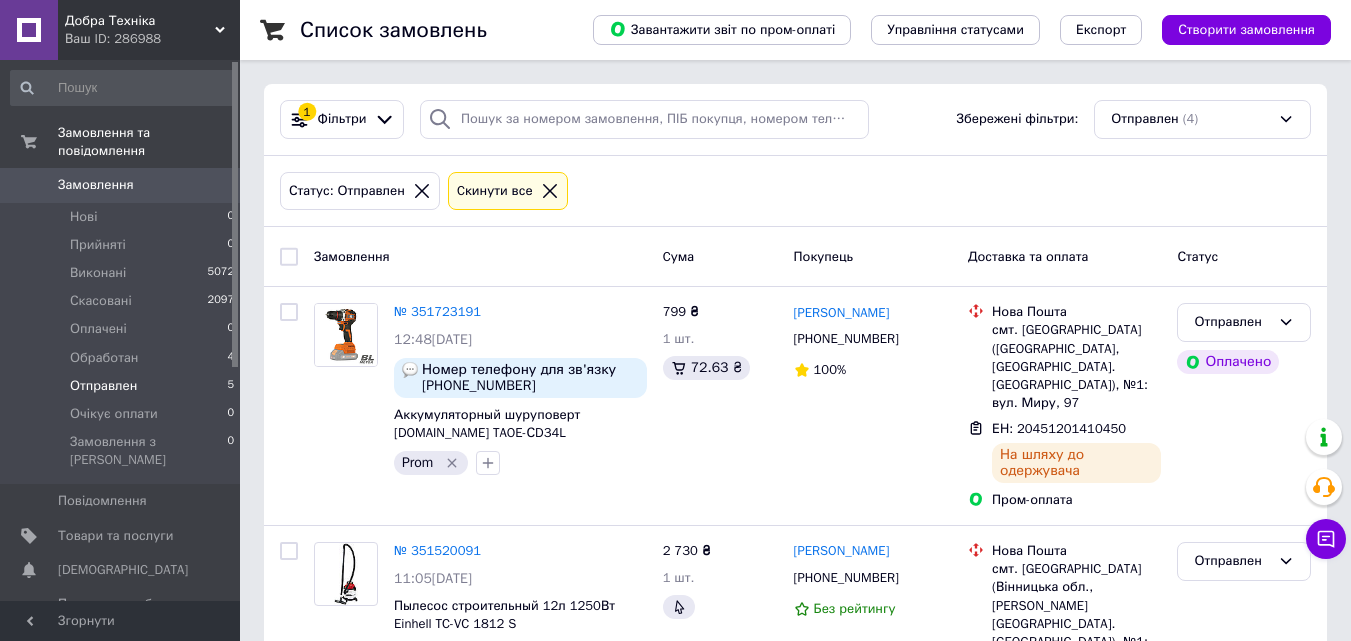 click on "Замовлення" at bounding box center [352, 255] 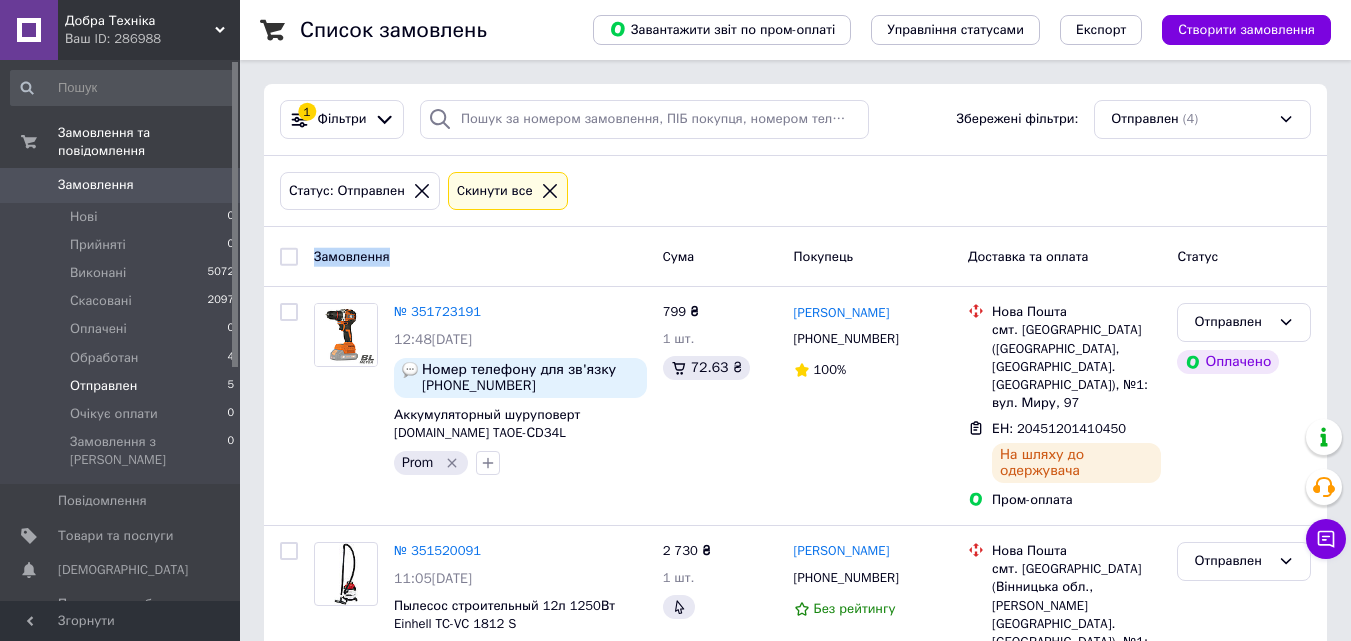 click on "Замовлення" at bounding box center [352, 255] 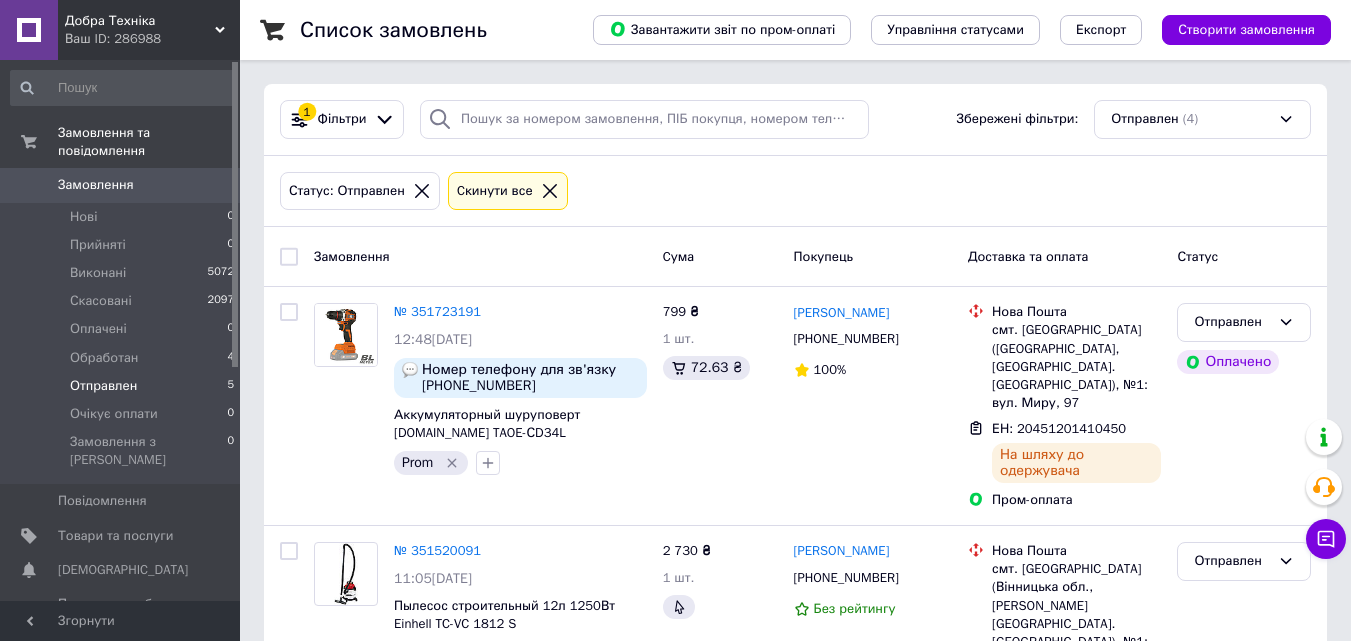 click on "Замовлення" at bounding box center (352, 255) 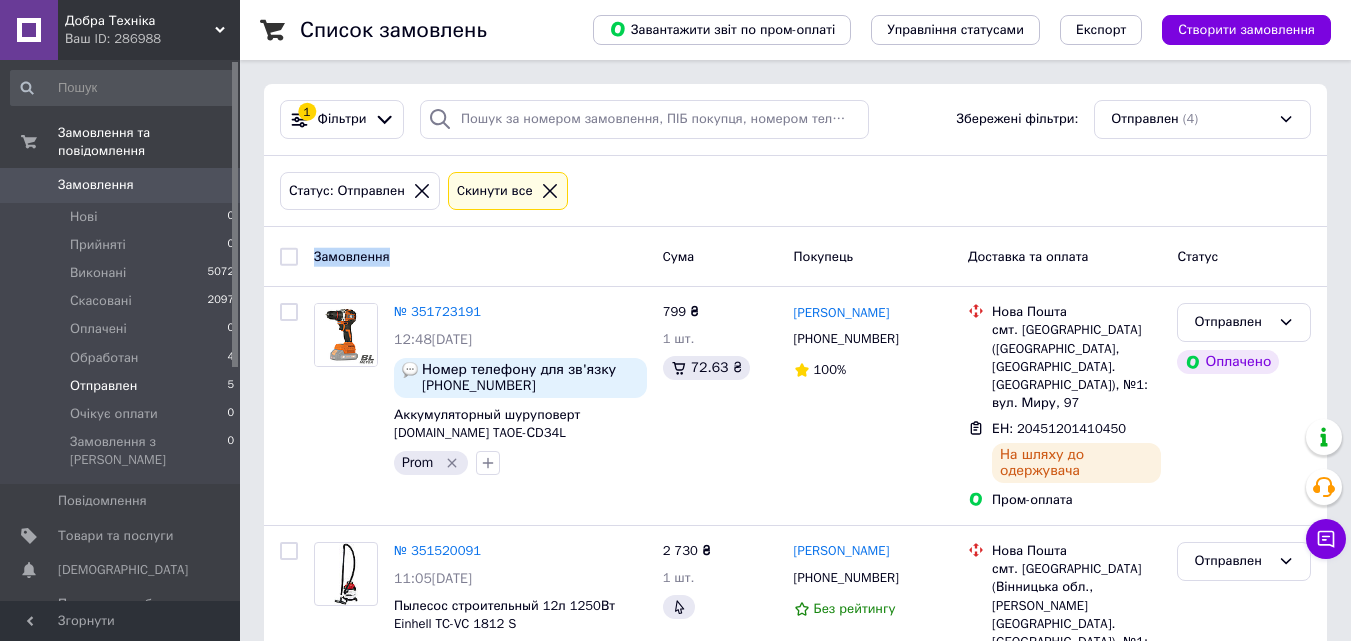 click on "Замовлення" at bounding box center (352, 255) 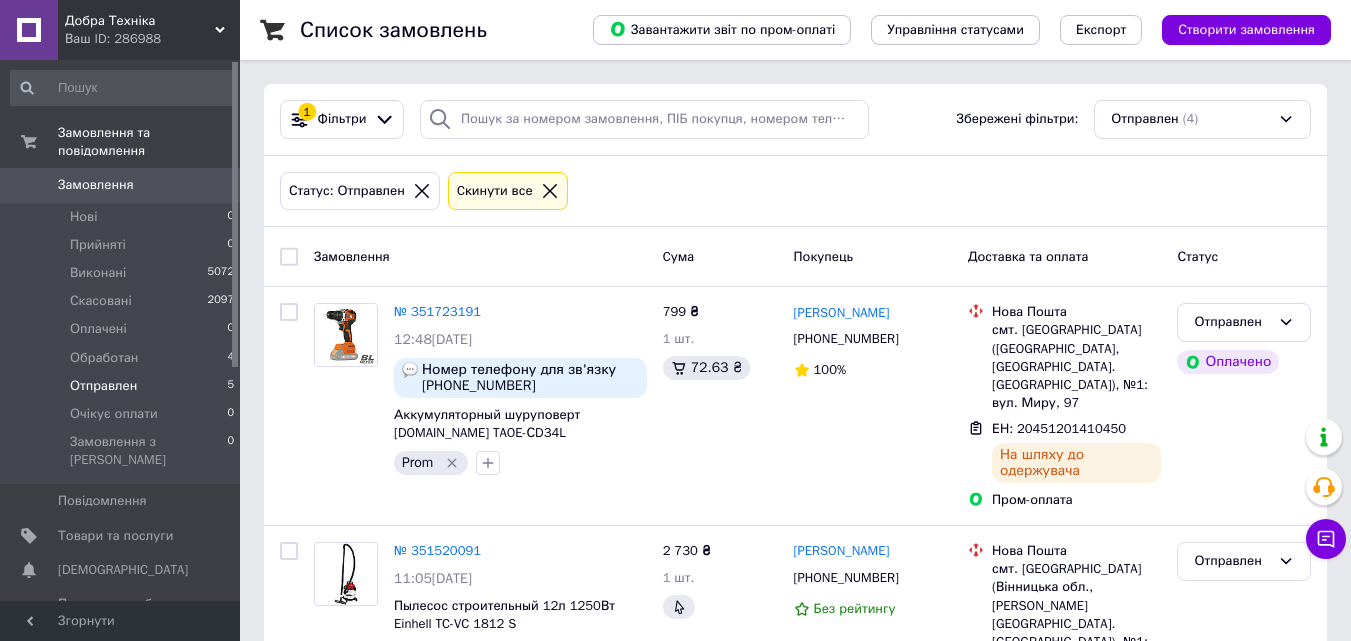 click on "Замовлення" at bounding box center [352, 255] 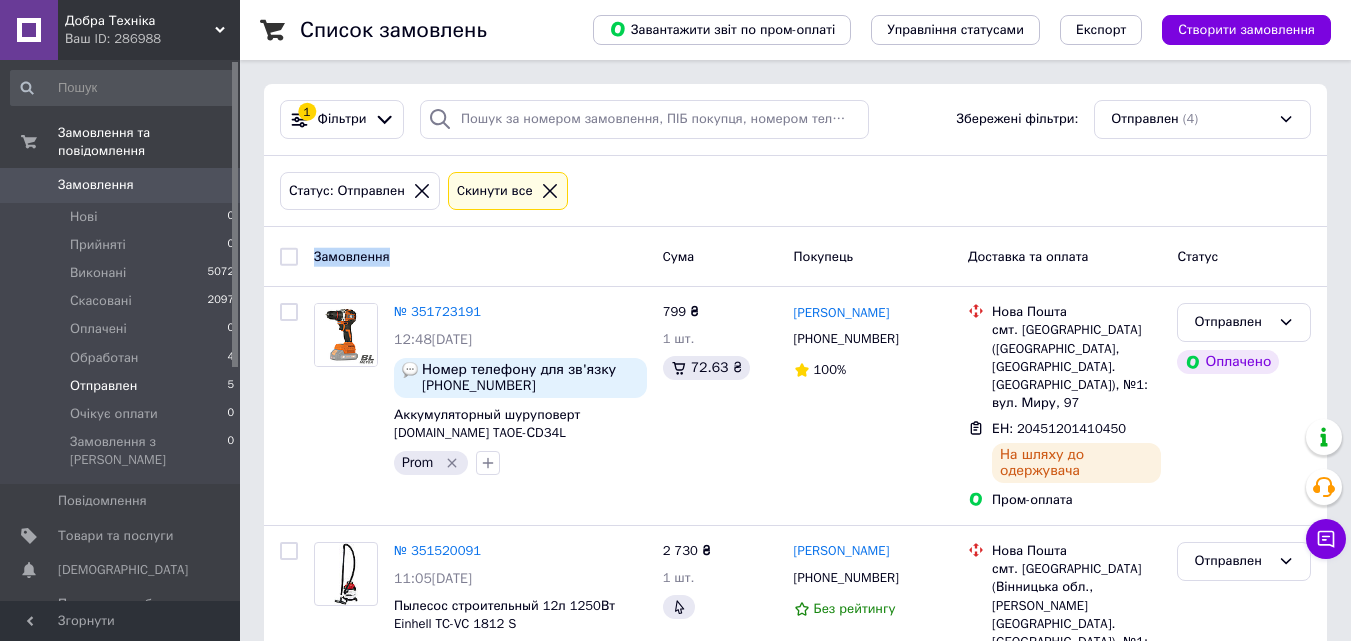 click on "Замовлення" at bounding box center [352, 255] 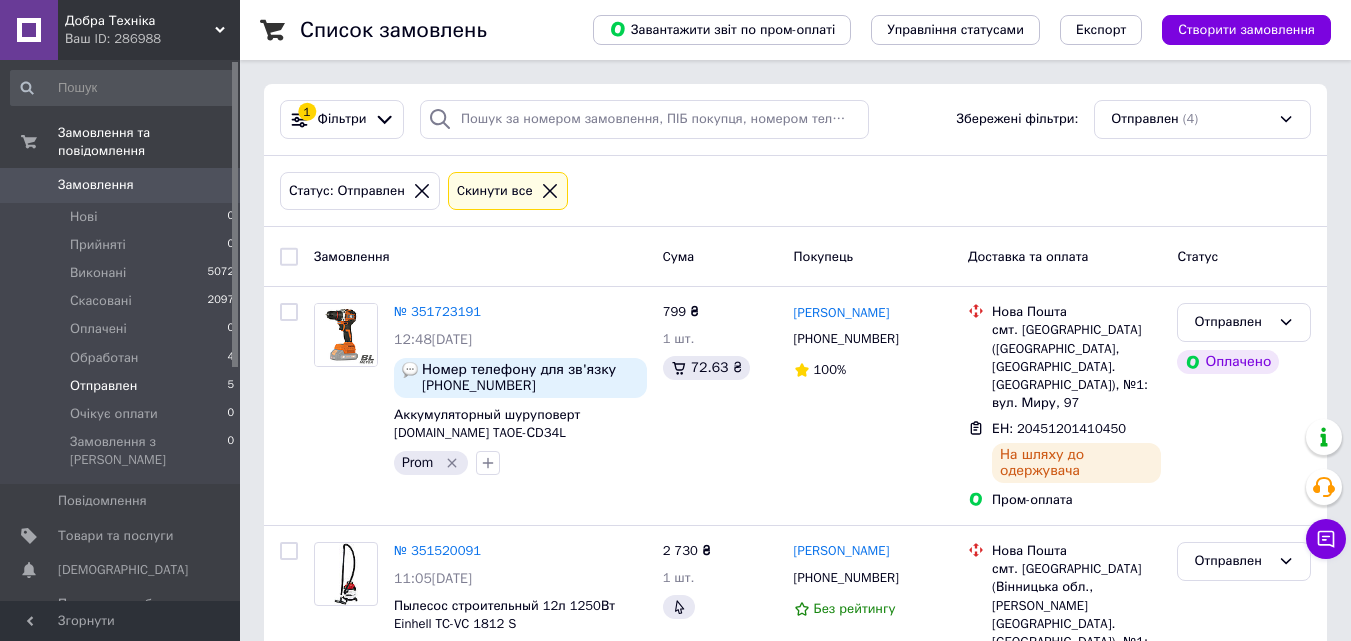 click on "Замовлення" at bounding box center (480, 256) 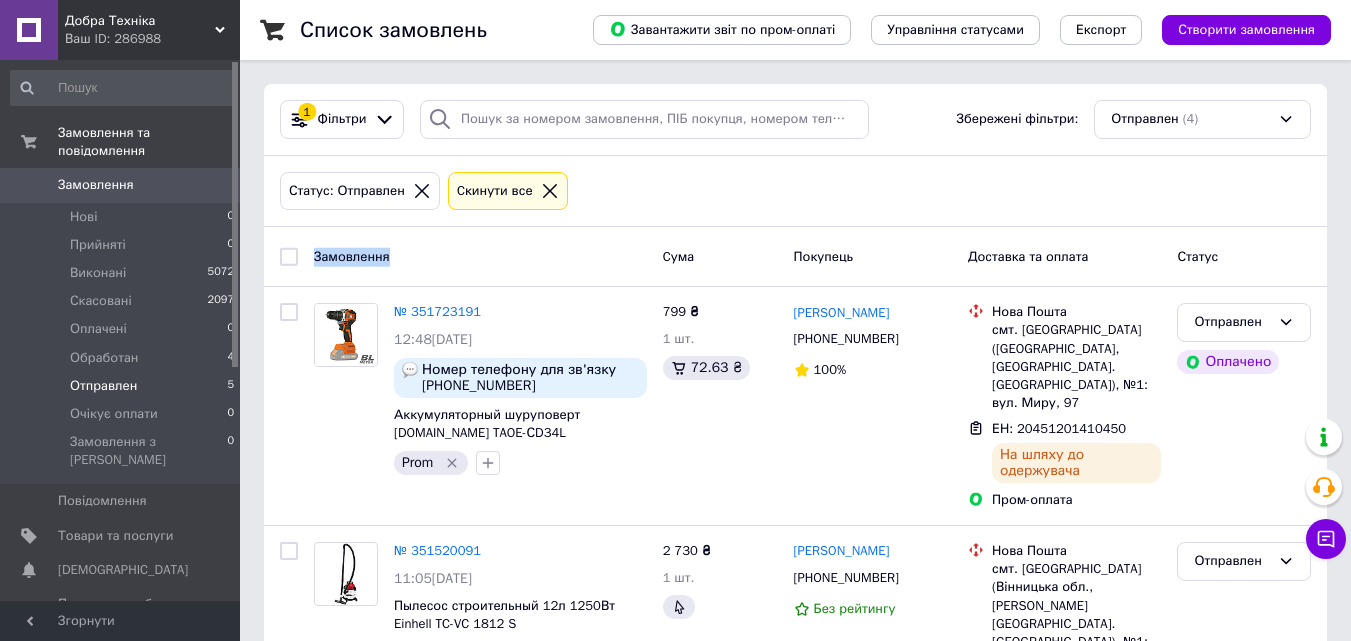click on "Замовлення" at bounding box center [352, 255] 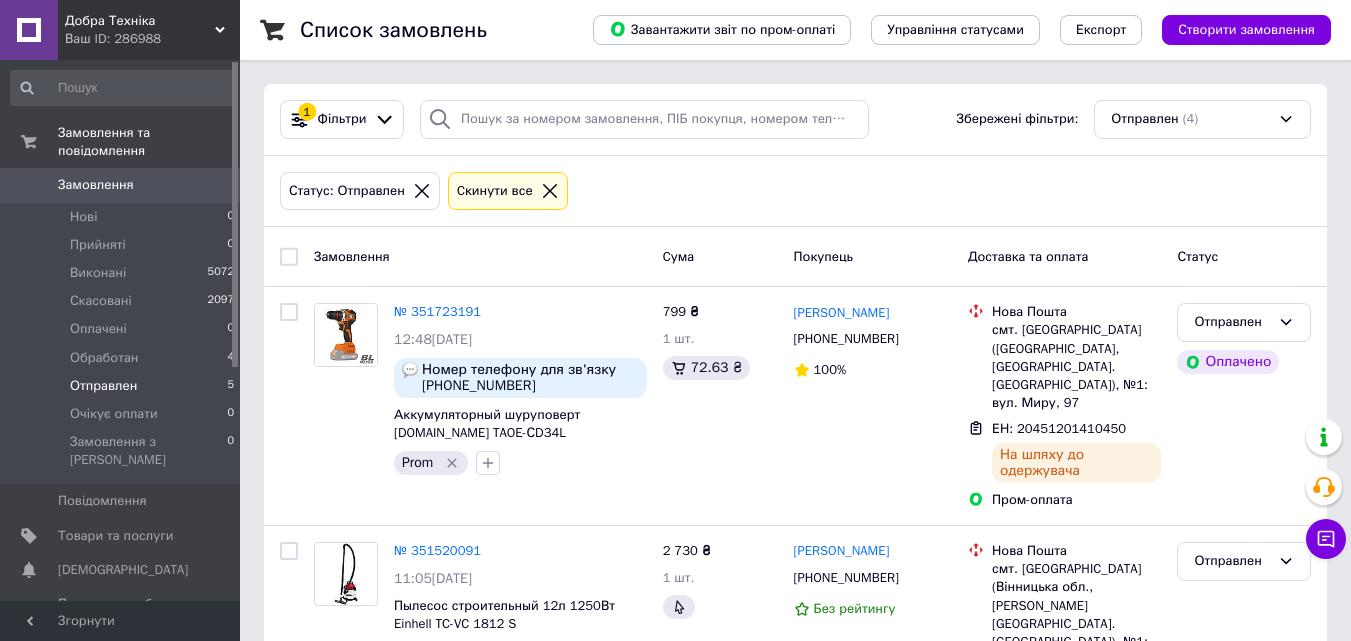 click on "Замовлення" at bounding box center (480, 256) 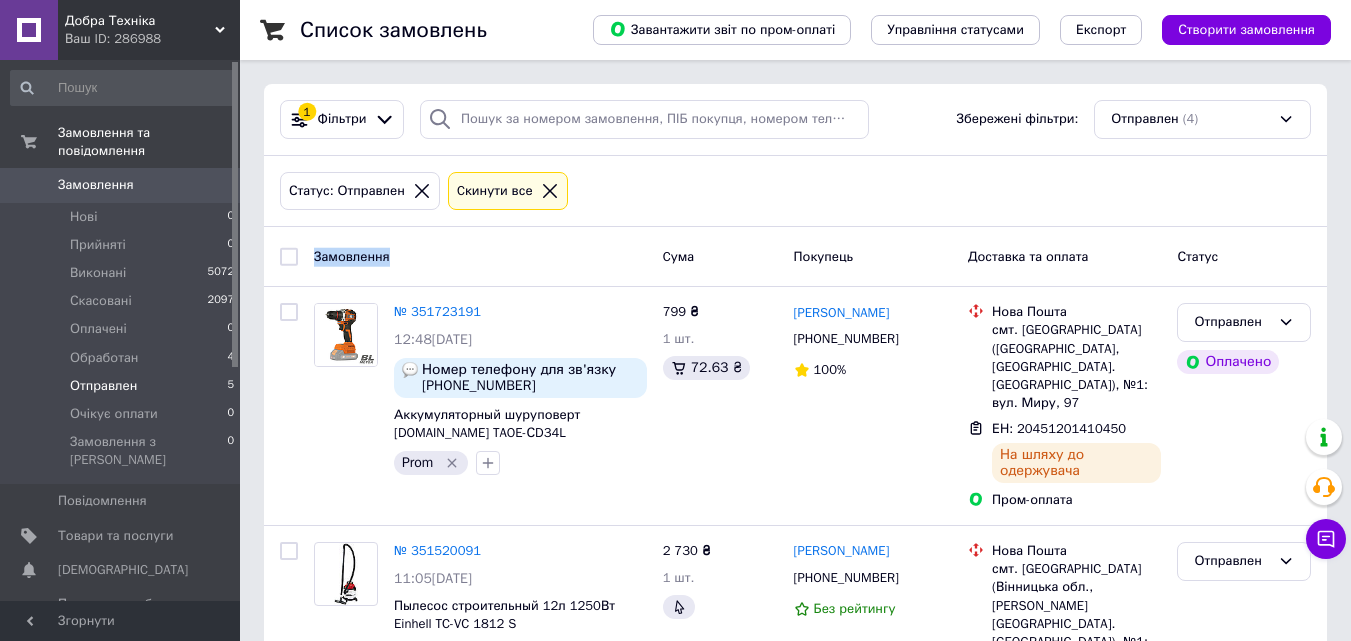 click on "Замовлення" at bounding box center [352, 255] 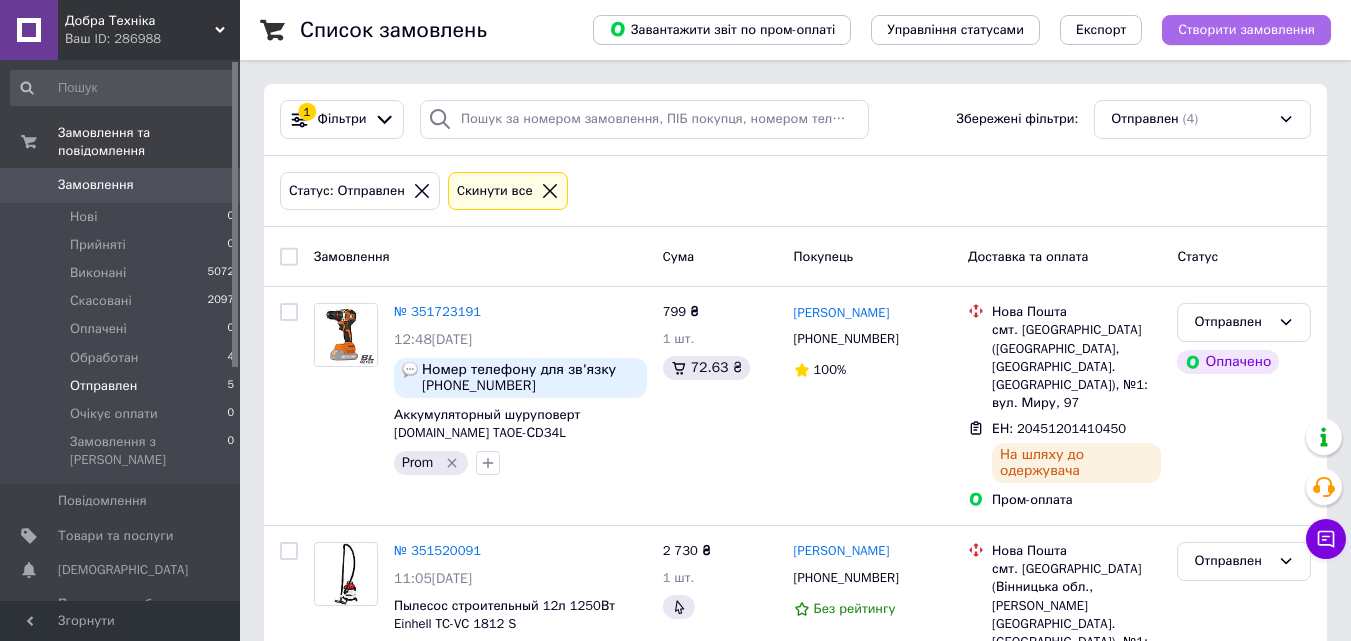 click on "Створити замовлення" at bounding box center (1246, 30) 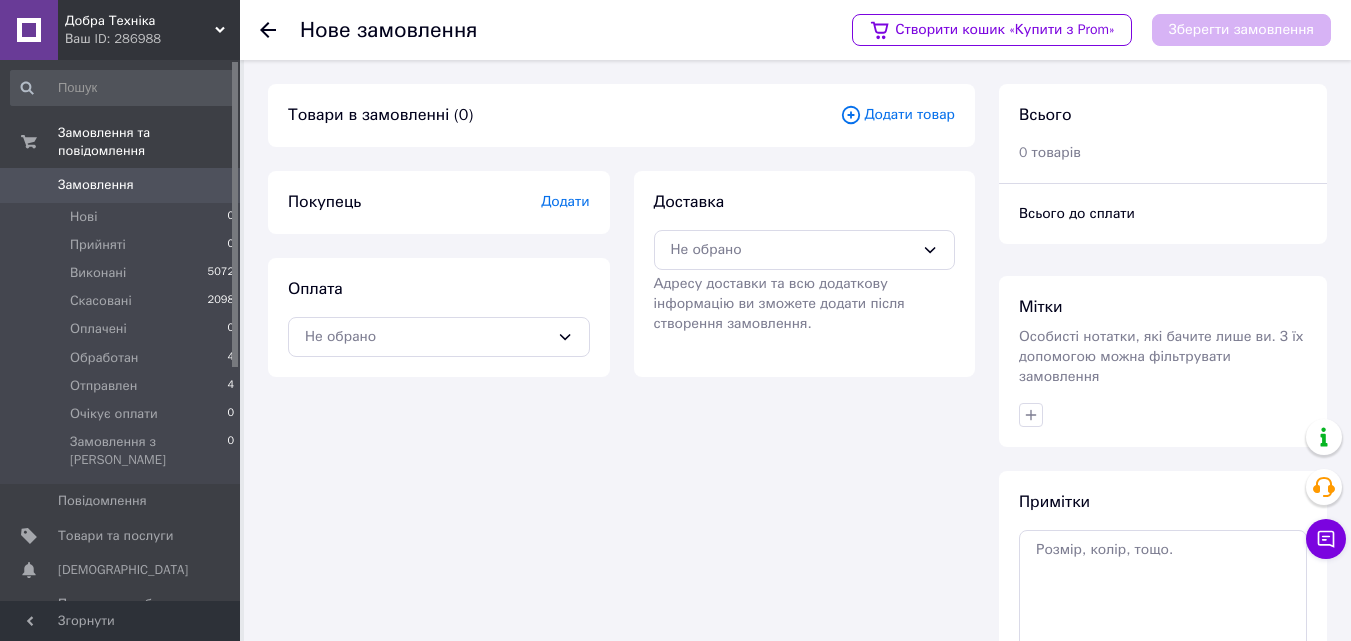 click on "Додати товар" at bounding box center (897, 115) 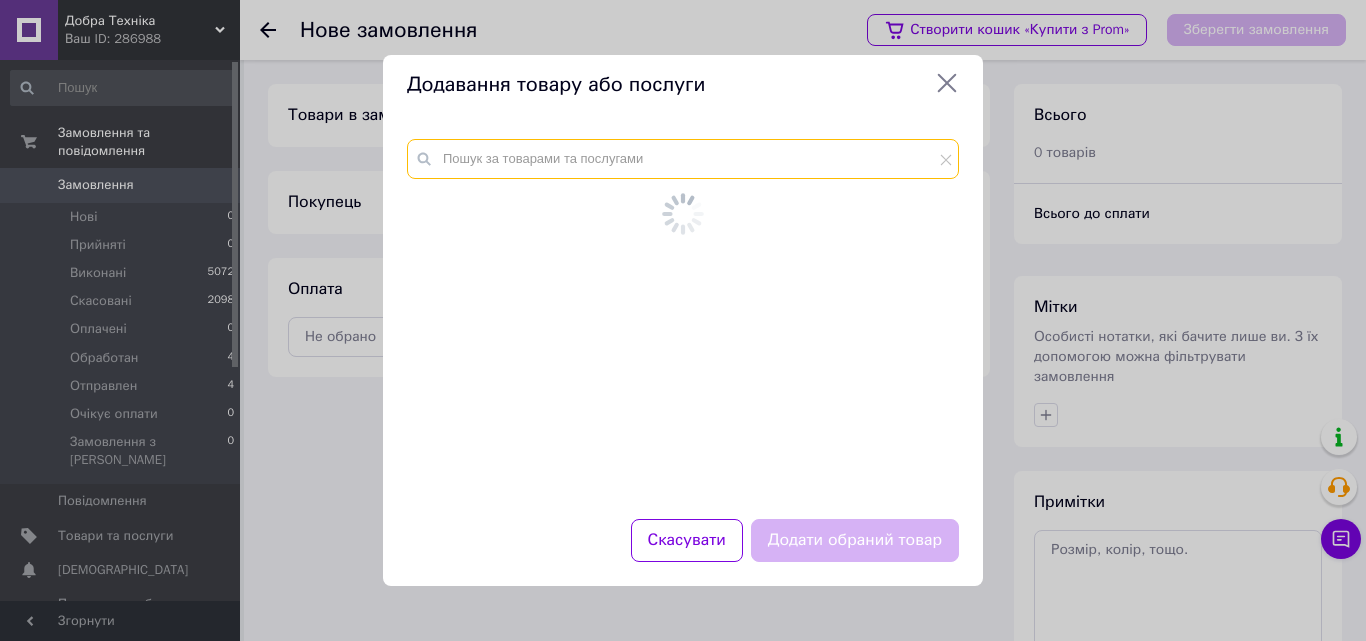 click at bounding box center (683, 159) 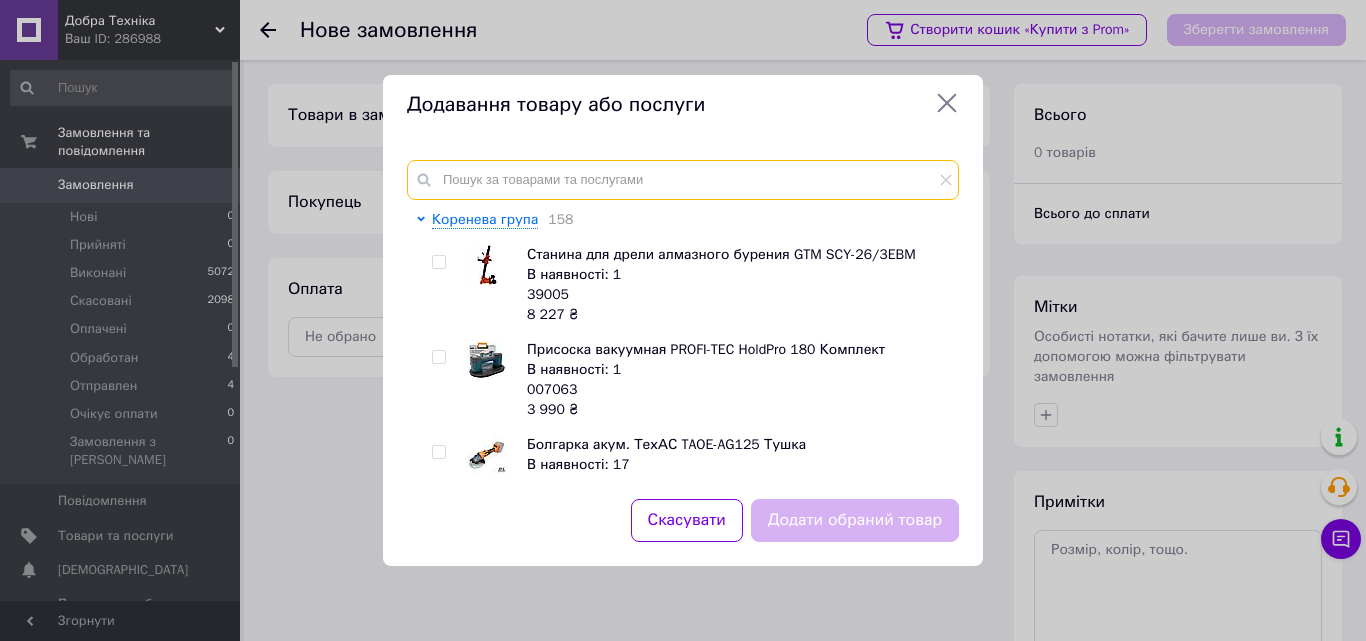 paste on "050230010" 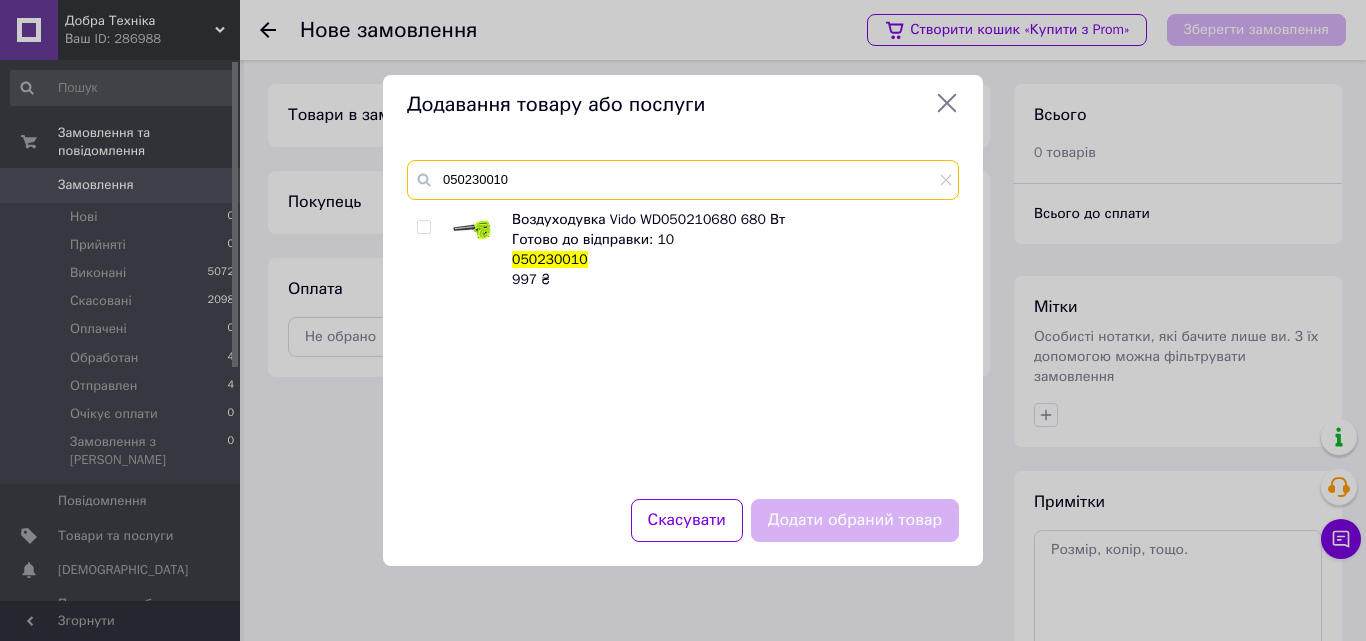 type on "050230010" 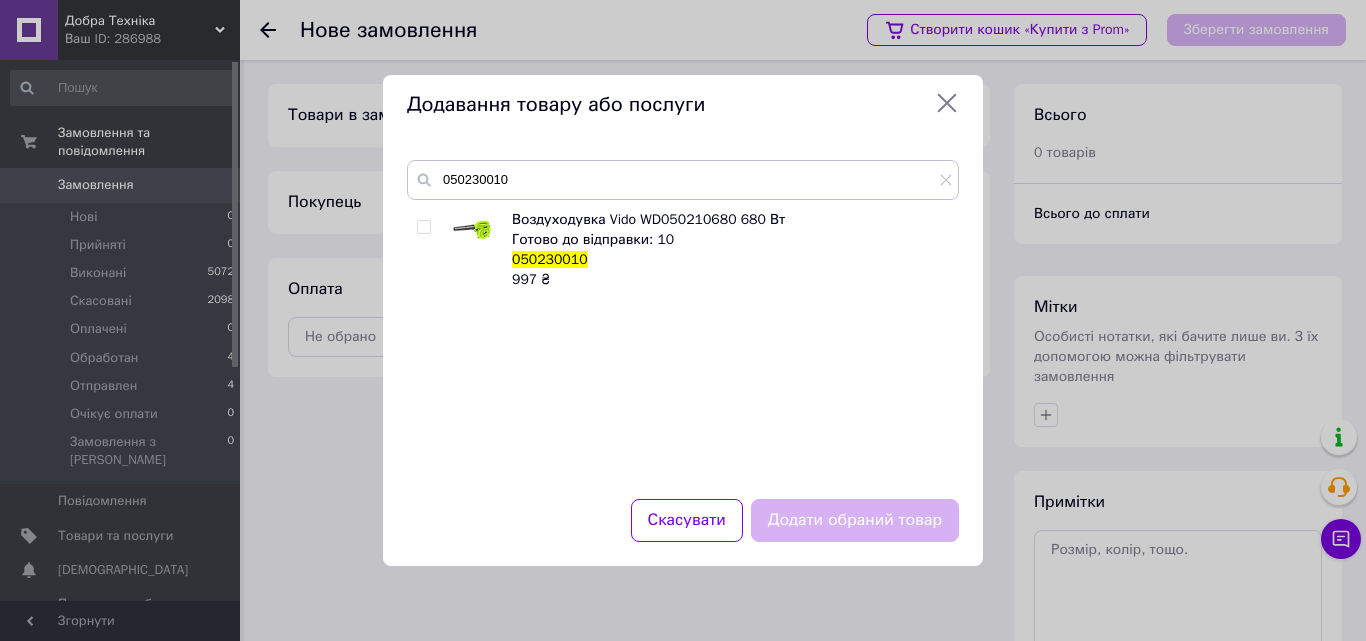 click at bounding box center [423, 227] 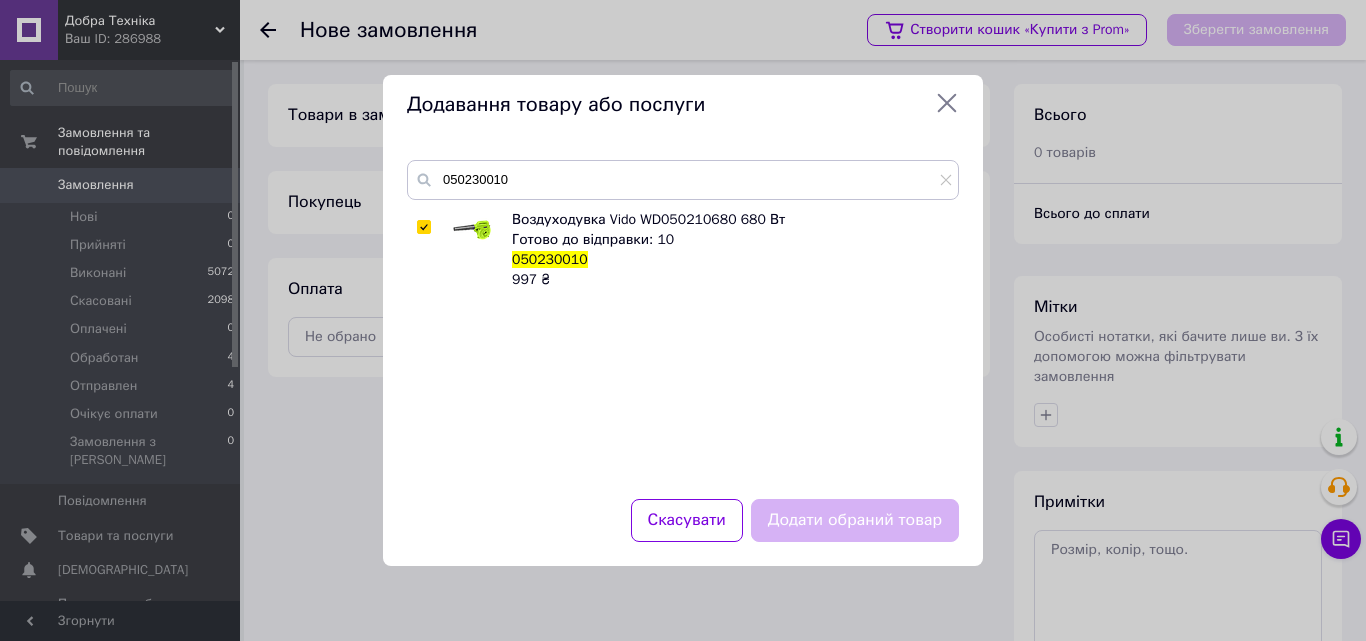 checkbox on "true" 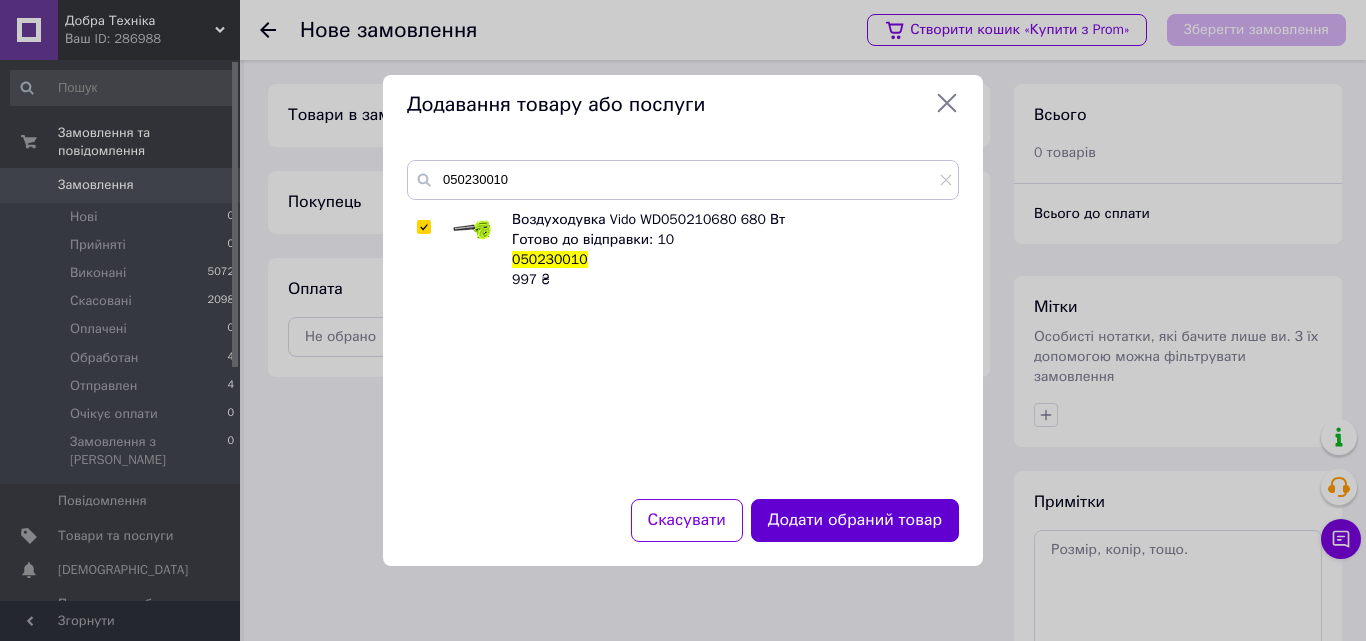 click on "Додати обраний товар" at bounding box center [855, 520] 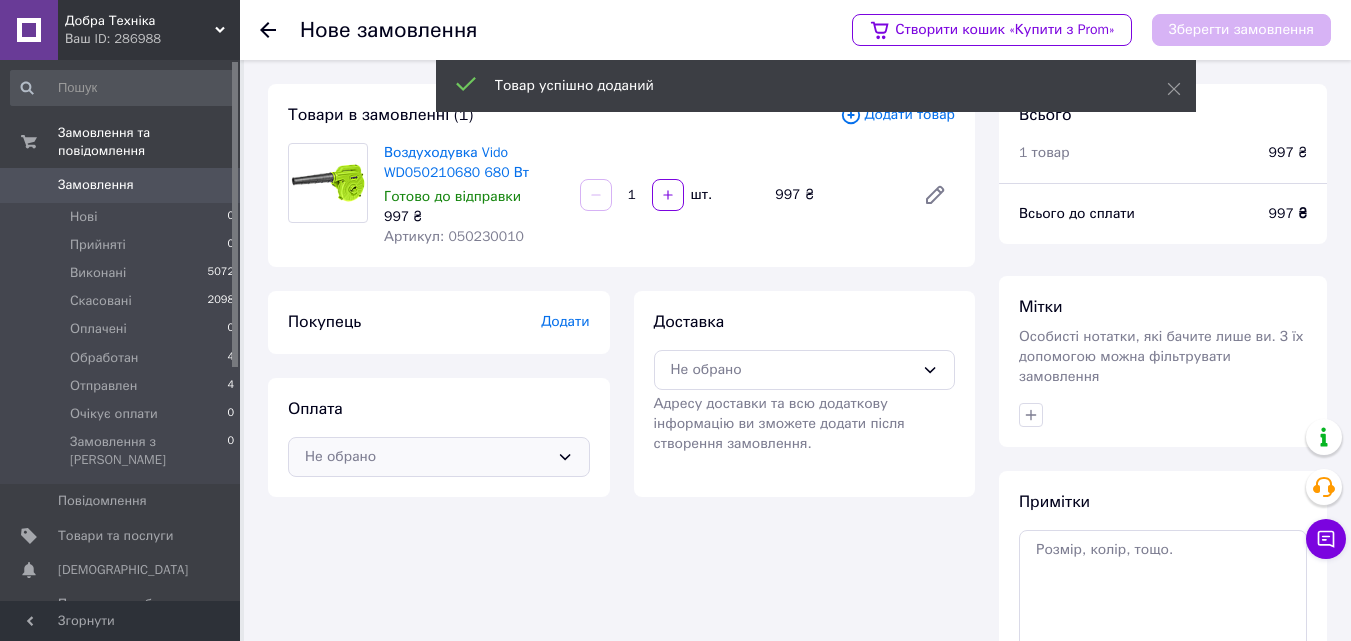 click on "Не обрано" at bounding box center [427, 457] 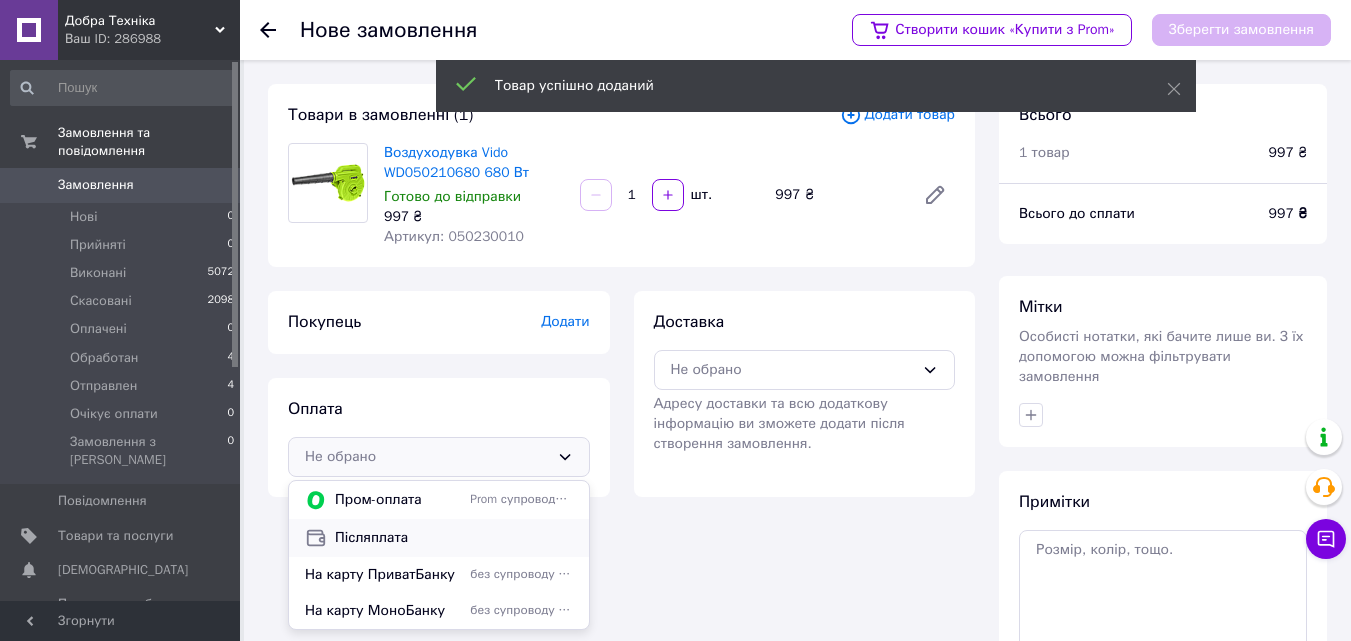 click on "Післяплата" at bounding box center [439, 538] 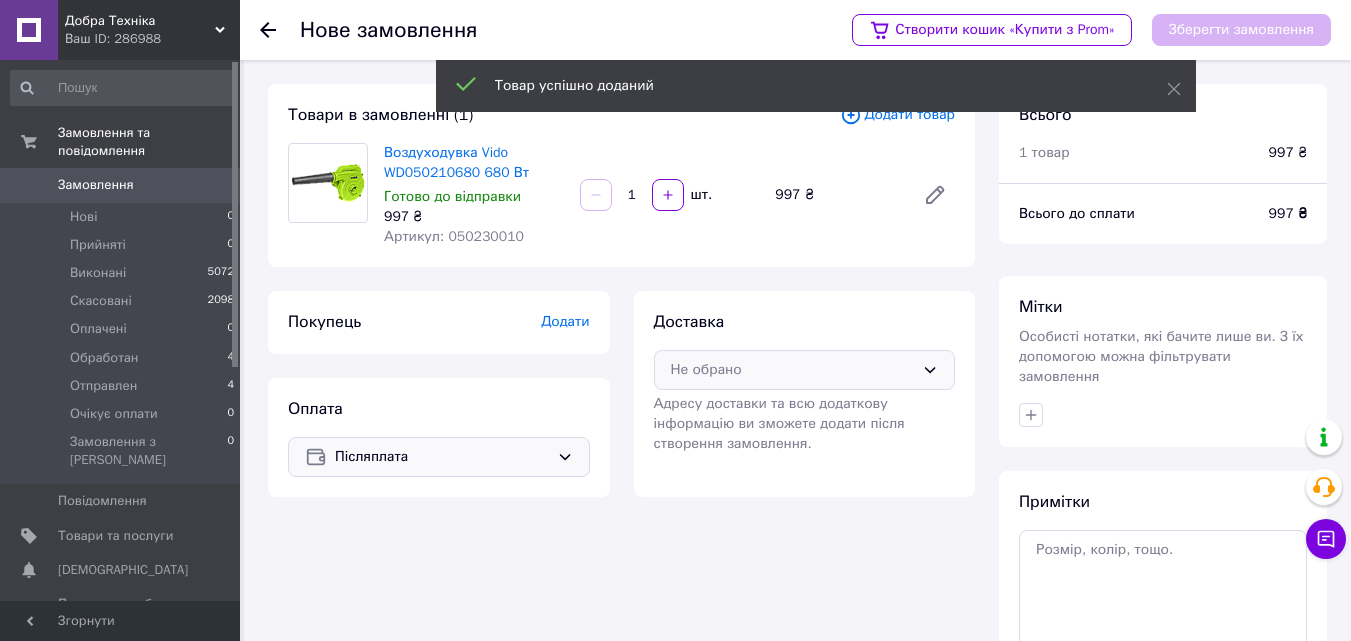 click on "Не обрано" at bounding box center [793, 370] 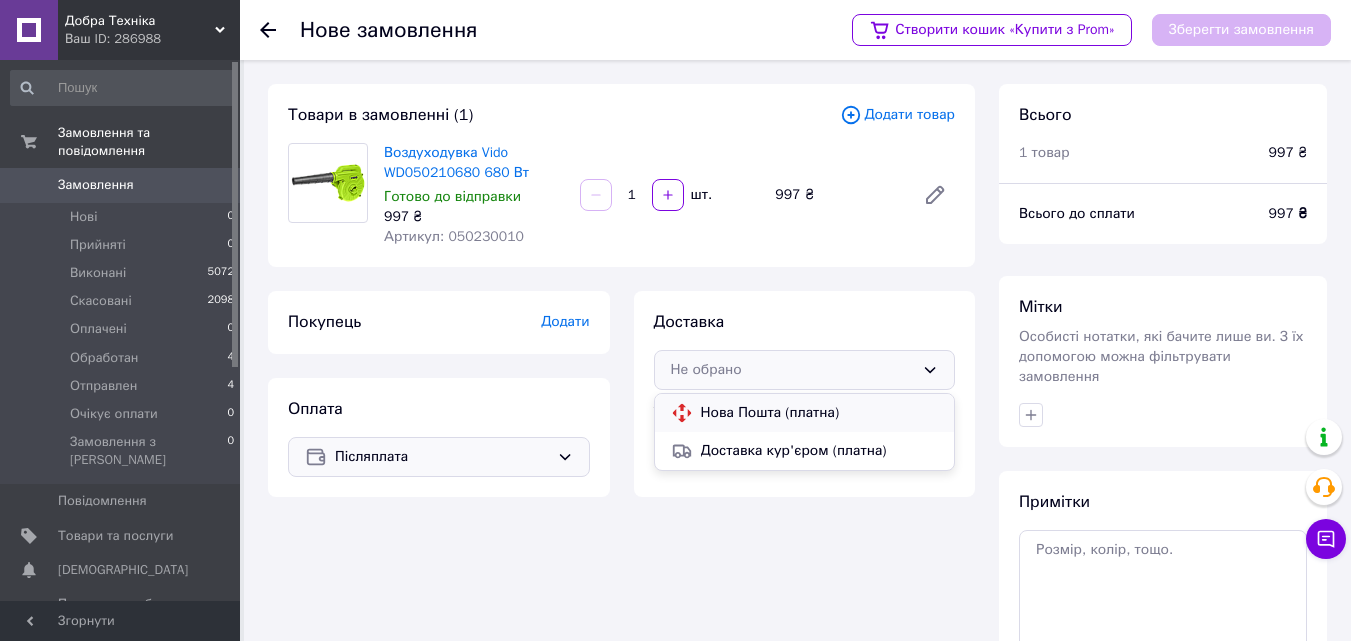 click on "Нова Пошта (платна)" at bounding box center (820, 413) 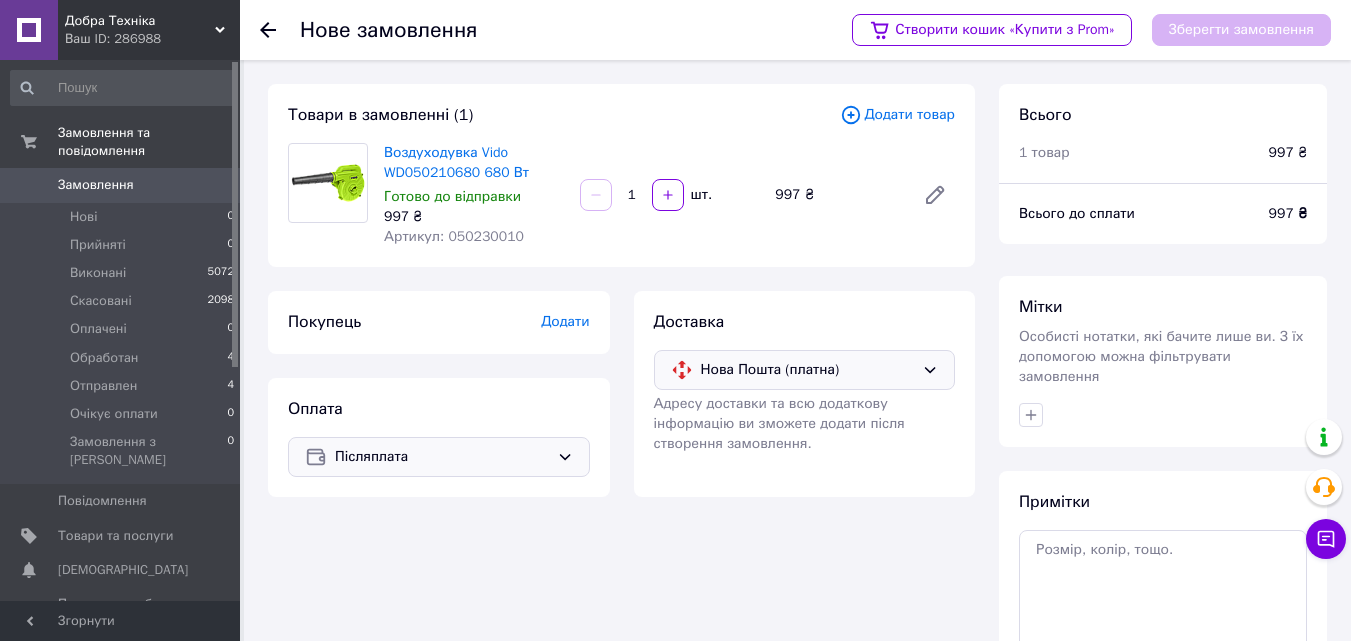 click on "Товари в замовленні (1) Додати товар Воздуходувка Vido WD050210680 680 Вт Готово до відправки 997 ₴ Артикул: 050230010 1   шт. 997 ₴ Покупець Додати Оплата Післяплата Доставка Нова Пошта (платна) Адресу доставки та всю додаткову інформацію
ви зможете додати після створення замовлення." at bounding box center [621, 452] 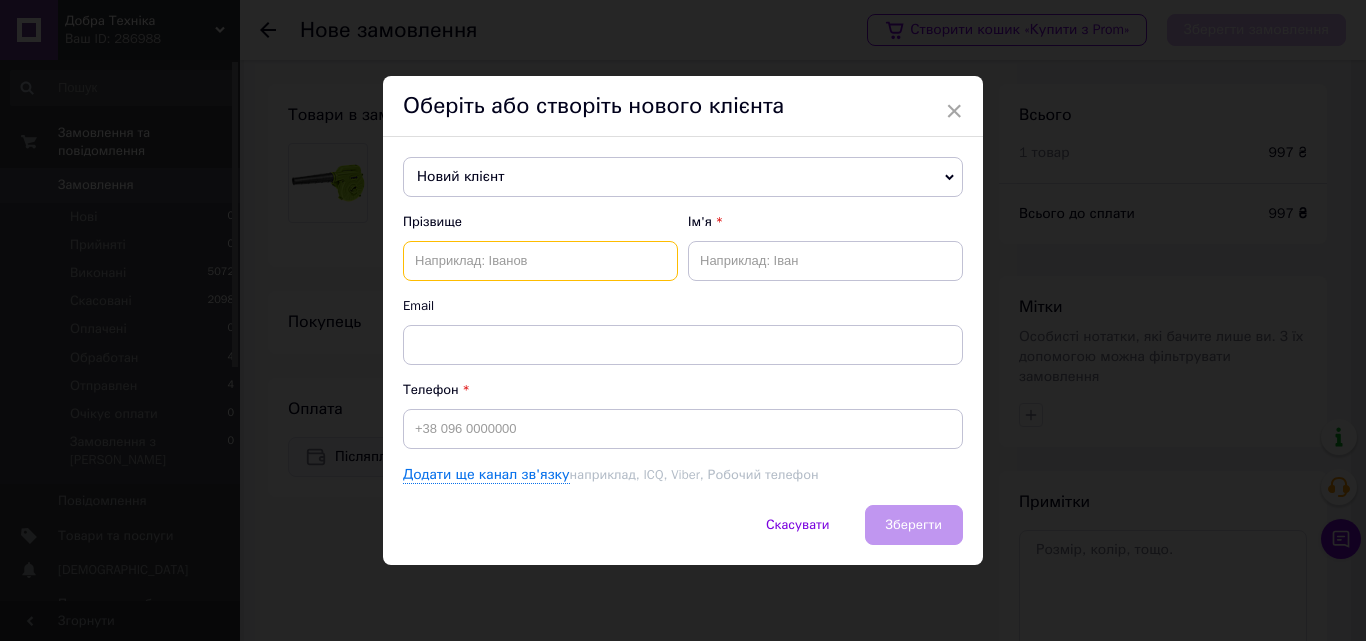click at bounding box center [540, 261] 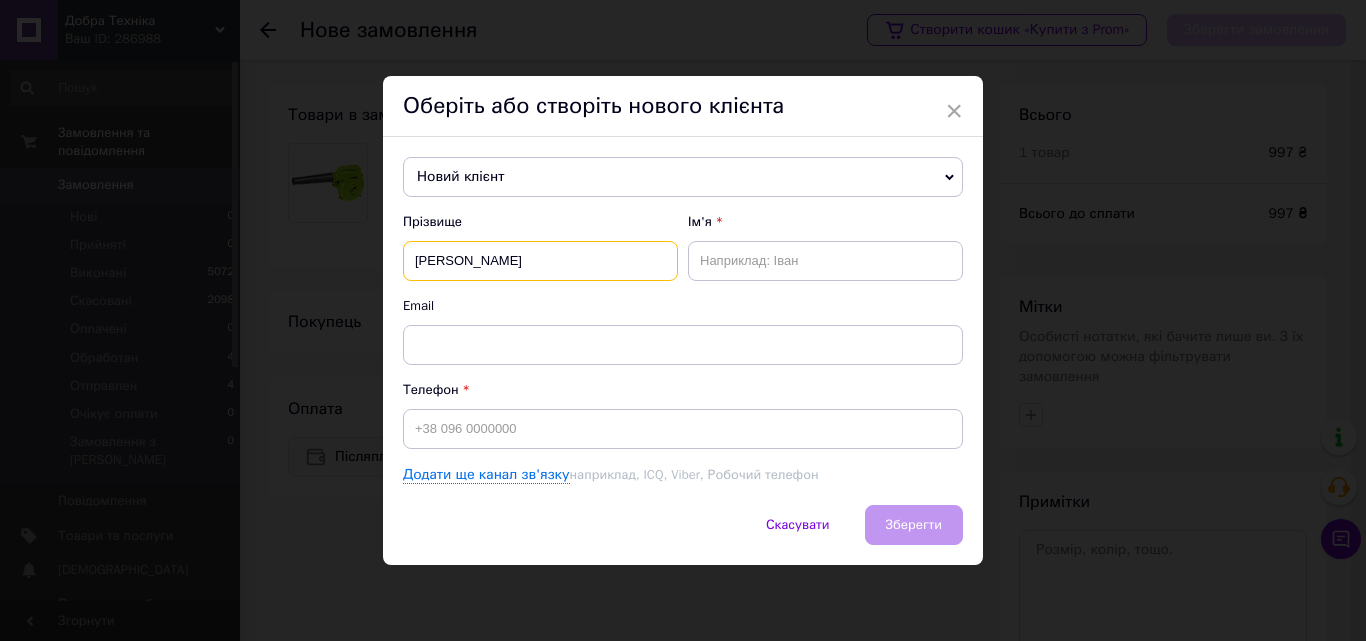 type on "[PERSON_NAME]" 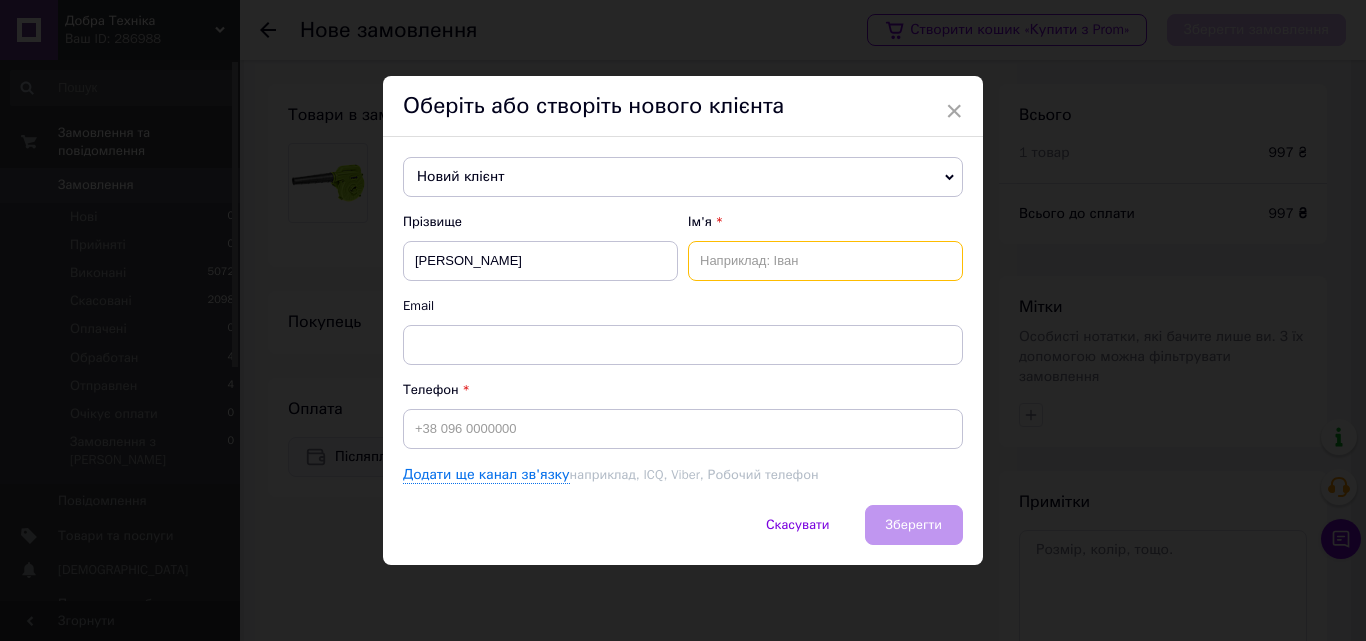 click at bounding box center (825, 261) 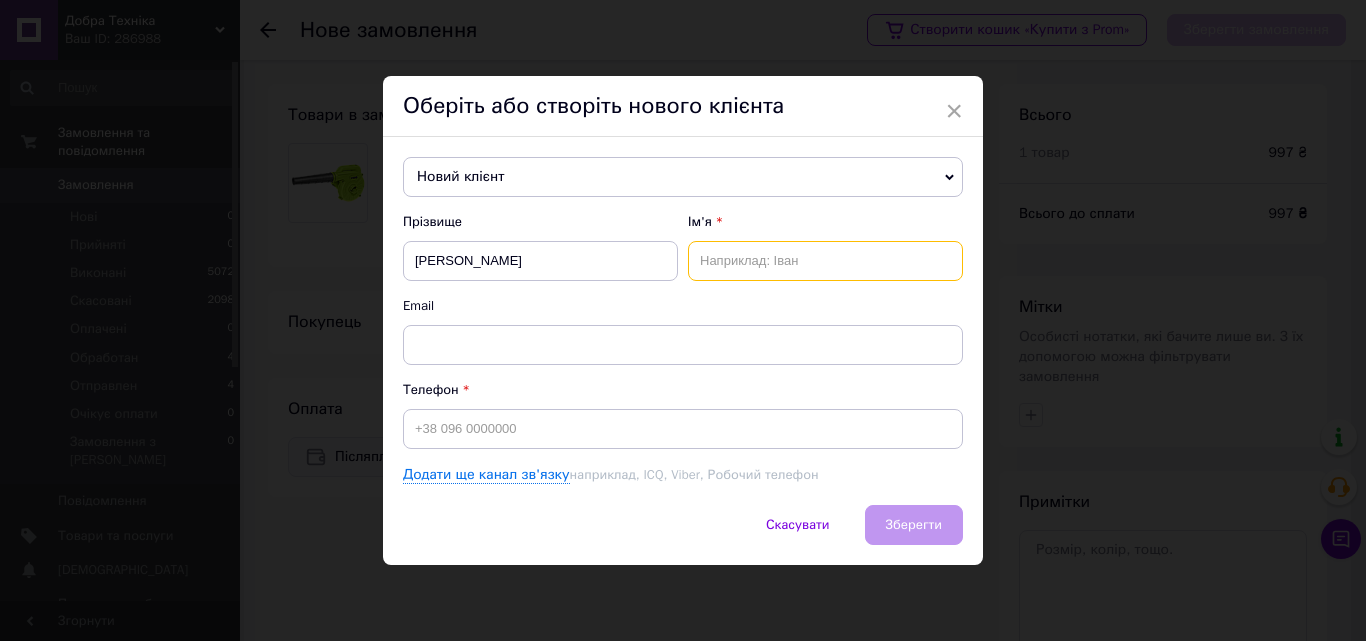 paste on "Станіслав" 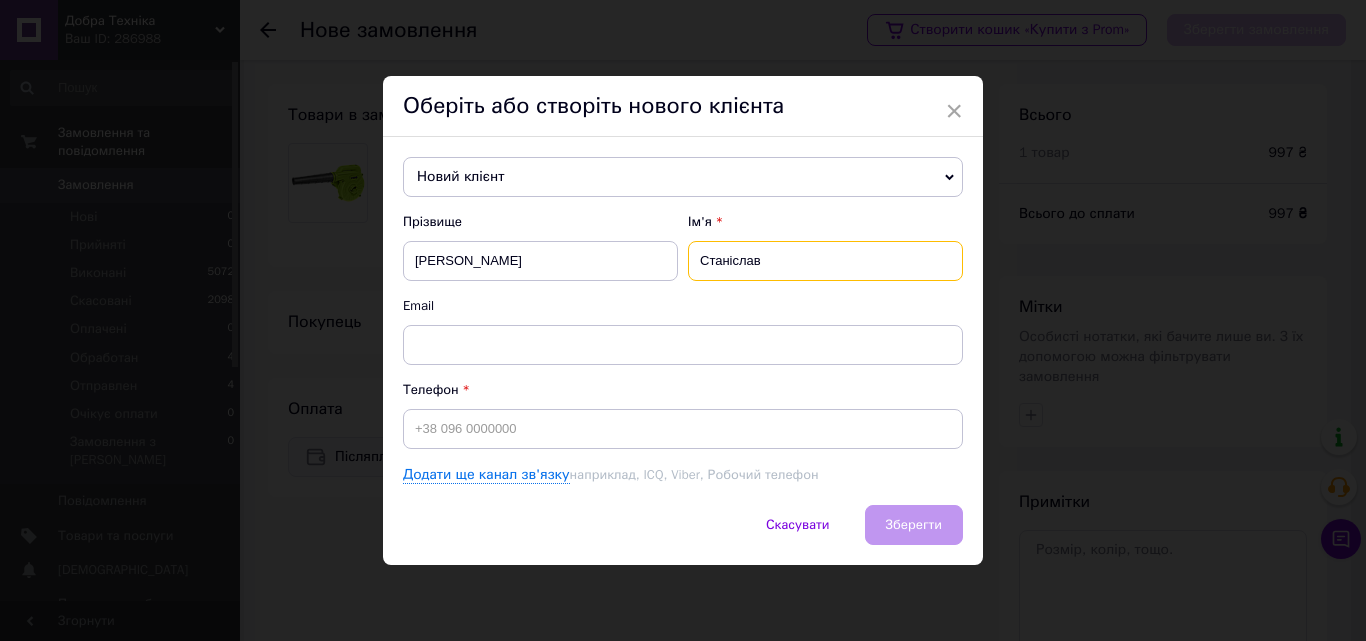 type on "Станіслав" 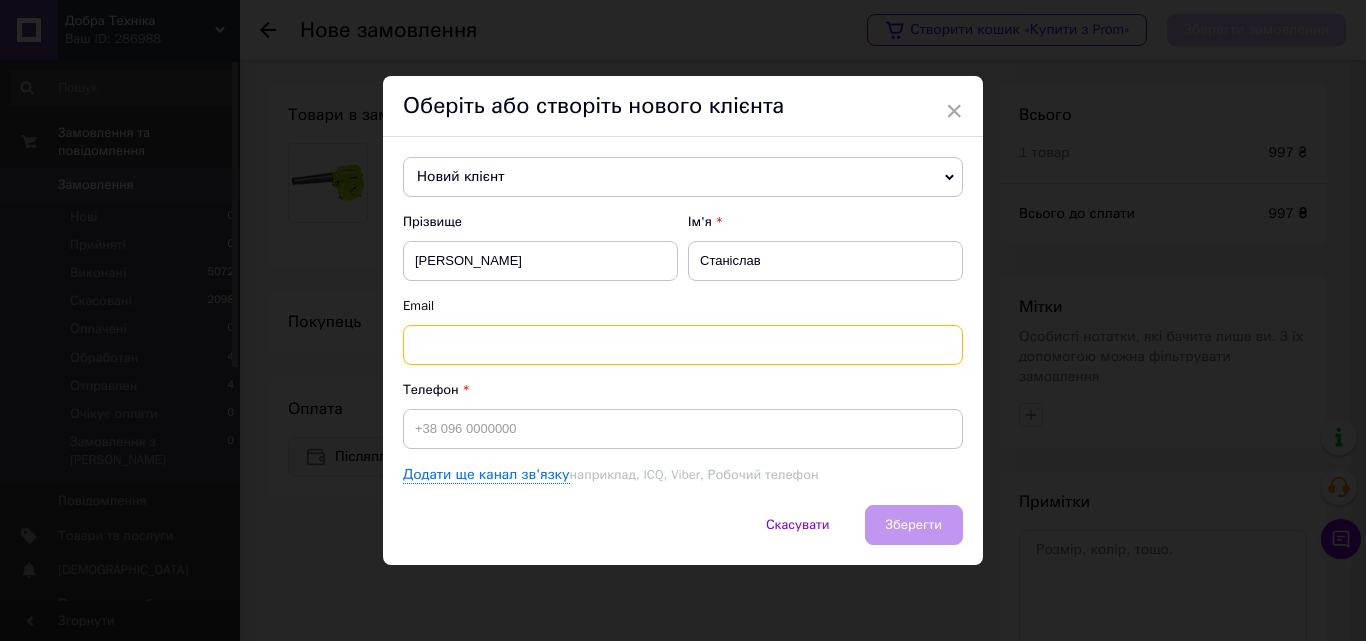 click at bounding box center [683, 345] 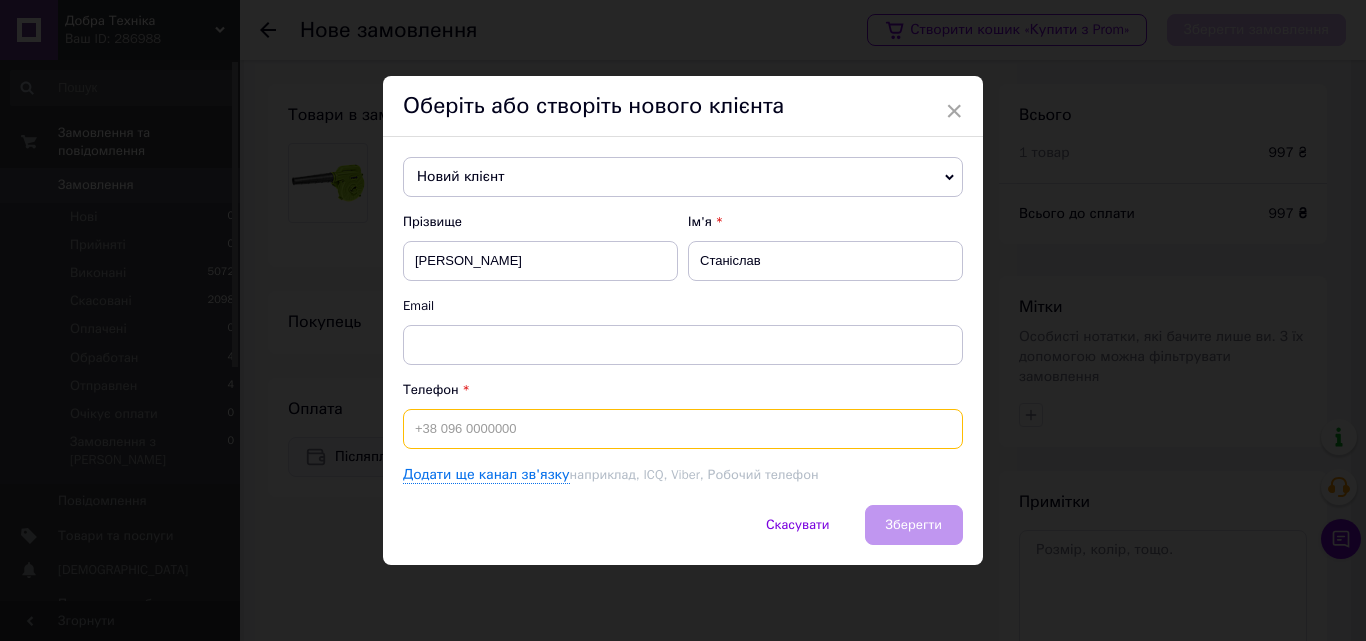 click at bounding box center [683, 429] 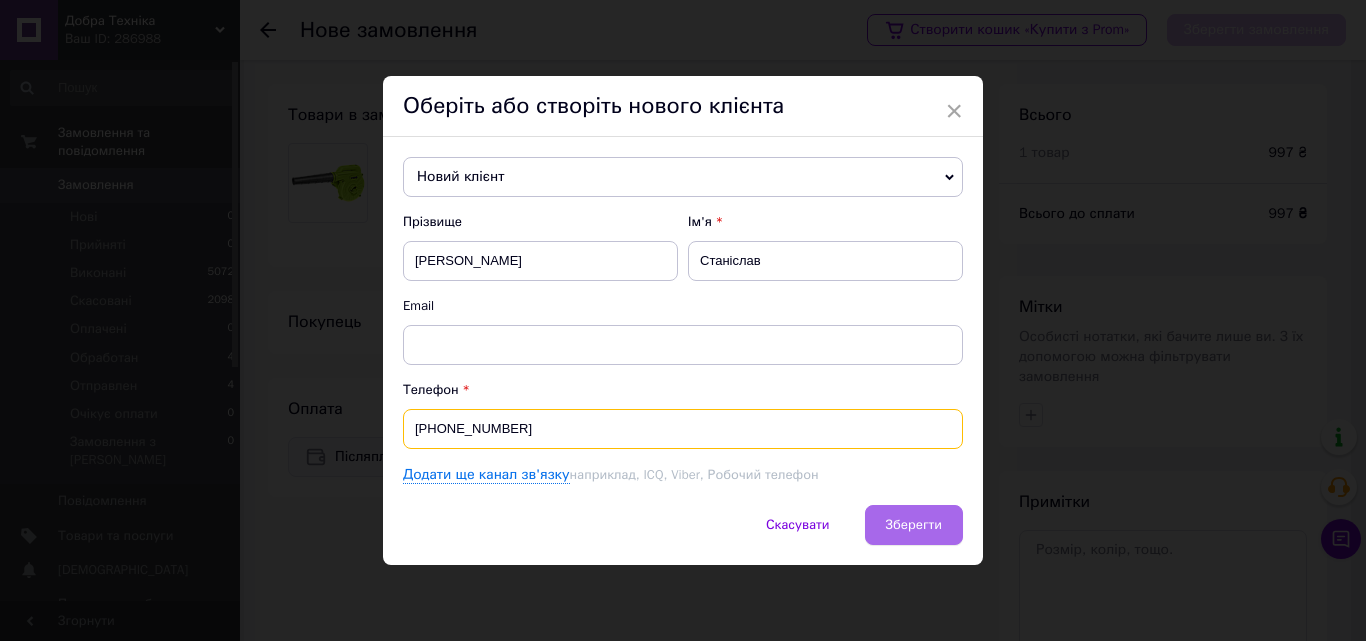 type on "[PHONE_NUMBER]" 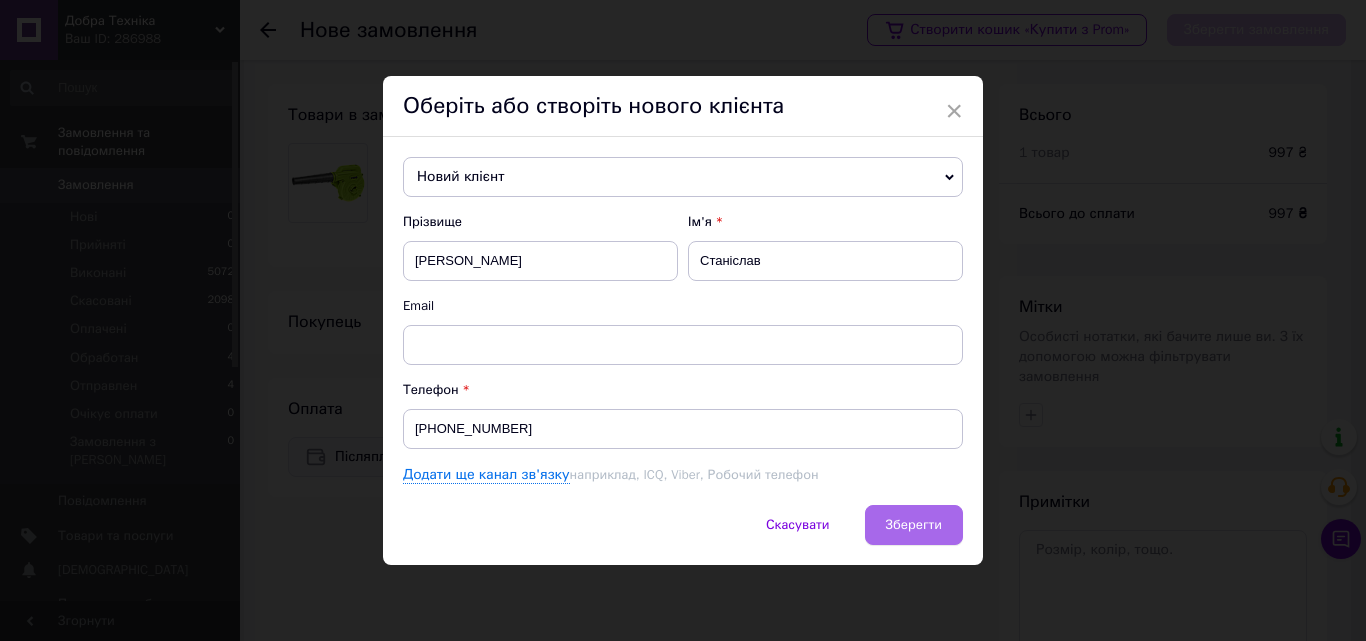 click on "Зберегти" at bounding box center (914, 524) 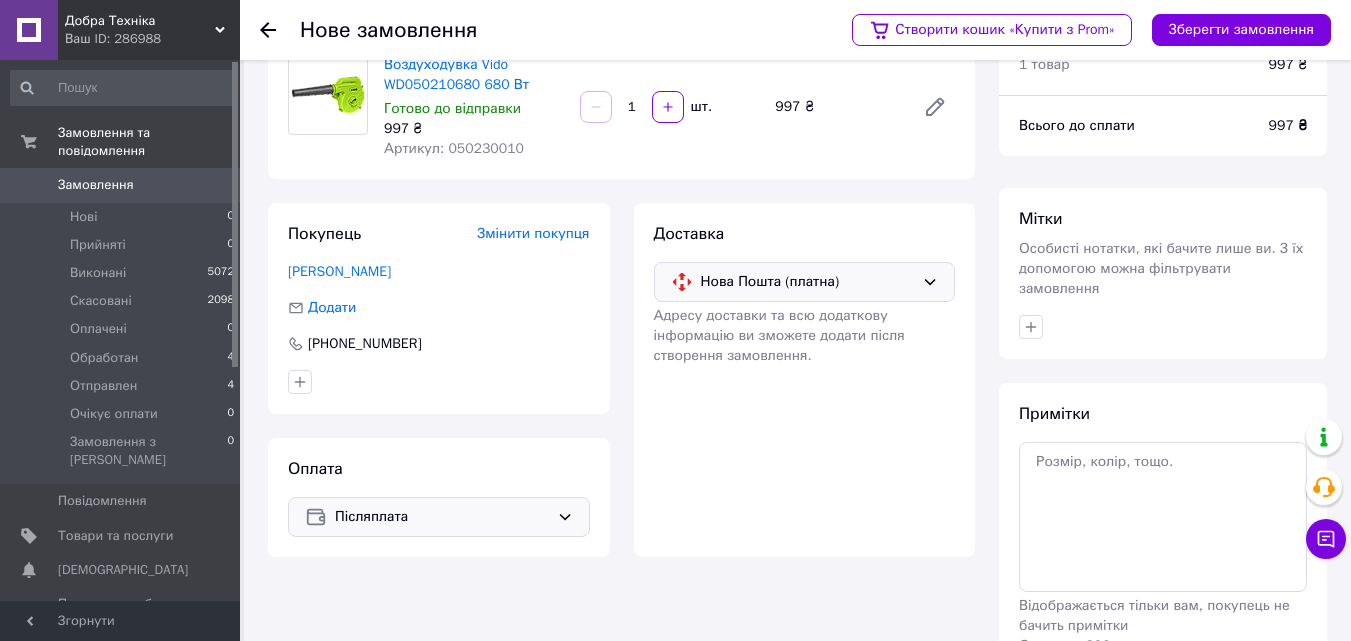 scroll, scrollTop: 0, scrollLeft: 0, axis: both 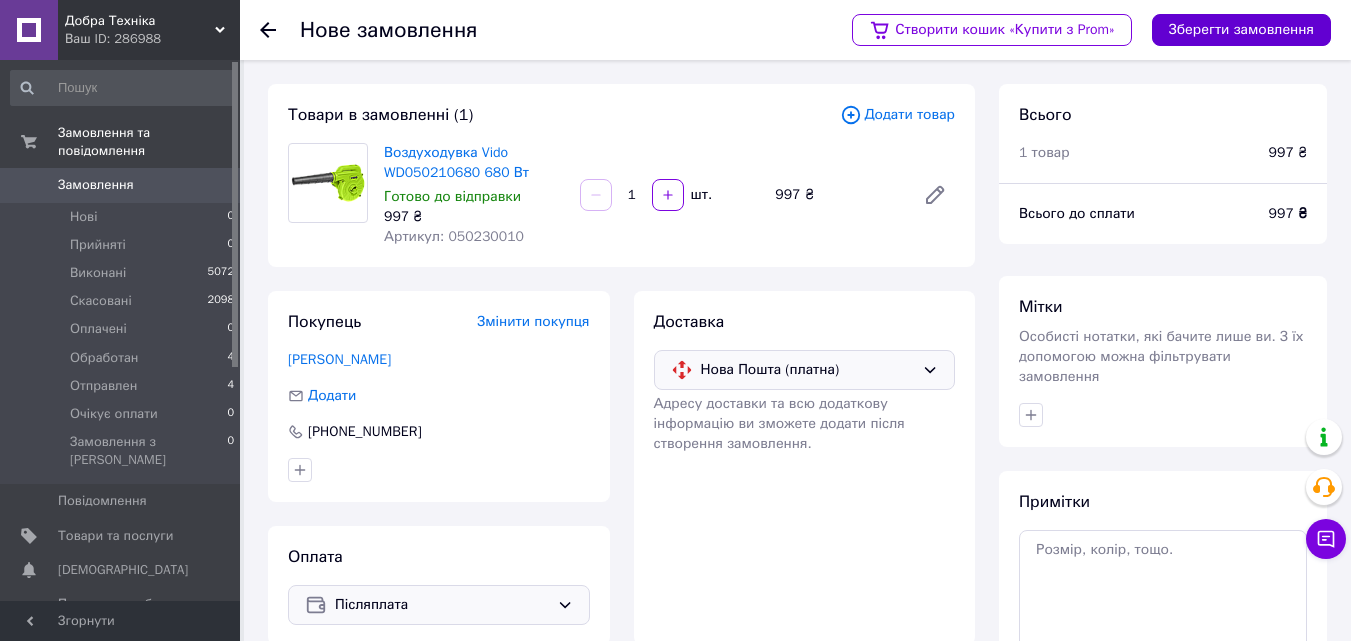 click on "Зберегти замовлення" at bounding box center (1241, 30) 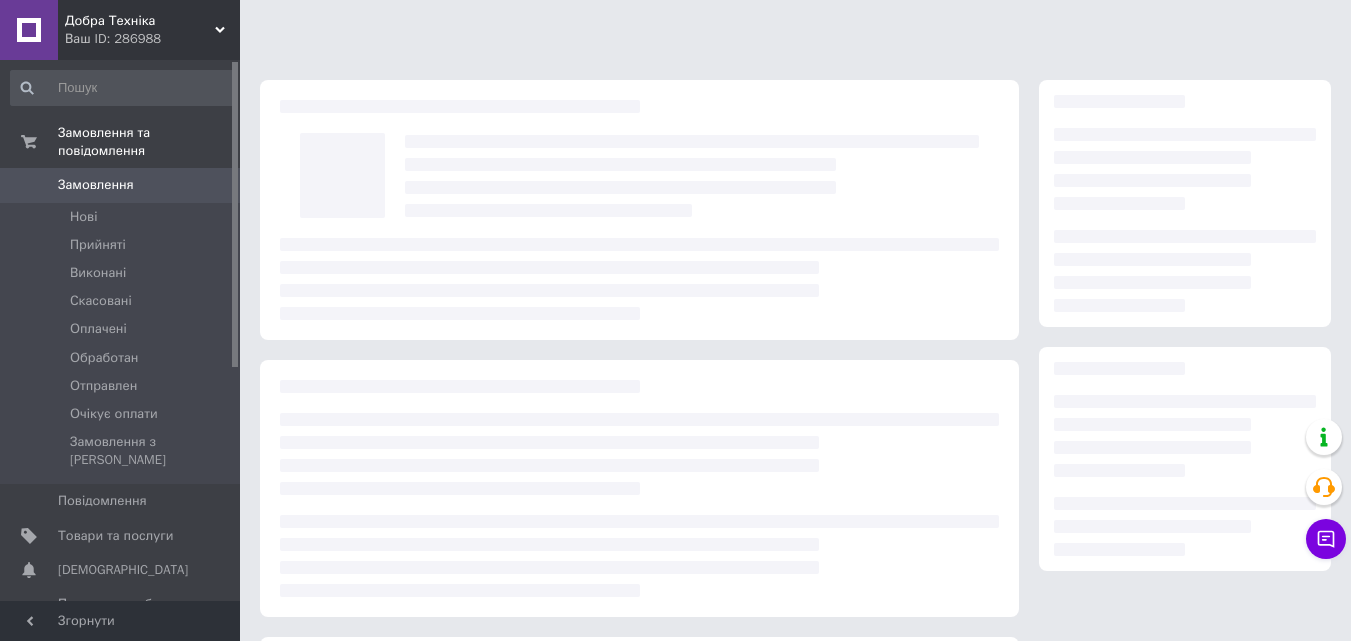 scroll, scrollTop: 0, scrollLeft: 0, axis: both 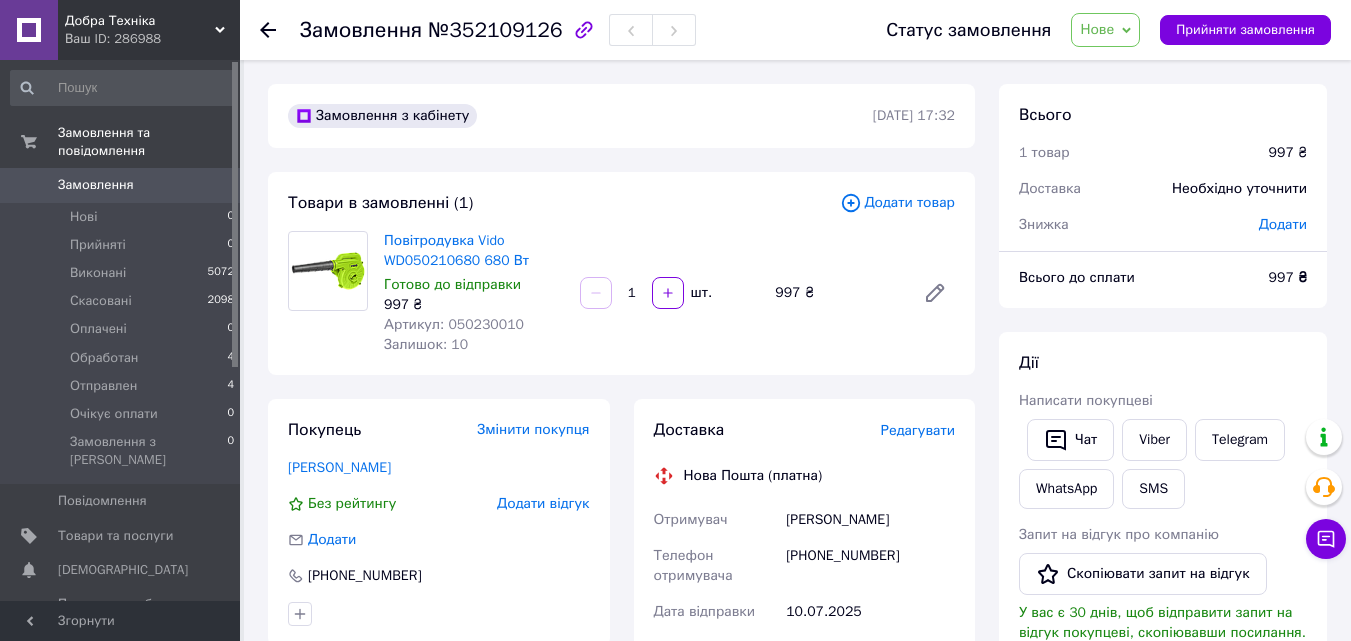 click on "Нове" at bounding box center (1097, 29) 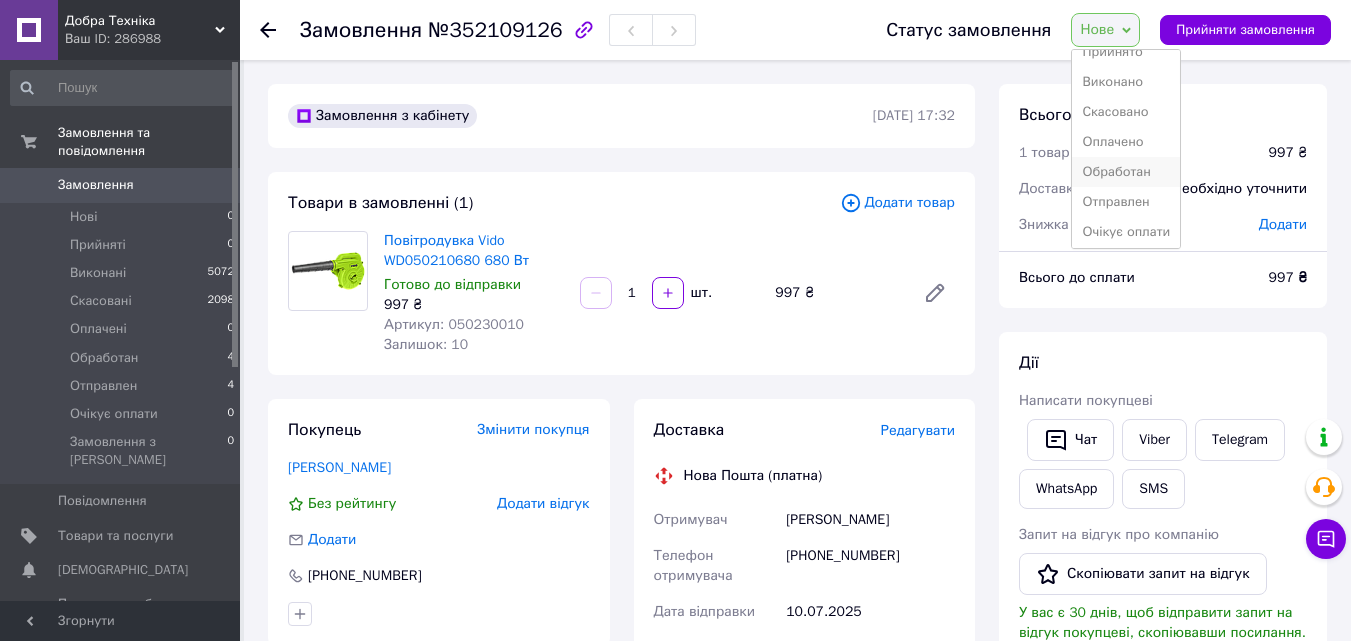 scroll, scrollTop: 22, scrollLeft: 0, axis: vertical 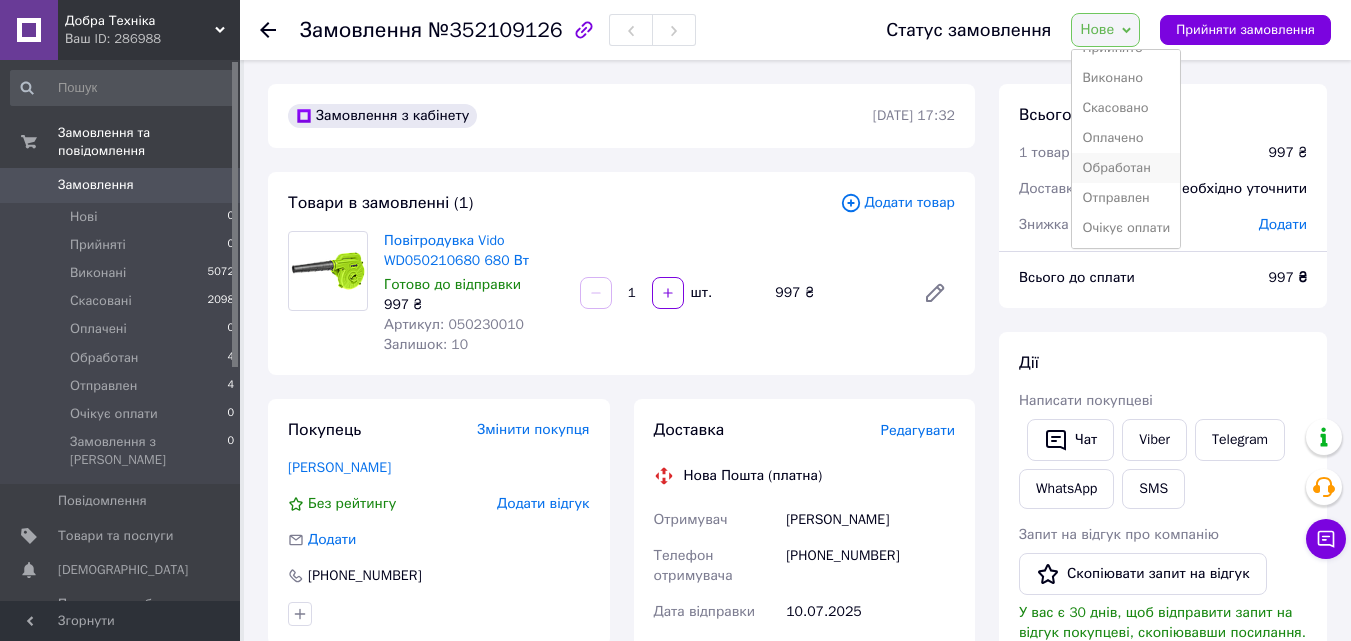 click on "Обработан" at bounding box center [1126, 168] 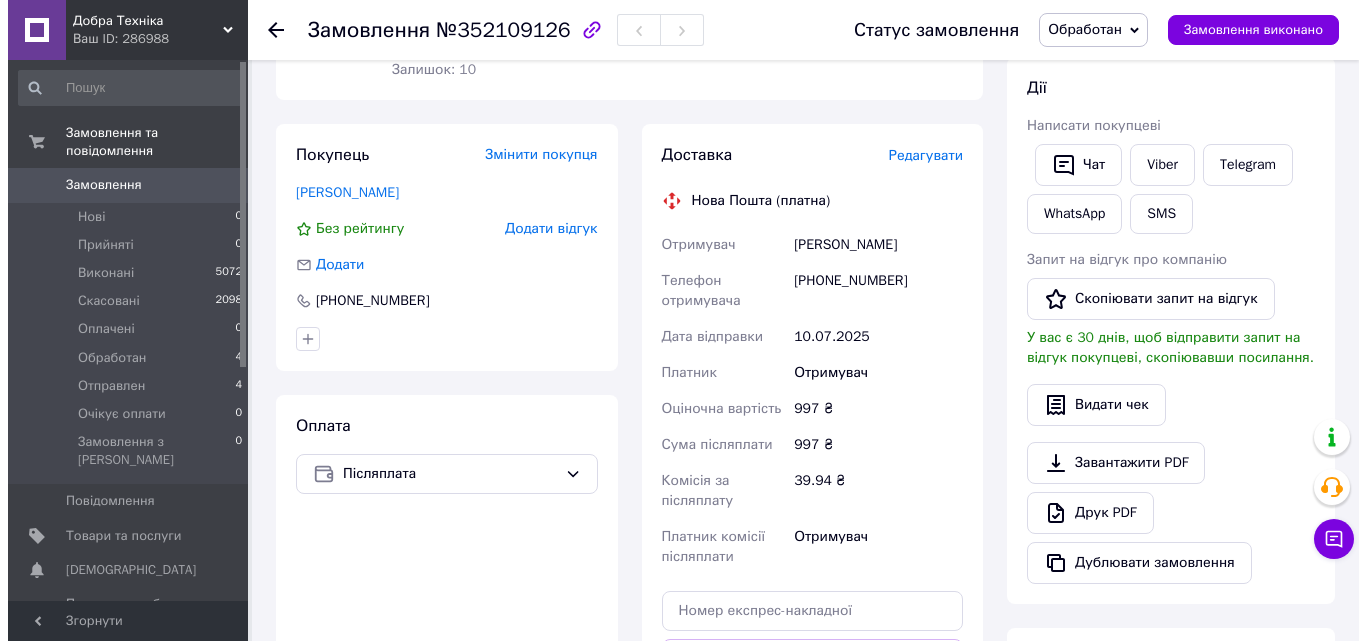 scroll, scrollTop: 300, scrollLeft: 0, axis: vertical 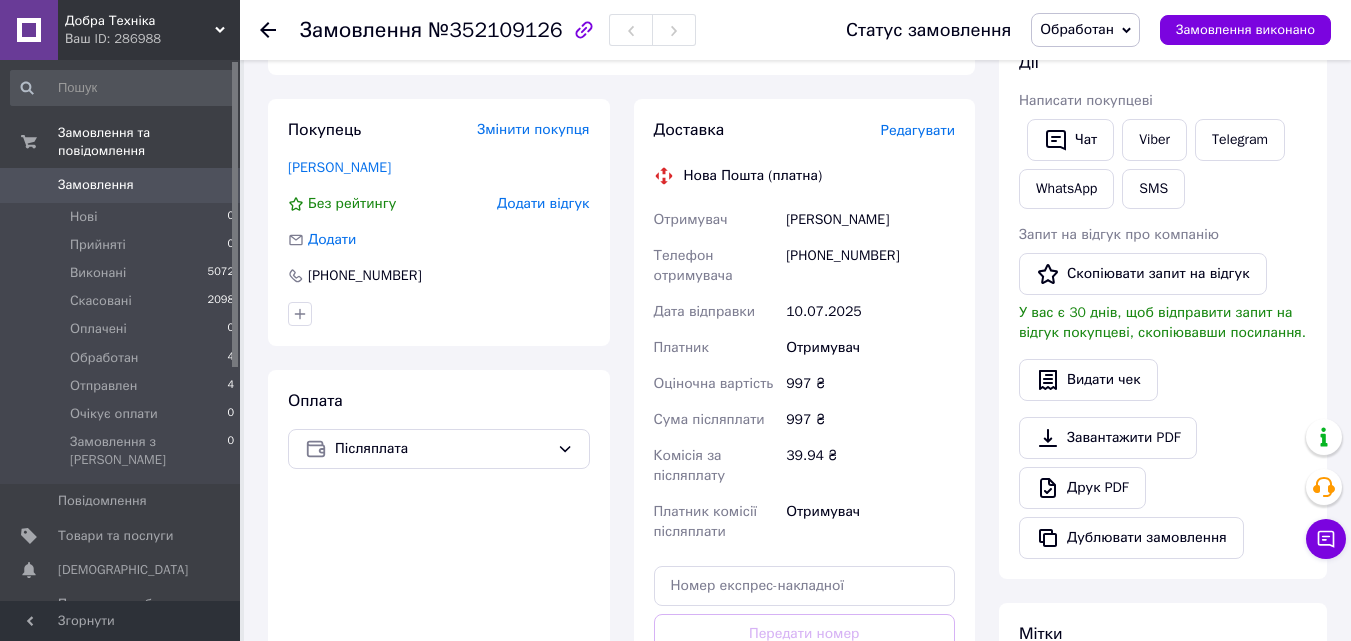 click on "Редагувати" at bounding box center [918, 130] 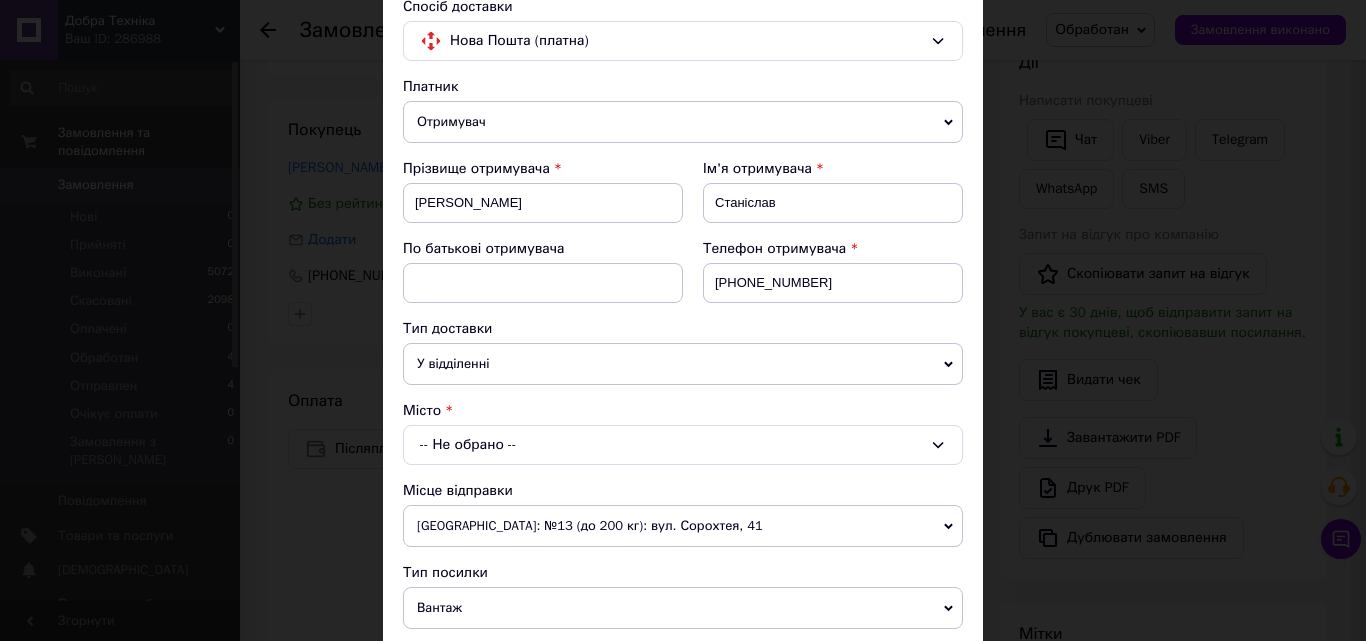 scroll, scrollTop: 200, scrollLeft: 0, axis: vertical 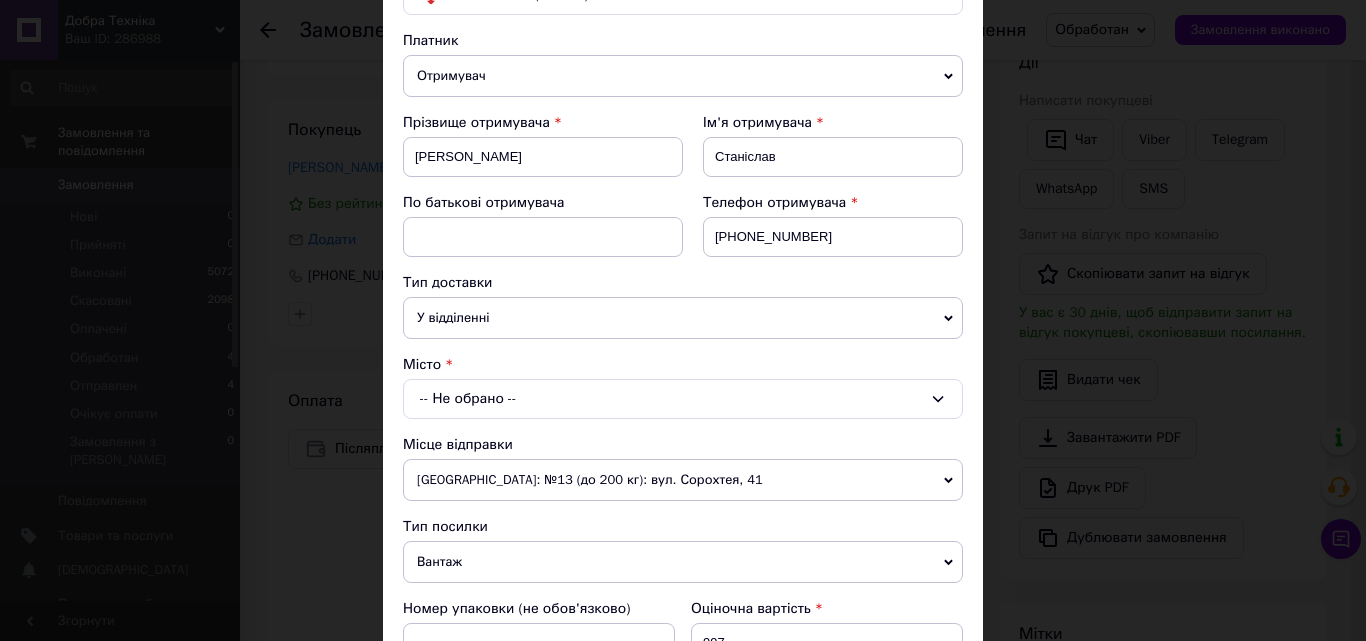 click on "-- Не обрано --" at bounding box center (683, 399) 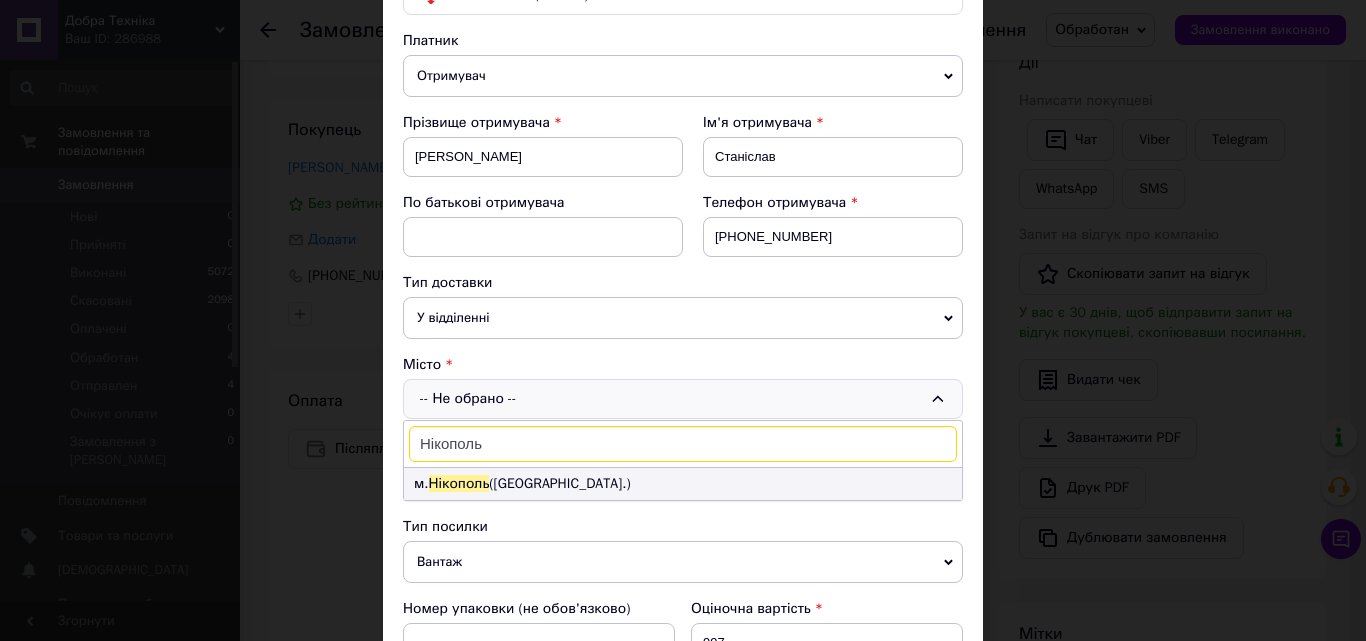 type on "Нікополь" 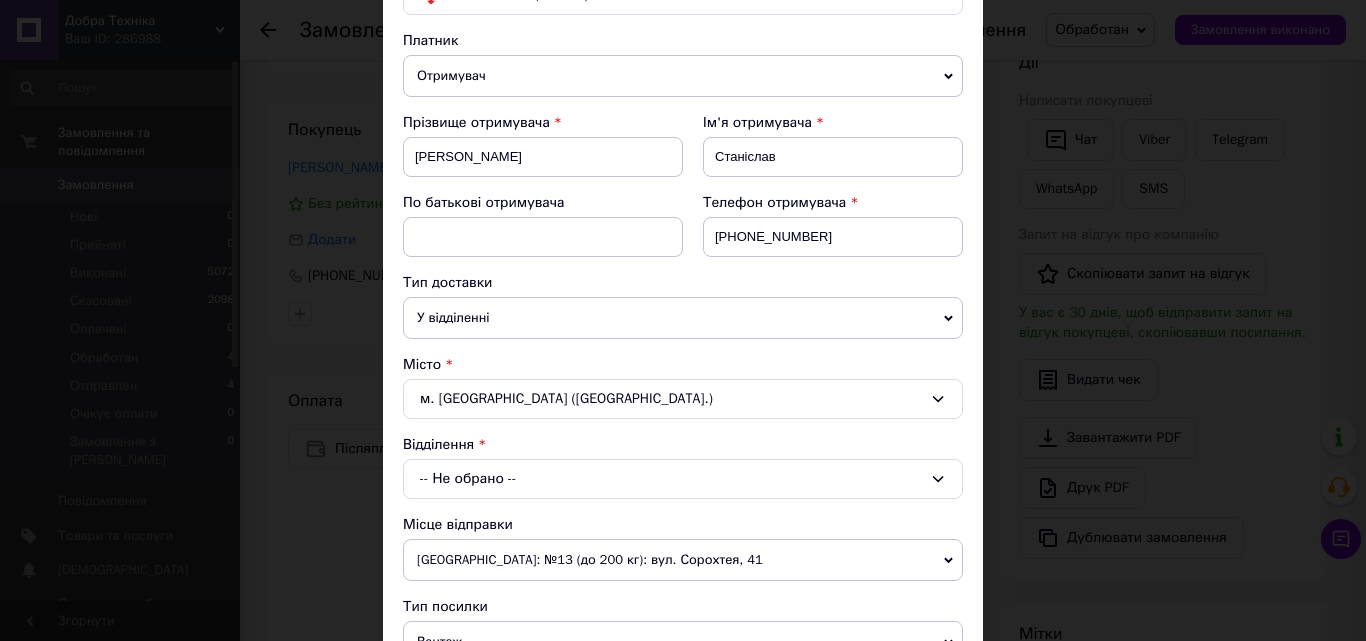 click on "-- Не обрано --" at bounding box center [683, 479] 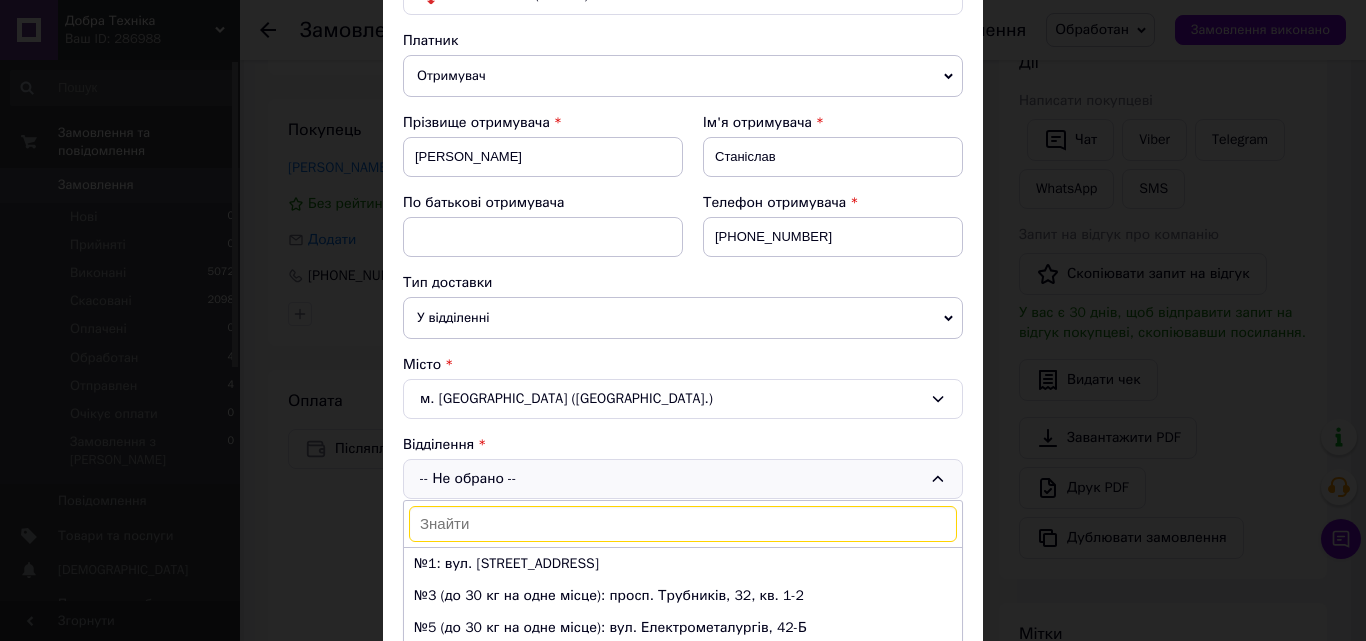 type on "1" 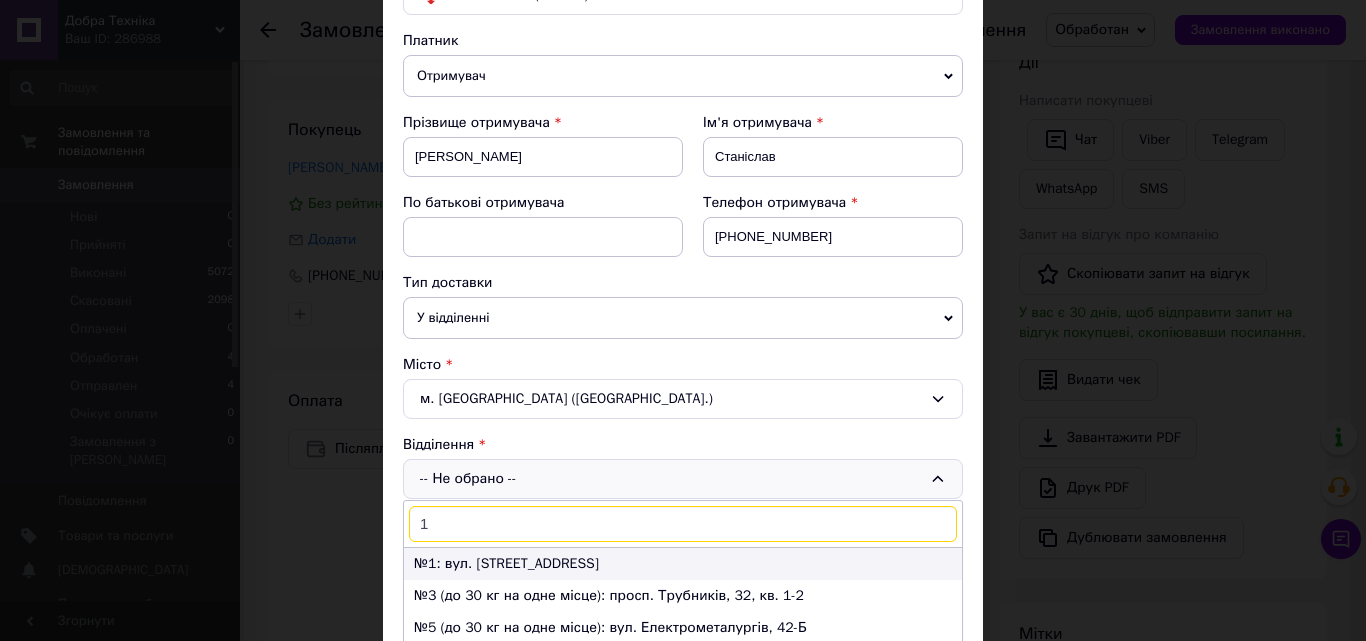 click on "№1: вул. [STREET_ADDRESS]" at bounding box center (683, 564) 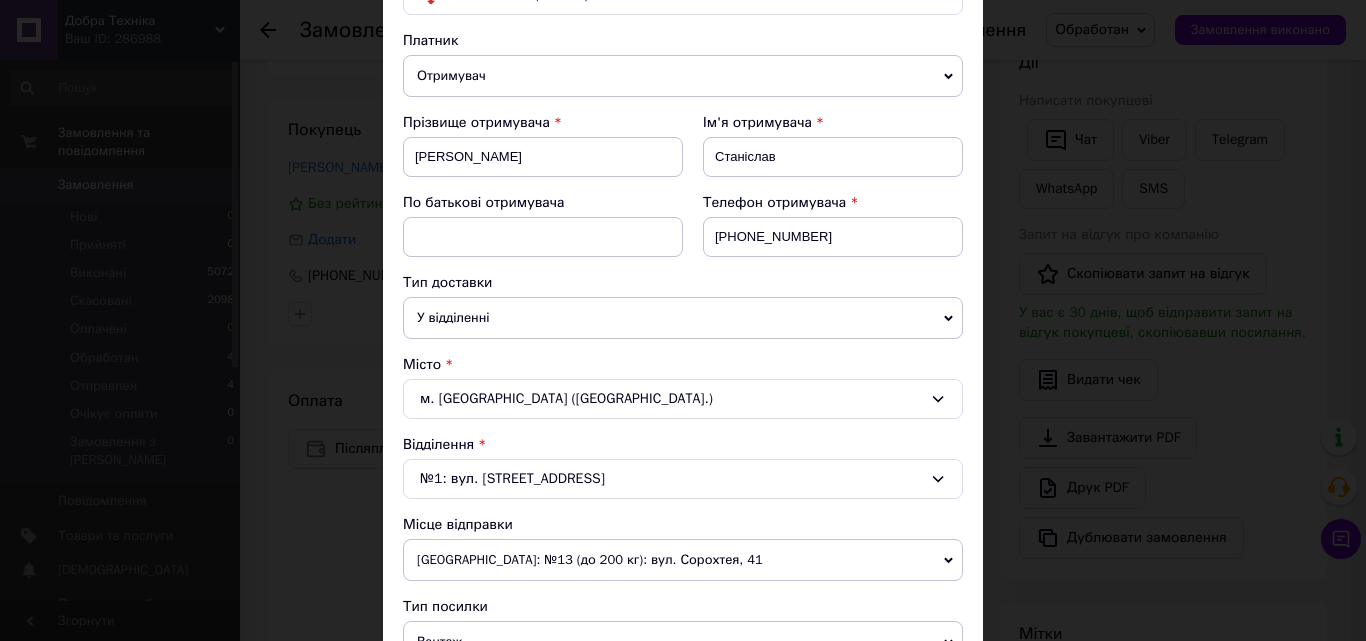 click on "Платник Отримувач Відправник Прізвище отримувача Мухін Ім'я отримувача Станіслав По батькові отримувача Телефон отримувача +380509973572 Тип доставки У відділенні Кур'єром В поштоматі Місто м. Нікополь (Дніпропетровська обл.) Відділення №1: вул. Кооперативна, 5 Місце відправки Івано-Франківськ: №13 (до 200 кг): вул. Сорохтея, 41 м. Долина (Івано-Франківська обл., Калуський р-н.): №1: вул. Степана Бандери, 3 В Калуш: №1: вул. Каракая, 32а смт. Богородчани: №1: вул. Шевченка, 5 Б Надвірна: №1: вул. Європейська, 8 Яремче: №1: вул. Свободи, 22б с. Татарів: №1: вул. Незалежності, 763 Вантаж <" at bounding box center [683, 613] 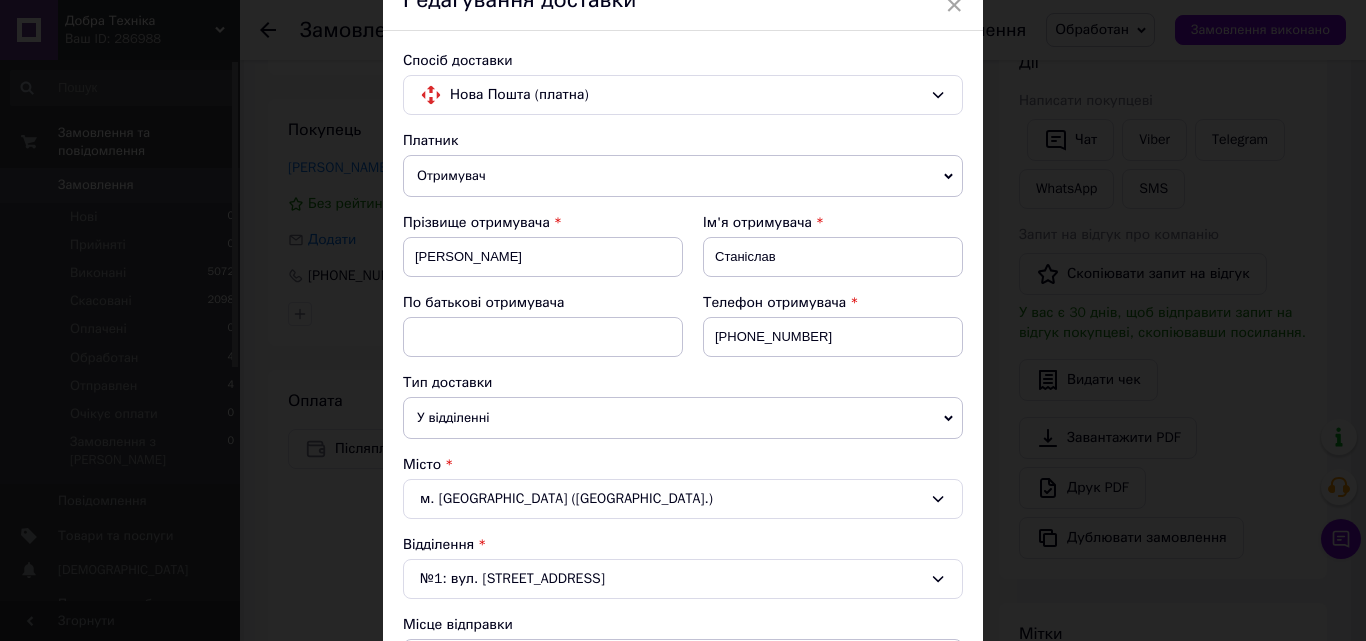 scroll, scrollTop: 0, scrollLeft: 0, axis: both 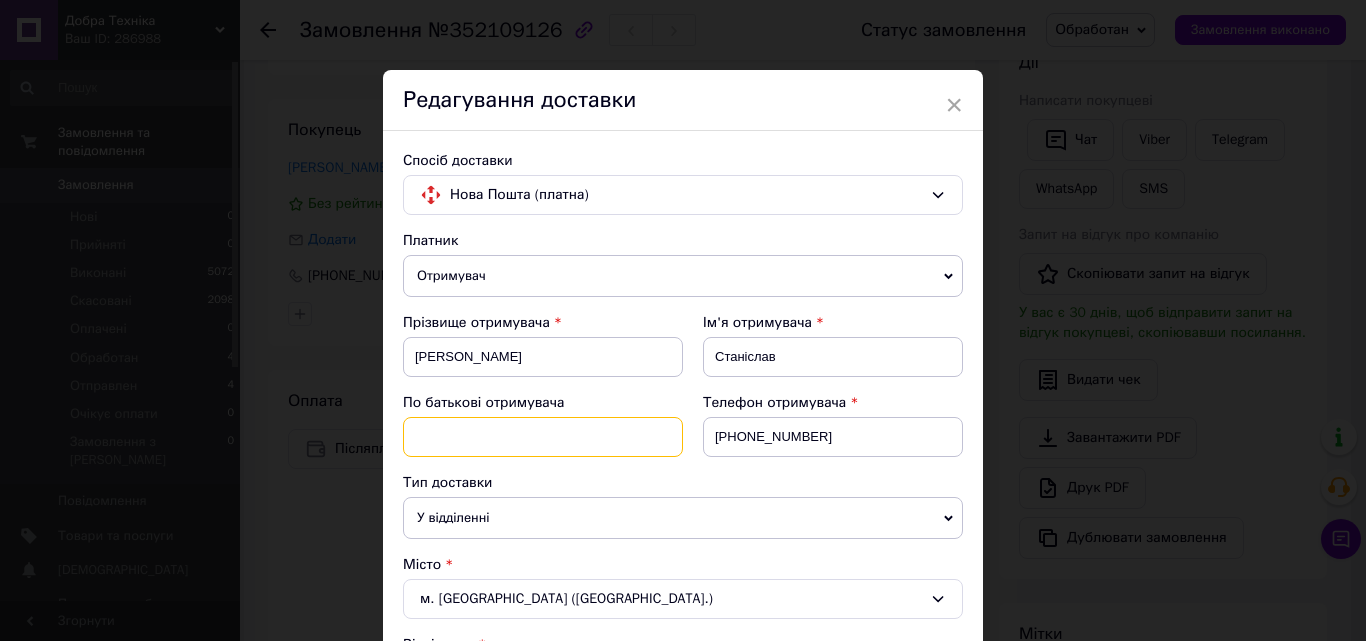 click at bounding box center (543, 437) 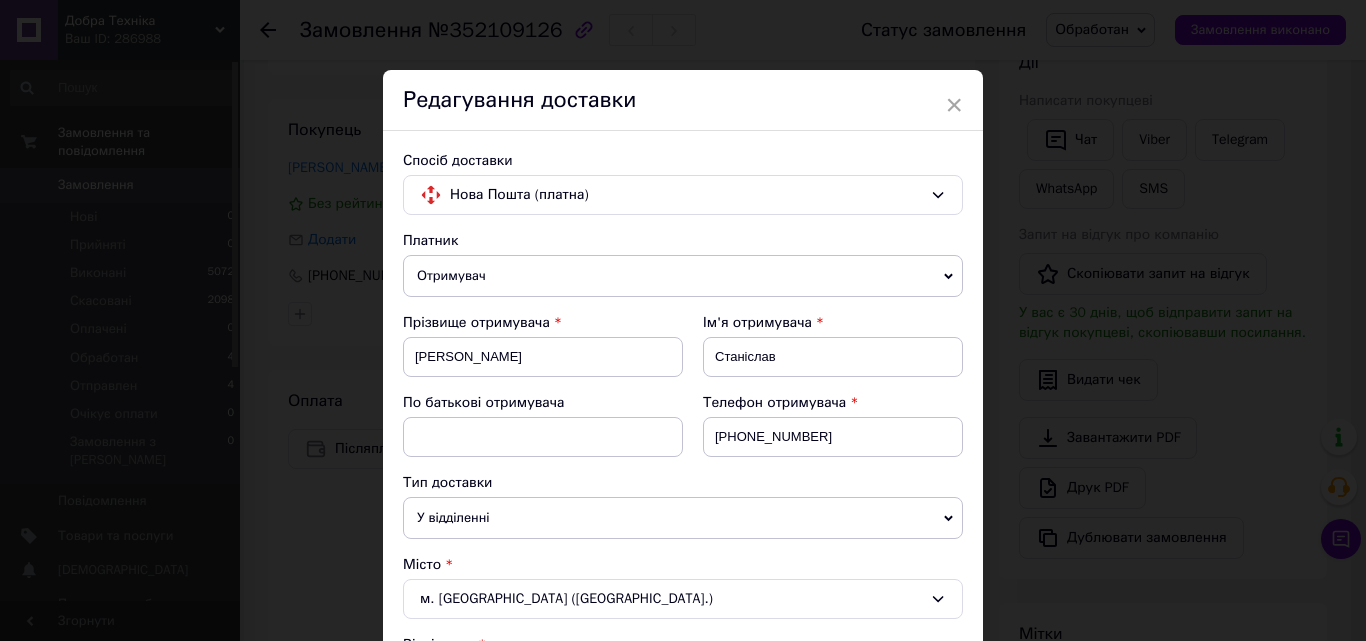 click on "По батькові отримувача" at bounding box center [543, 433] 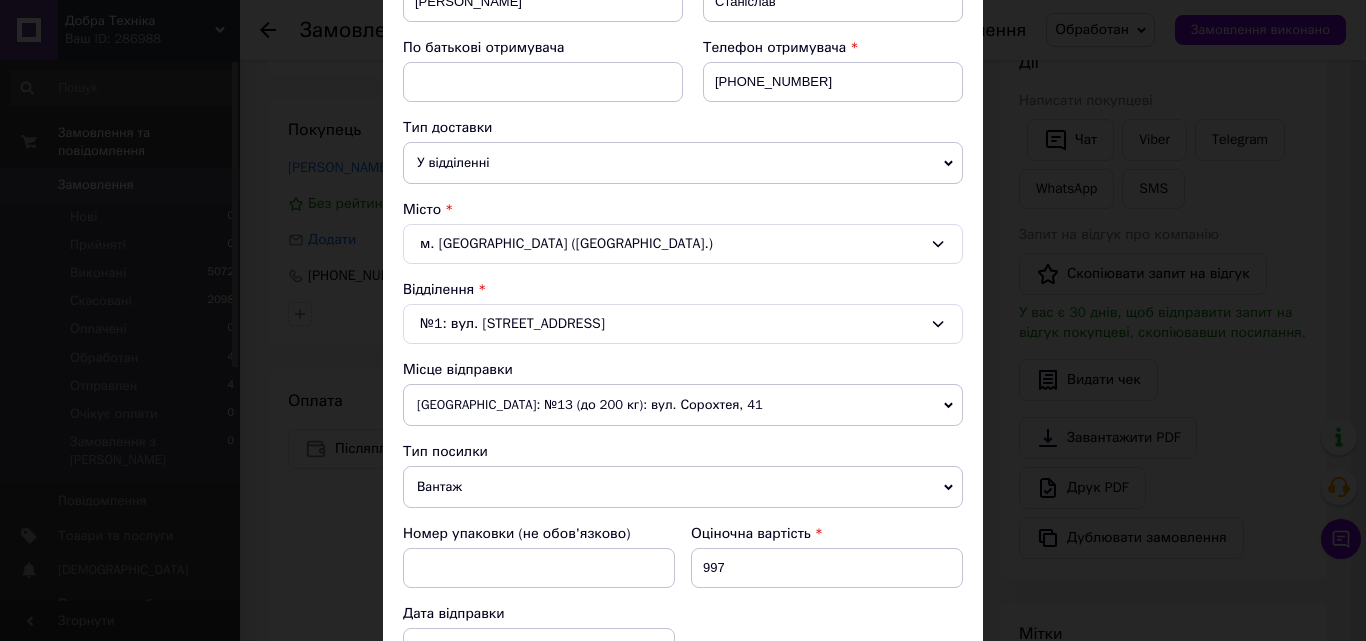 scroll, scrollTop: 400, scrollLeft: 0, axis: vertical 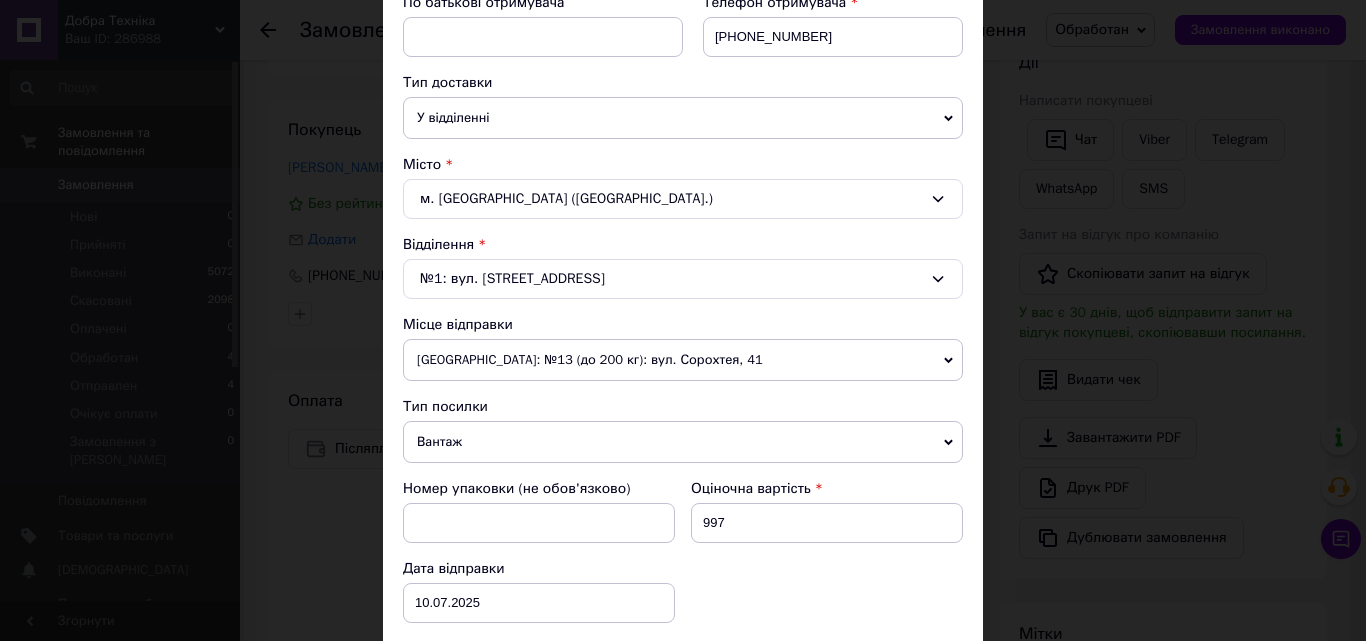 click on "[GEOGRAPHIC_DATA]: №13 (до 200 кг): вул. Сорохтея, 41" at bounding box center [683, 360] 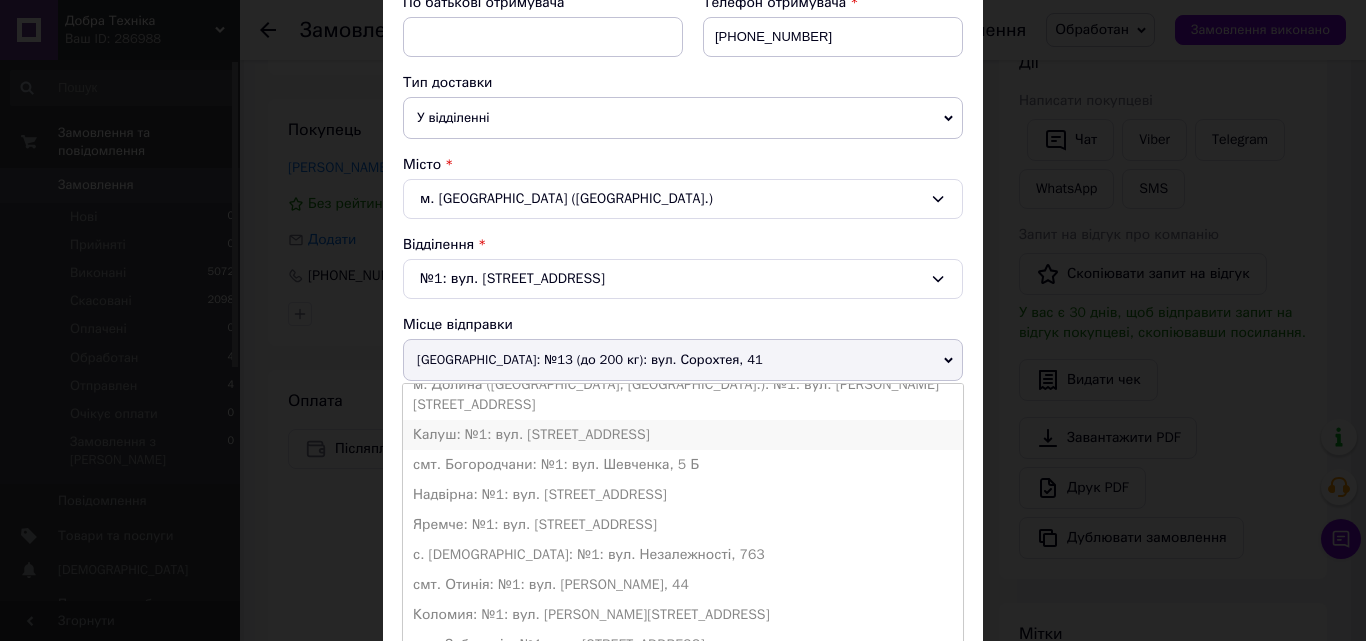 scroll, scrollTop: 20, scrollLeft: 0, axis: vertical 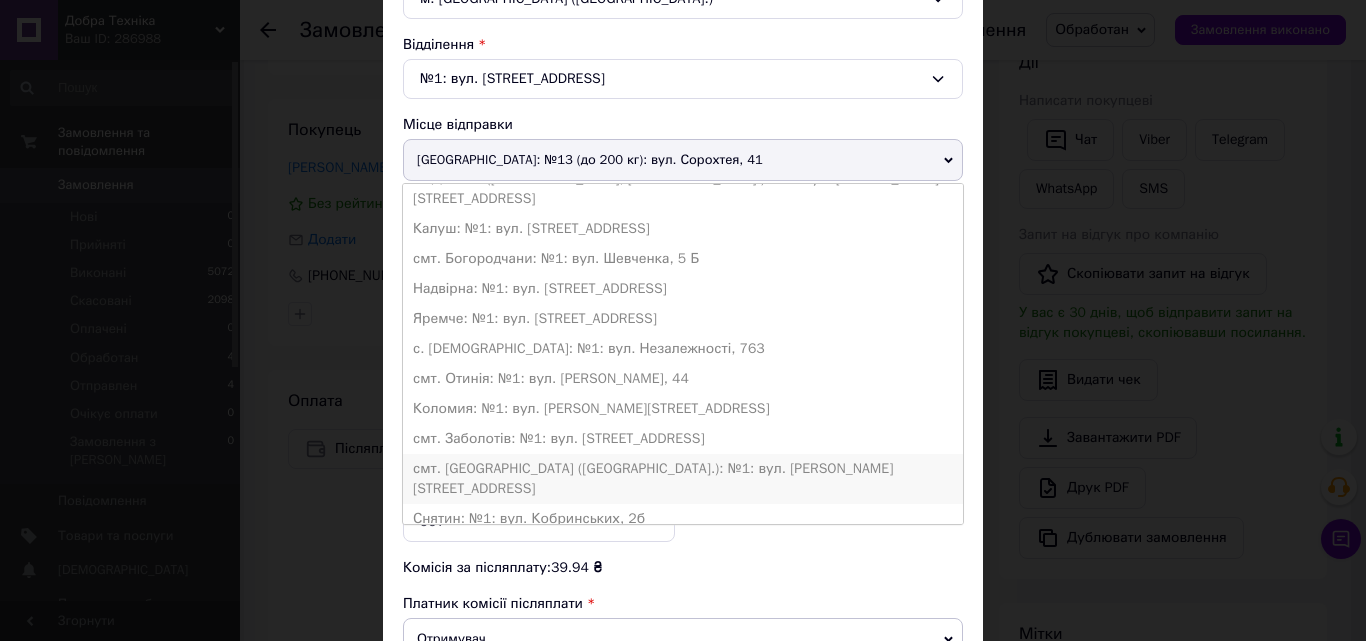 click on "смт. [GEOGRAPHIC_DATA] ([GEOGRAPHIC_DATA].): №1: вул. [PERSON_NAME][STREET_ADDRESS]" at bounding box center [683, 479] 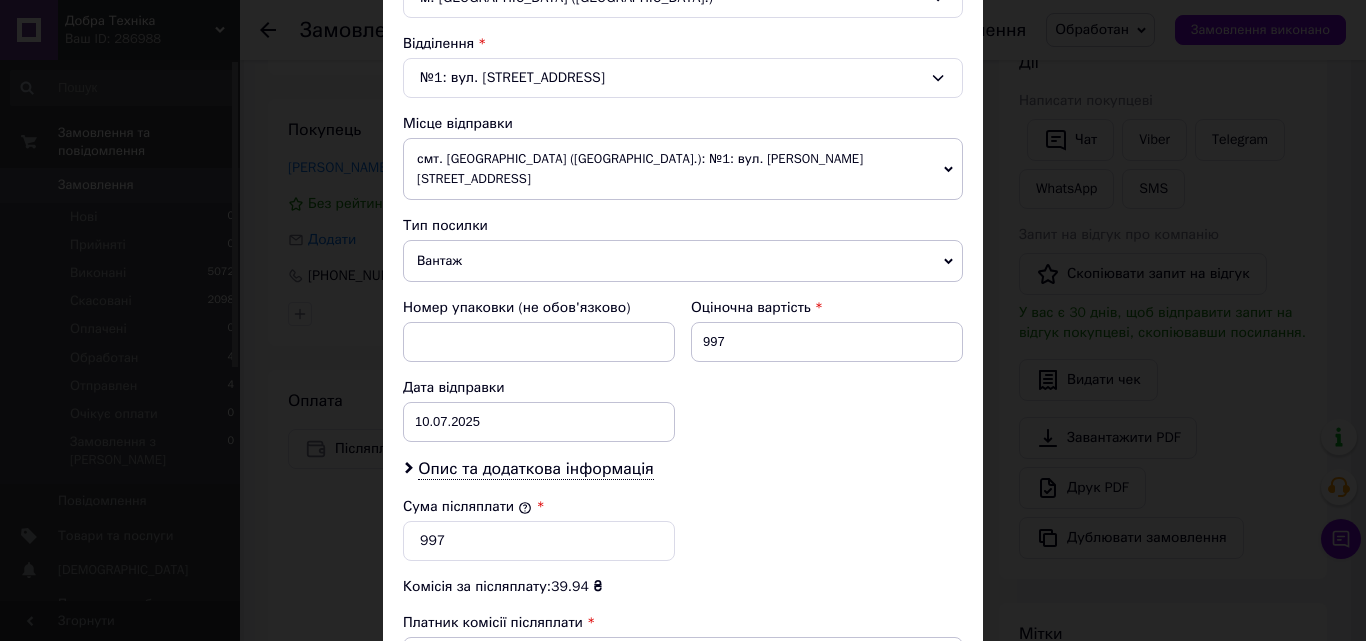 scroll, scrollTop: 600, scrollLeft: 0, axis: vertical 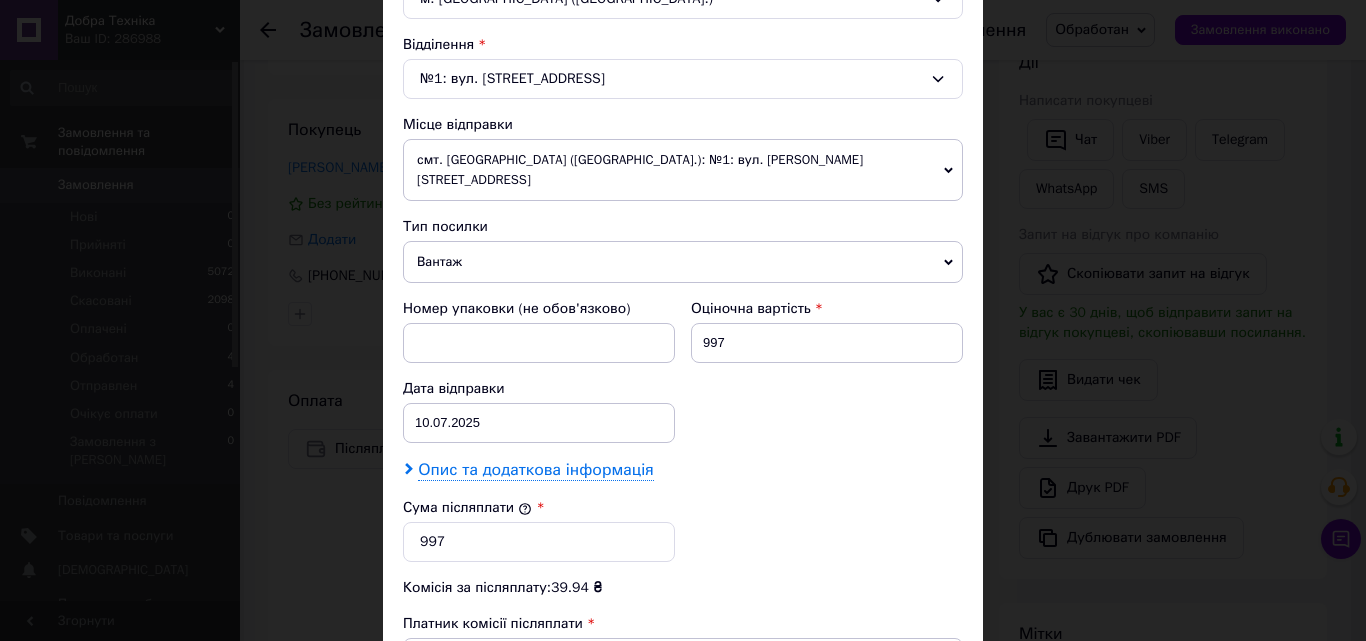 click on "Опис та додаткова інформація" at bounding box center [535, 470] 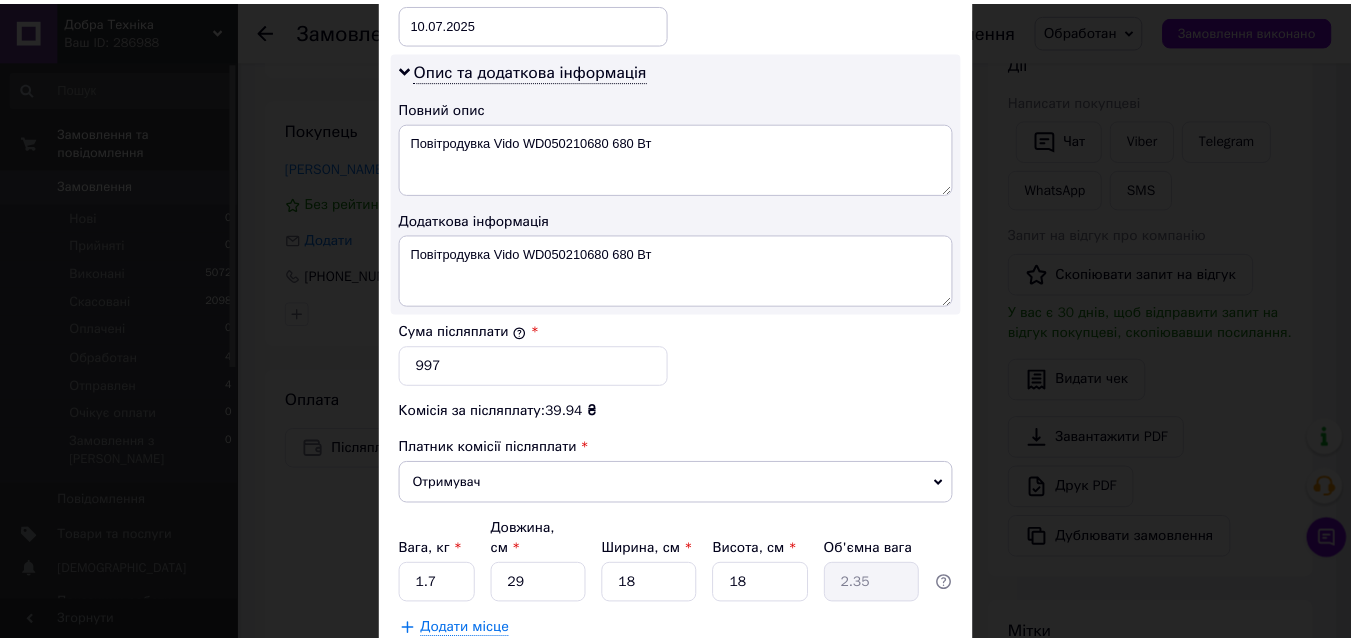 scroll, scrollTop: 1100, scrollLeft: 0, axis: vertical 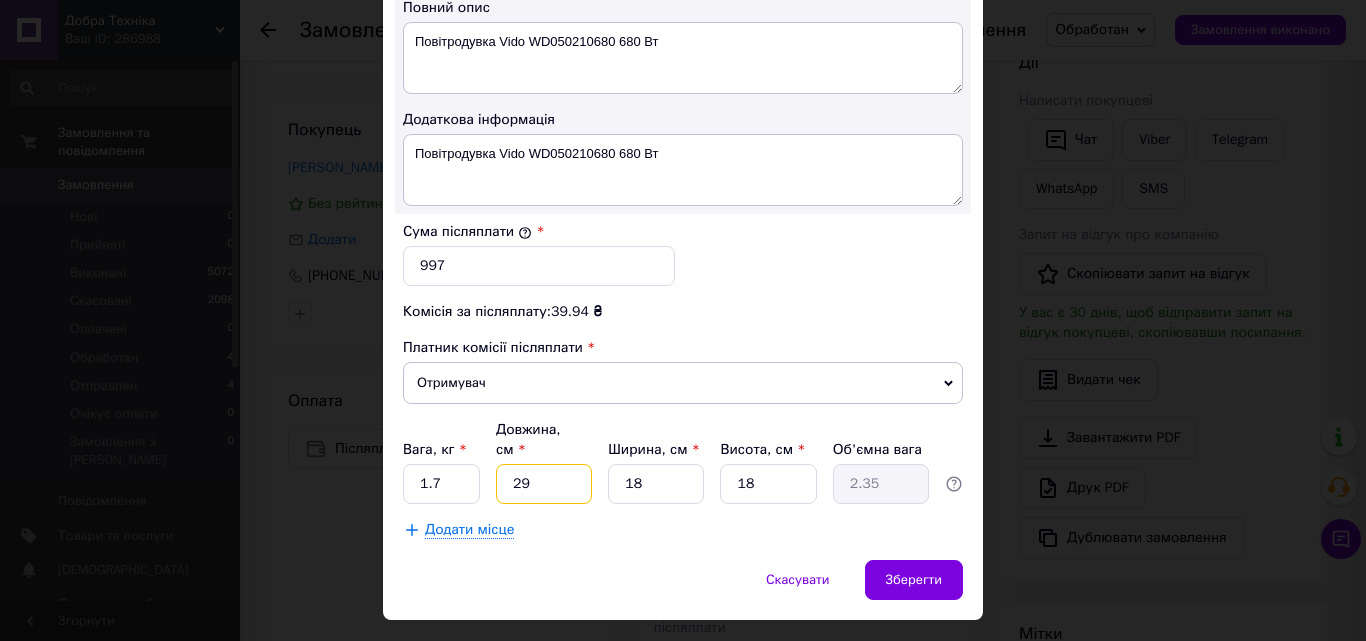 click on "29" at bounding box center (544, 484) 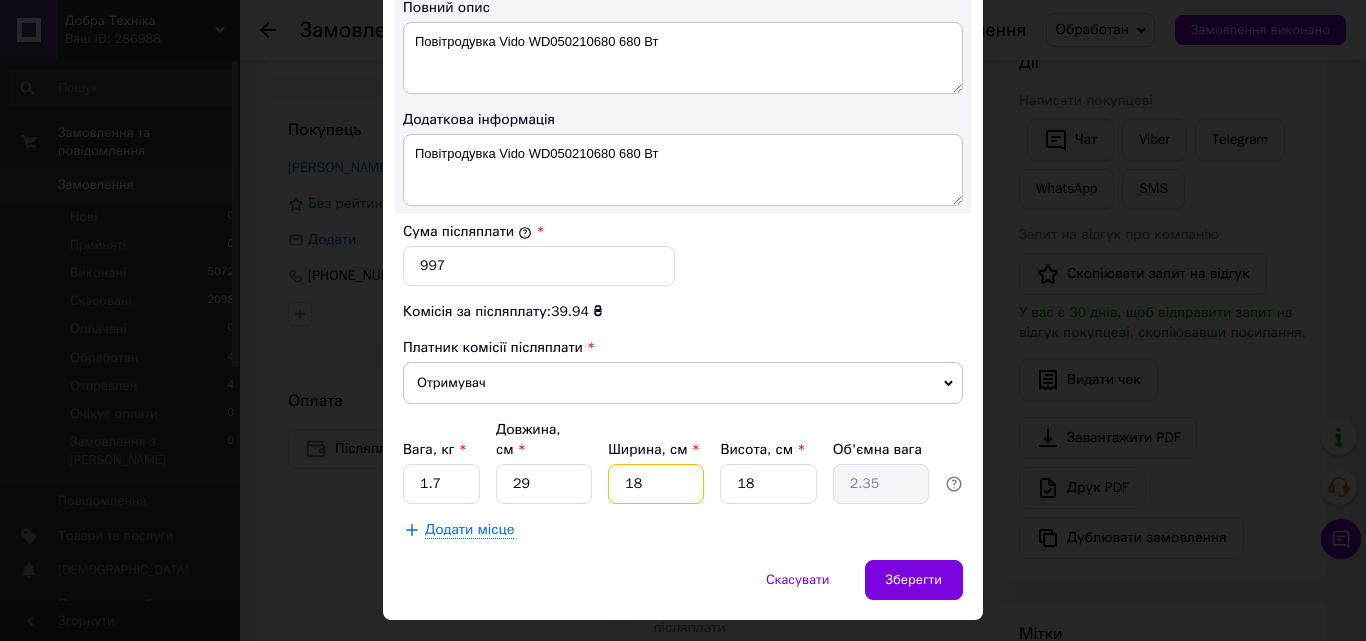 click on "18" at bounding box center [656, 484] 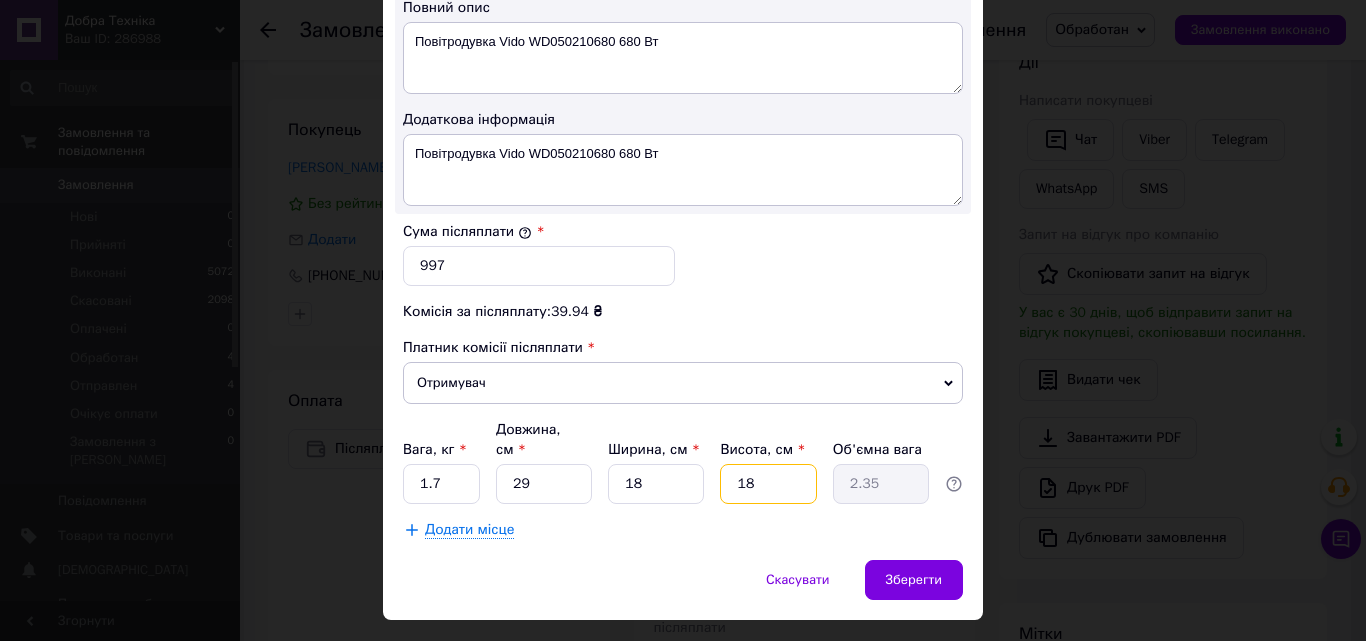 click on "18" at bounding box center [768, 484] 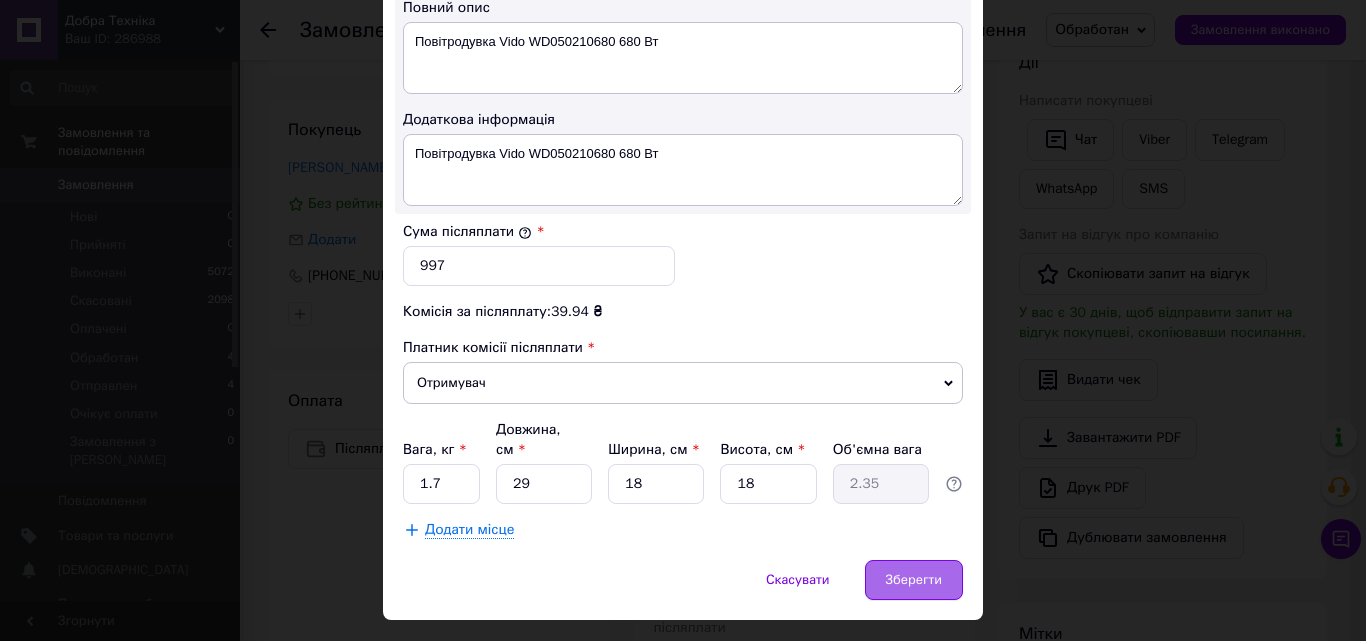 click on "Зберегти" at bounding box center (914, 580) 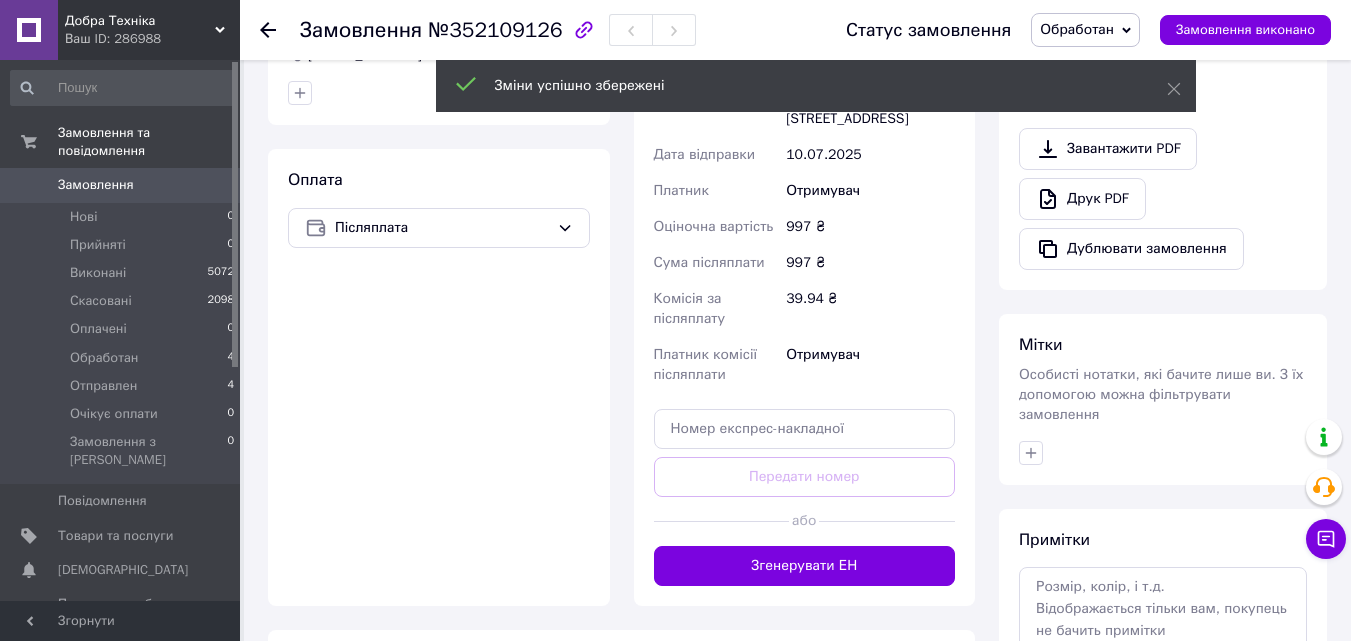 scroll, scrollTop: 600, scrollLeft: 0, axis: vertical 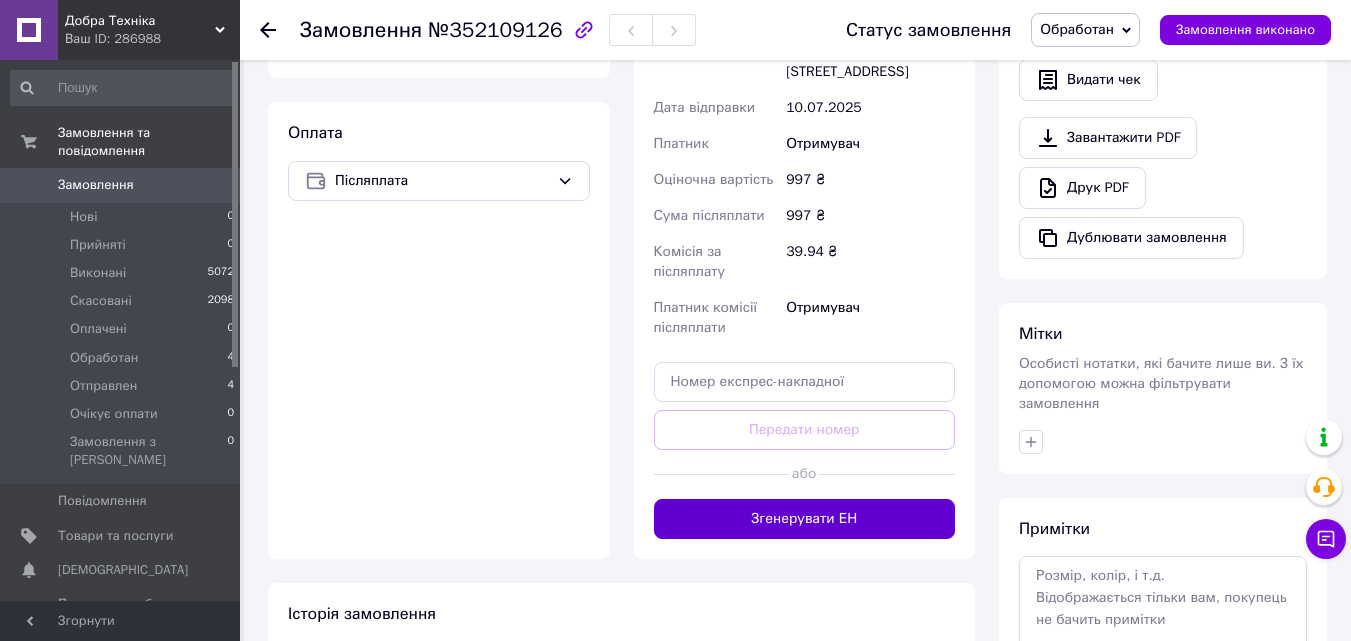 click on "Згенерувати ЕН" at bounding box center [805, 519] 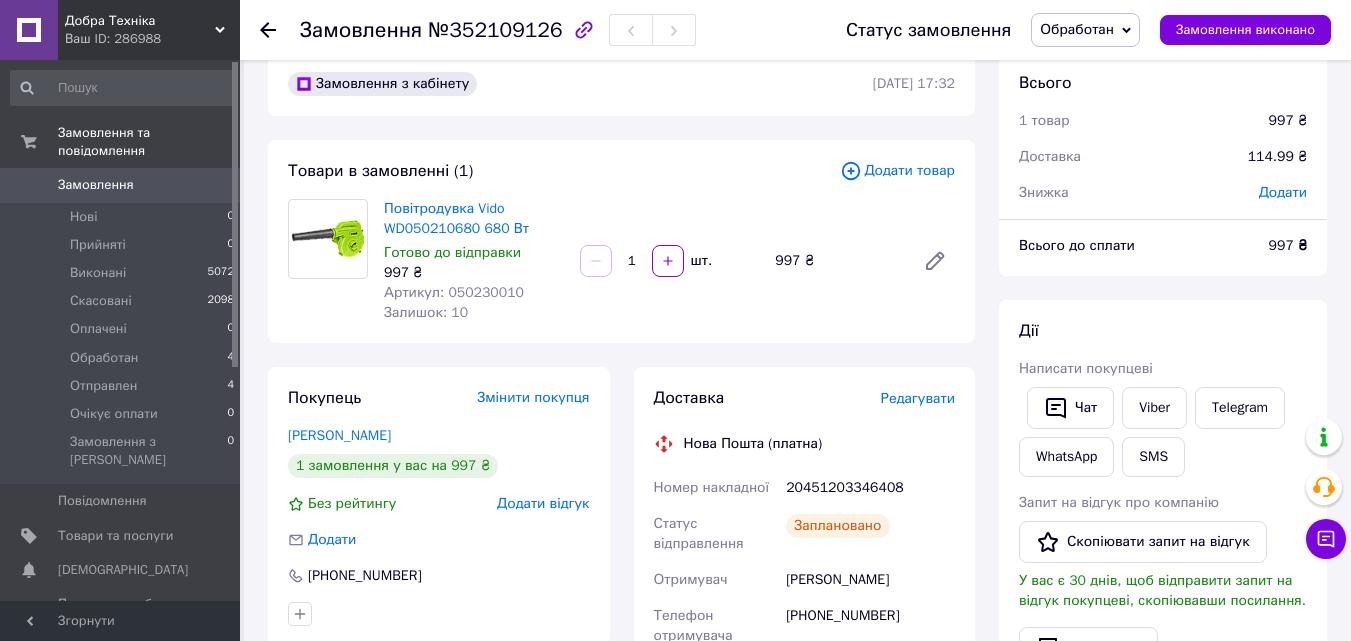 scroll, scrollTop: 0, scrollLeft: 0, axis: both 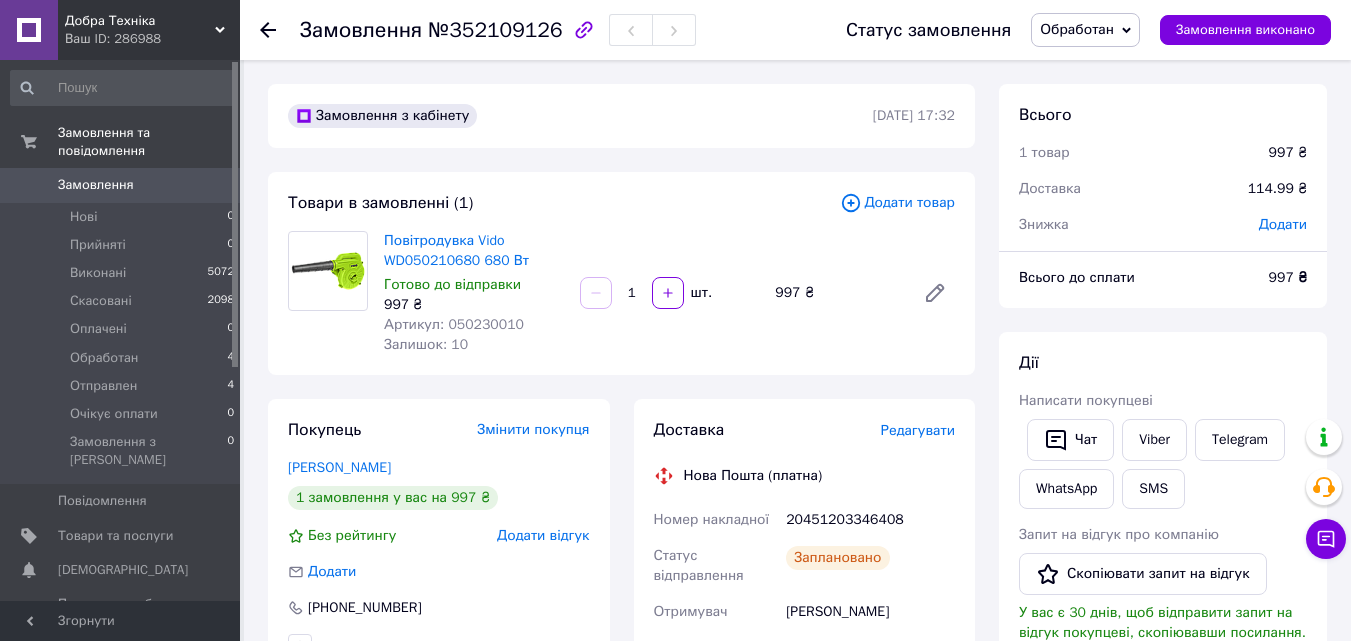 click on "20451203346408" at bounding box center [870, 520] 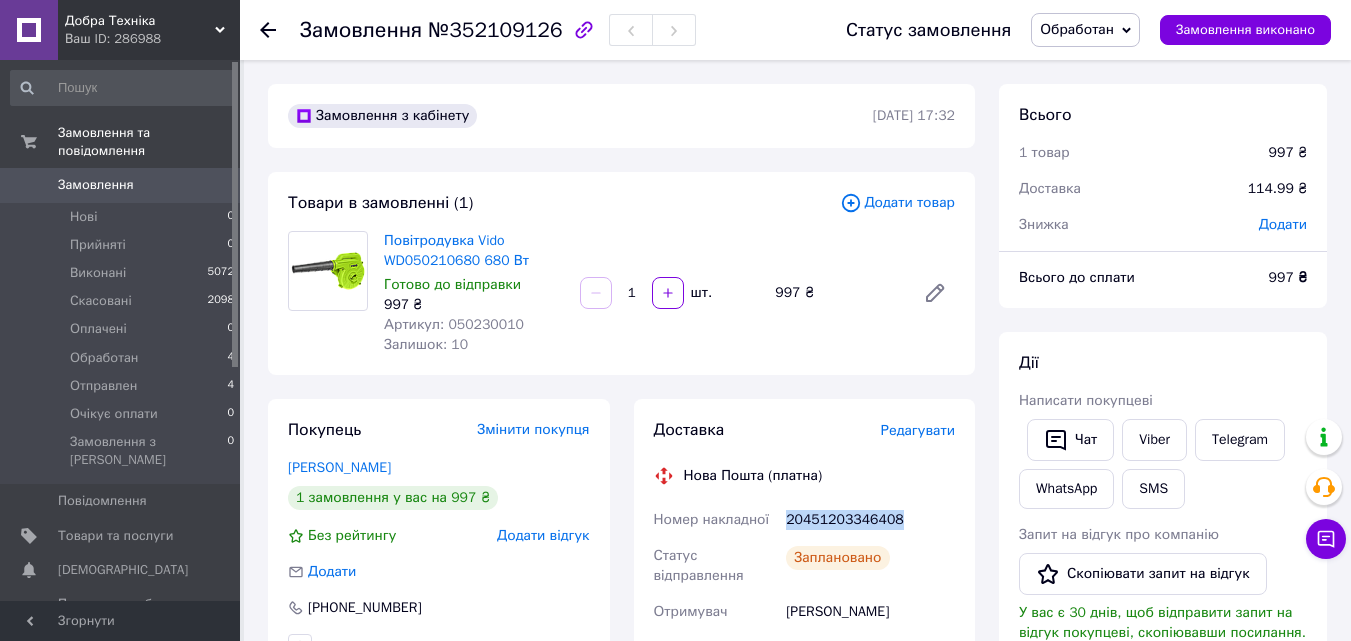 copy on "20451203346408" 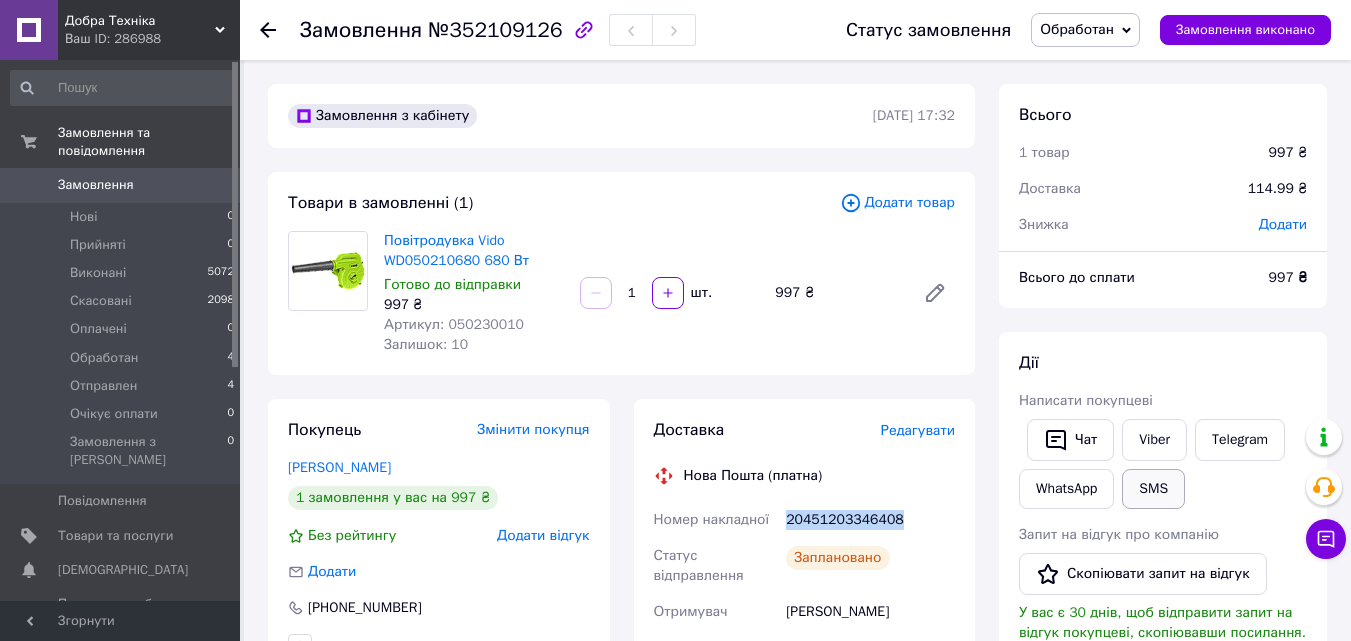 click on "SMS" at bounding box center [1153, 489] 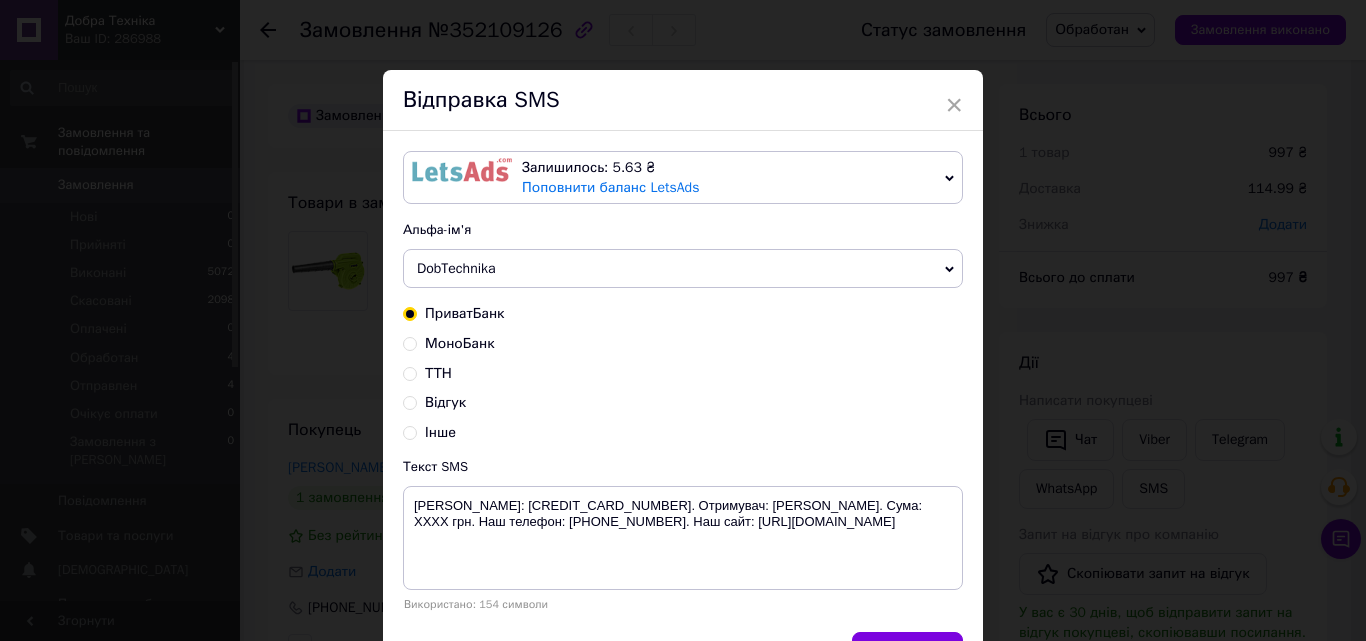 click on "ТТН" at bounding box center [410, 372] 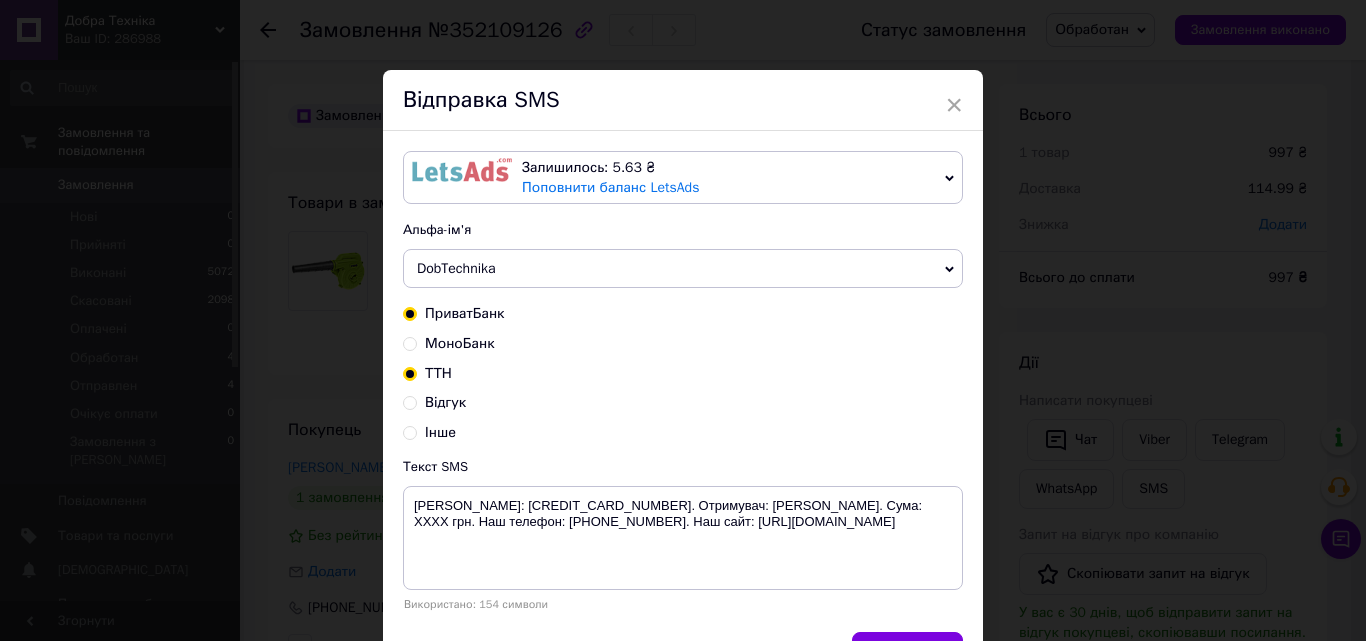 radio on "true" 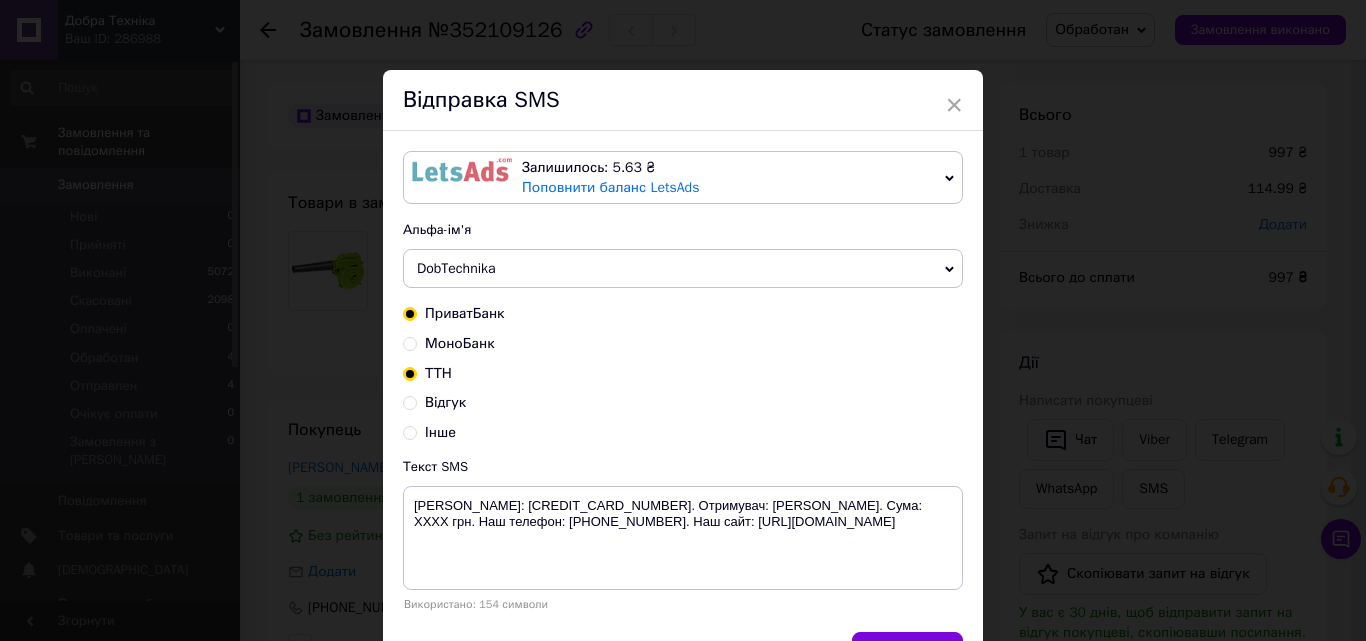 radio on "false" 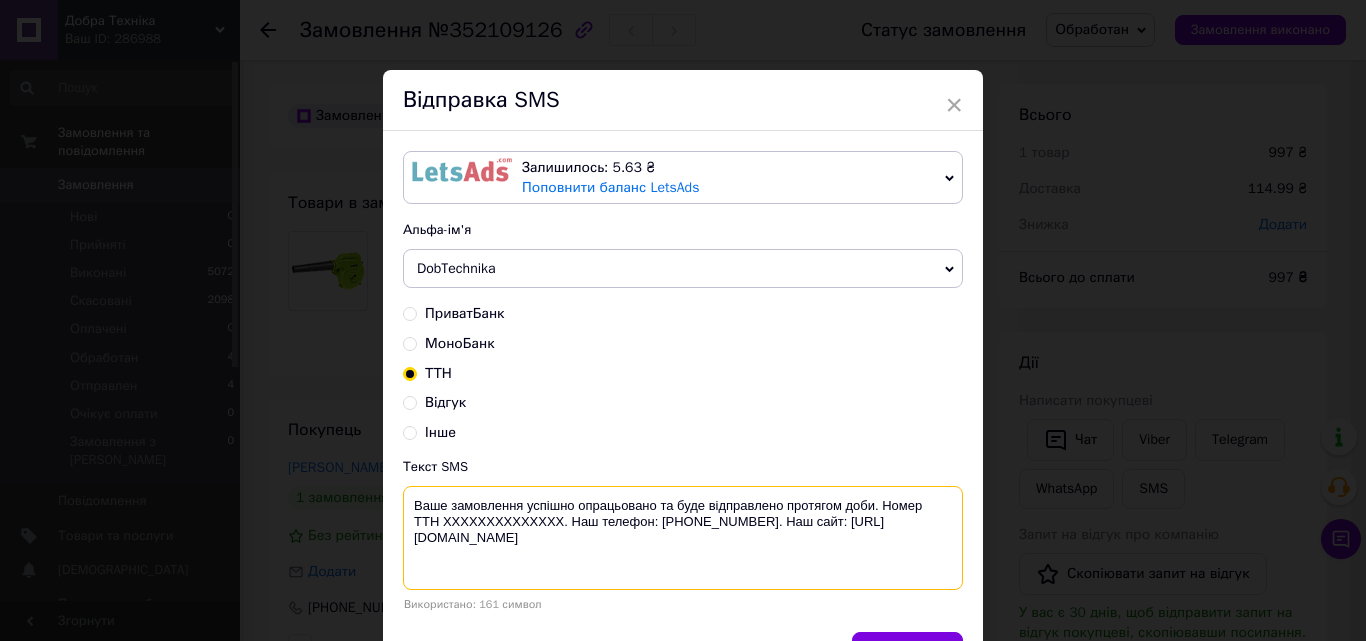 click on "Ваше замовлення успішно опрацьовано та буде відправлено протягом доби. Номер ТТН XXXXXXXXXXXXXX. Наш телефон: +380669108837. Наш сайт: http://dobra-technika.com/" at bounding box center [683, 538] 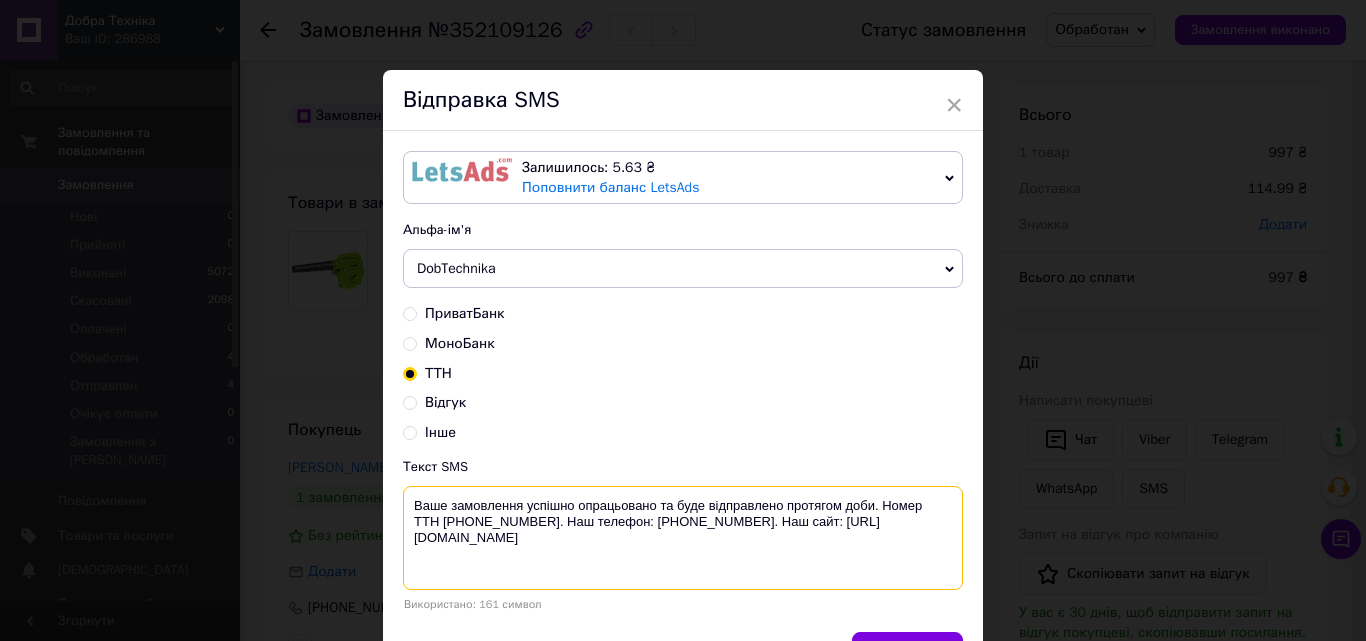 click on "Ваше замовлення успішно опрацьовано та буде відправлено протягом доби. Номер ТТН 20451203346408. Наш телефон: +380669108837. Наш сайт: http://dobra-technika.com/" at bounding box center [683, 538] 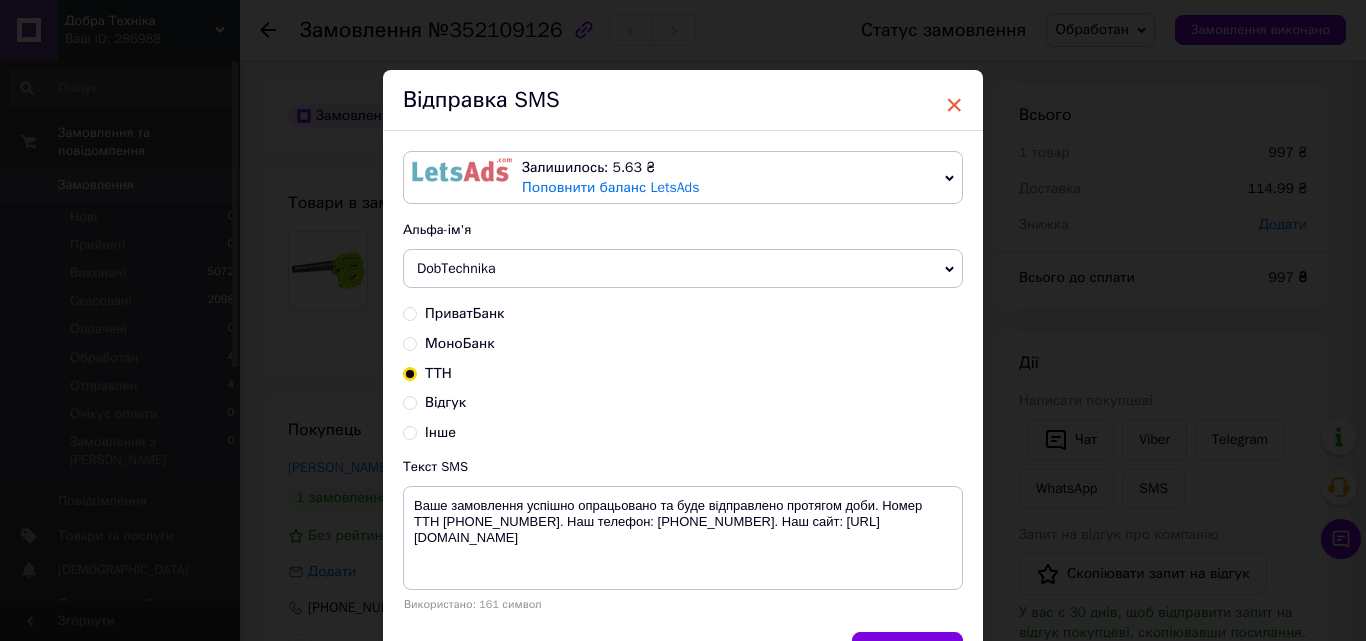 click on "×" at bounding box center (954, 105) 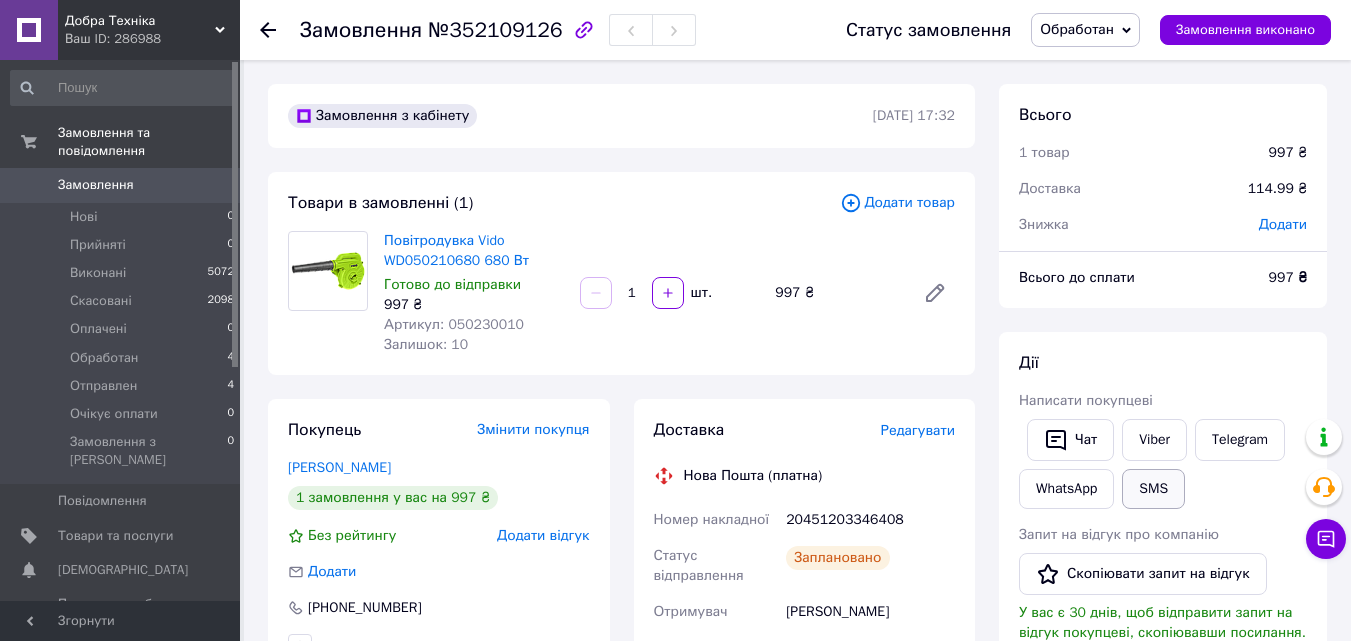 click on "SMS" at bounding box center [1153, 489] 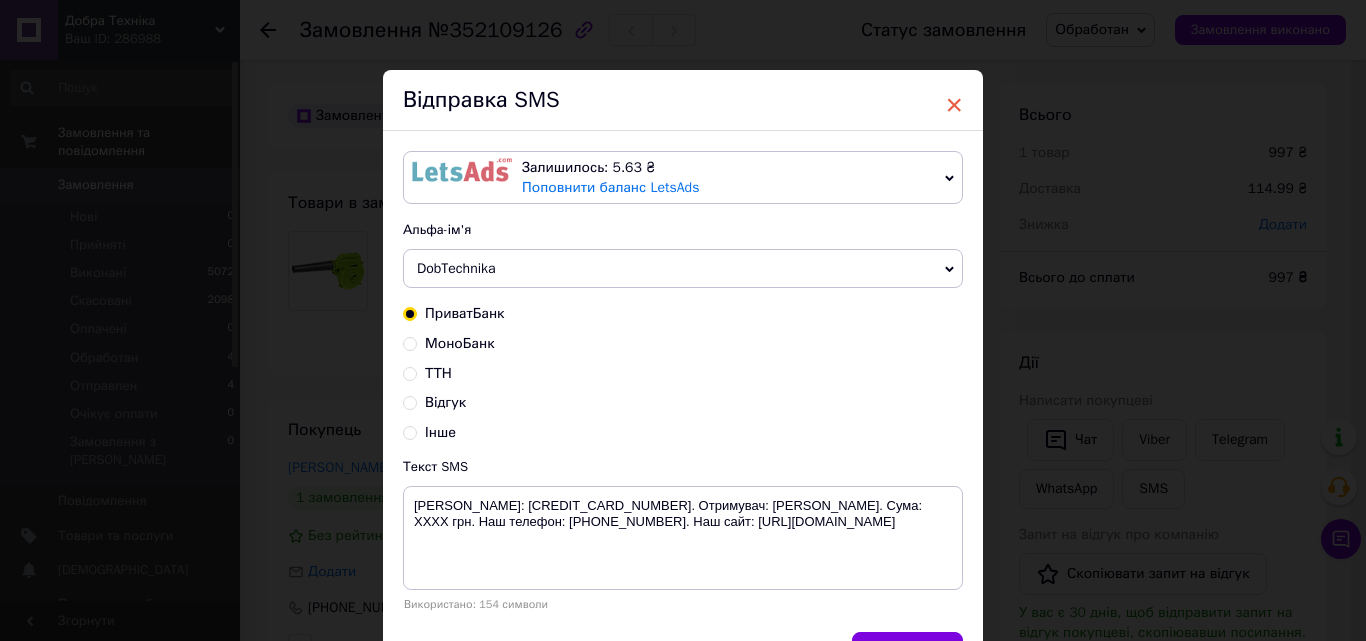 click on "×" at bounding box center (954, 105) 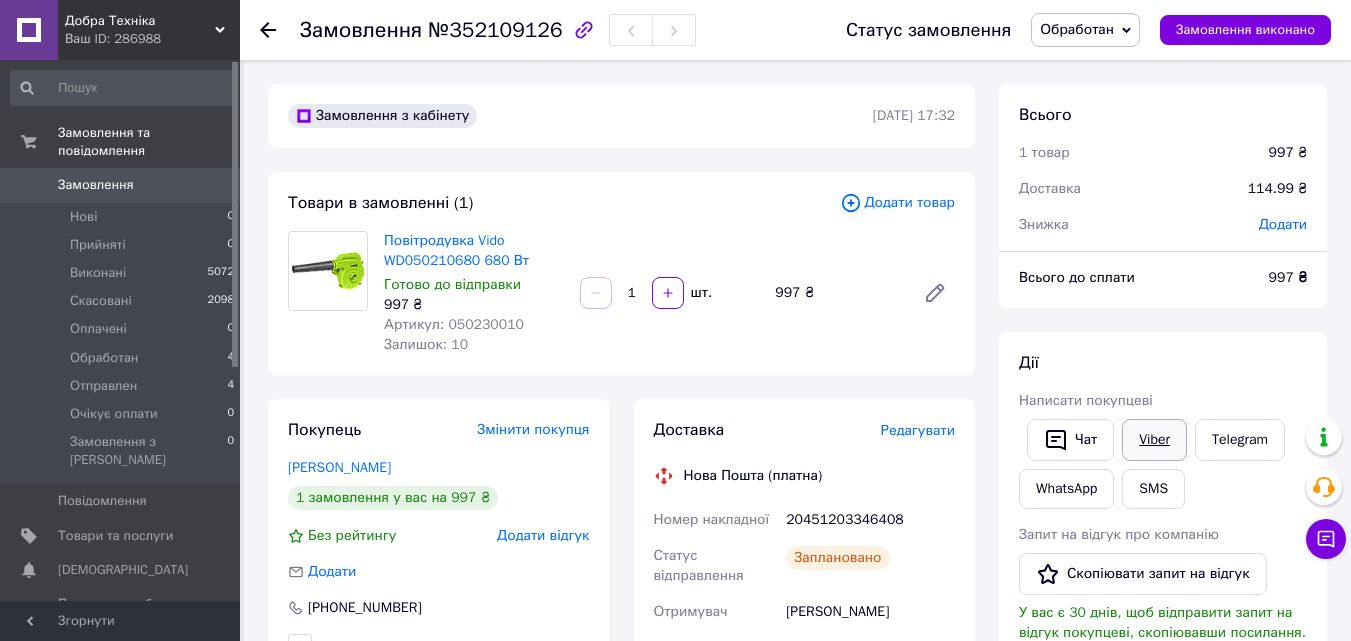 click on "Viber" at bounding box center (1154, 440) 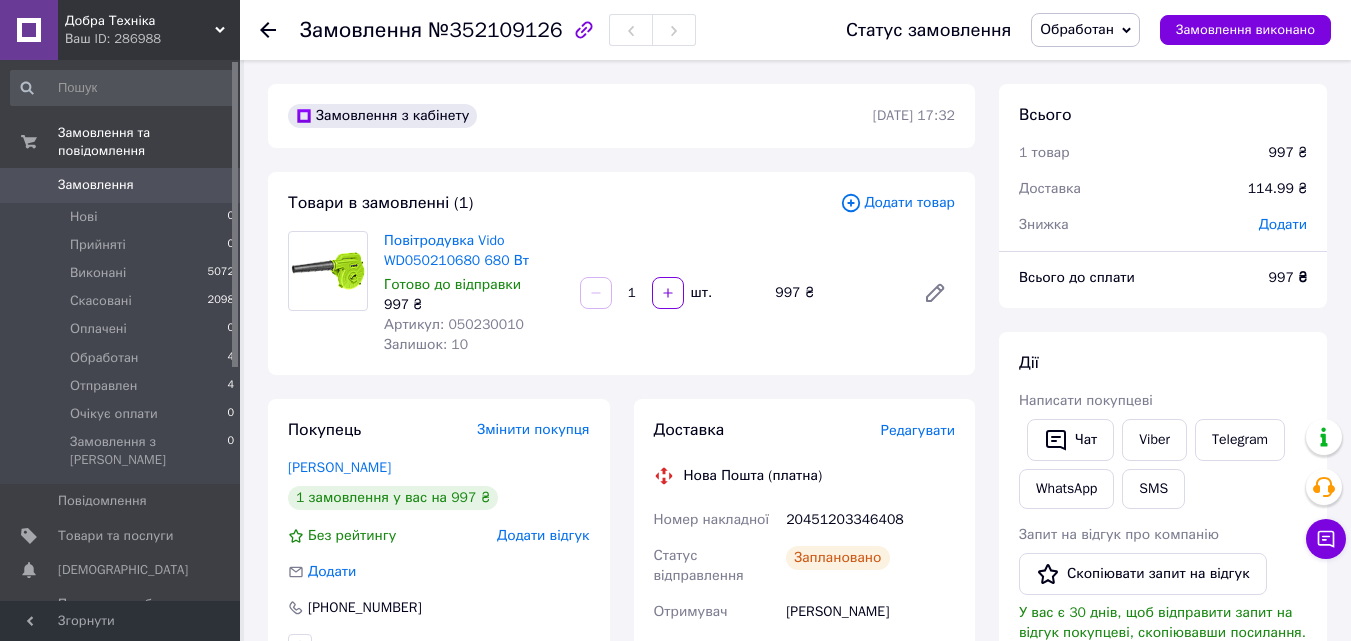 click on "Повітродувка Vido WD050210680 680 Вт Готово до відправки 997 ₴ Артикул: 050230010 Залишок: 10 1   шт. 997 ₴" at bounding box center (669, 293) 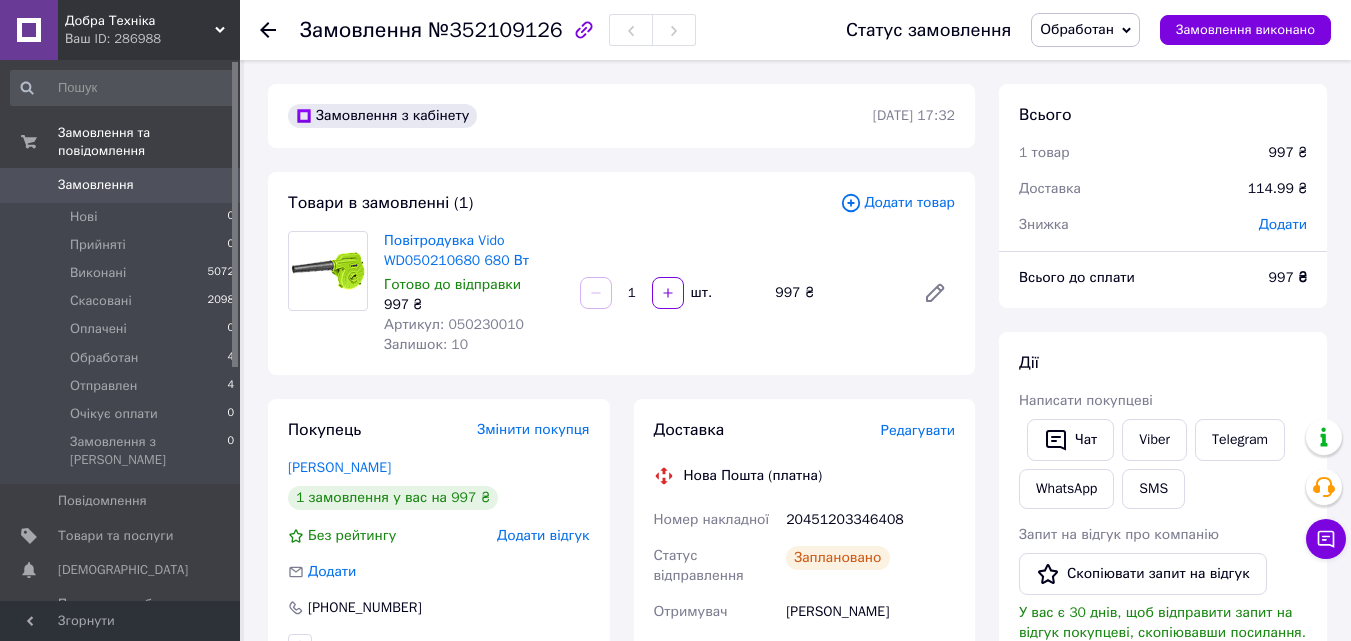 click on "Повітродувка Vido WD050210680 680 Вт Готово до відправки 997 ₴ Артикул: 050230010 Залишок: 10 1   шт. 997 ₴" at bounding box center [669, 293] 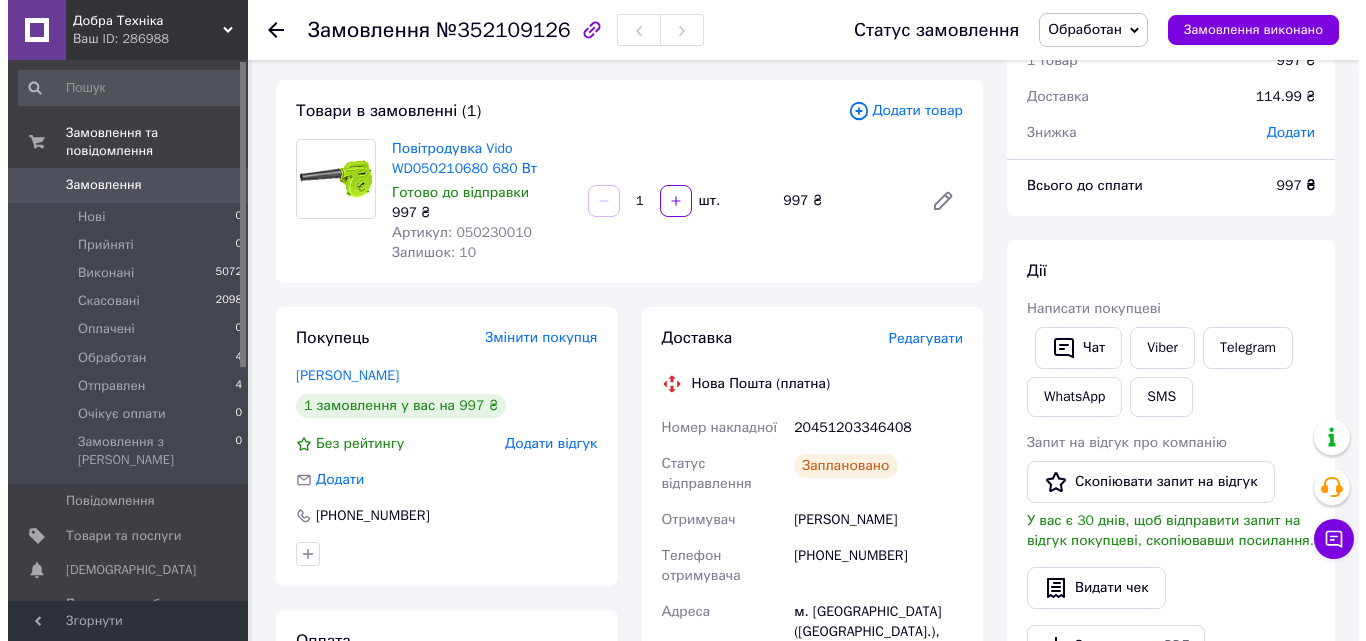 scroll, scrollTop: 0, scrollLeft: 0, axis: both 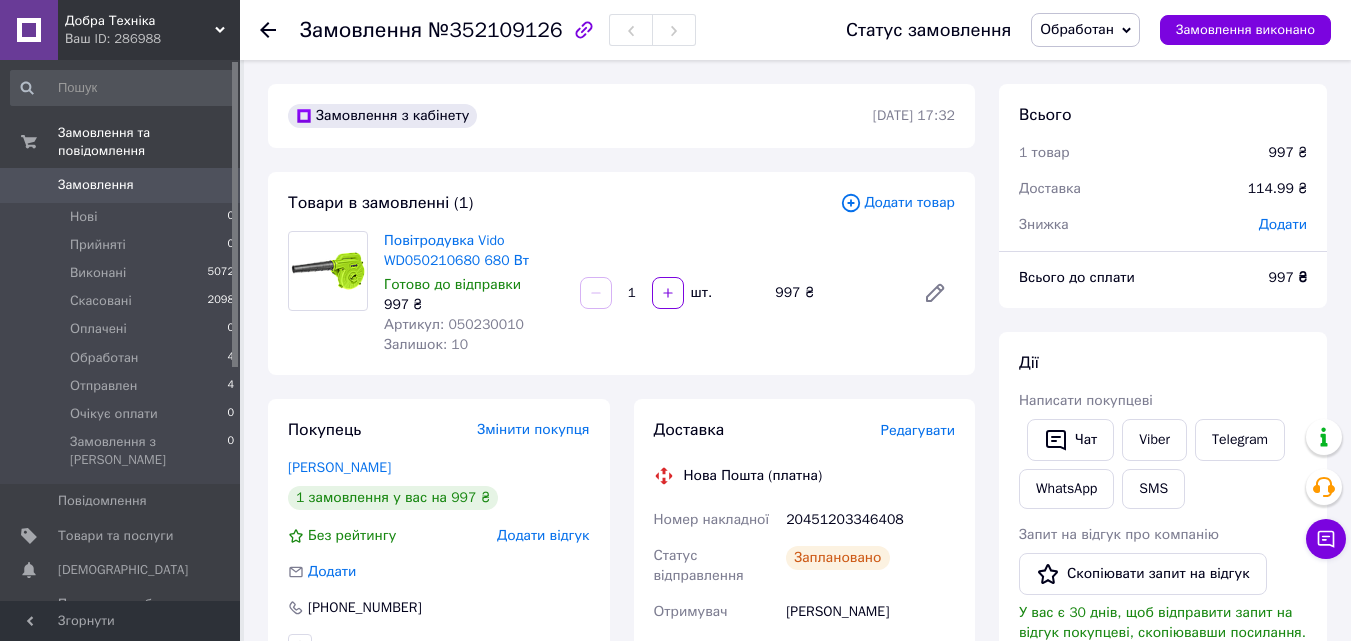 click 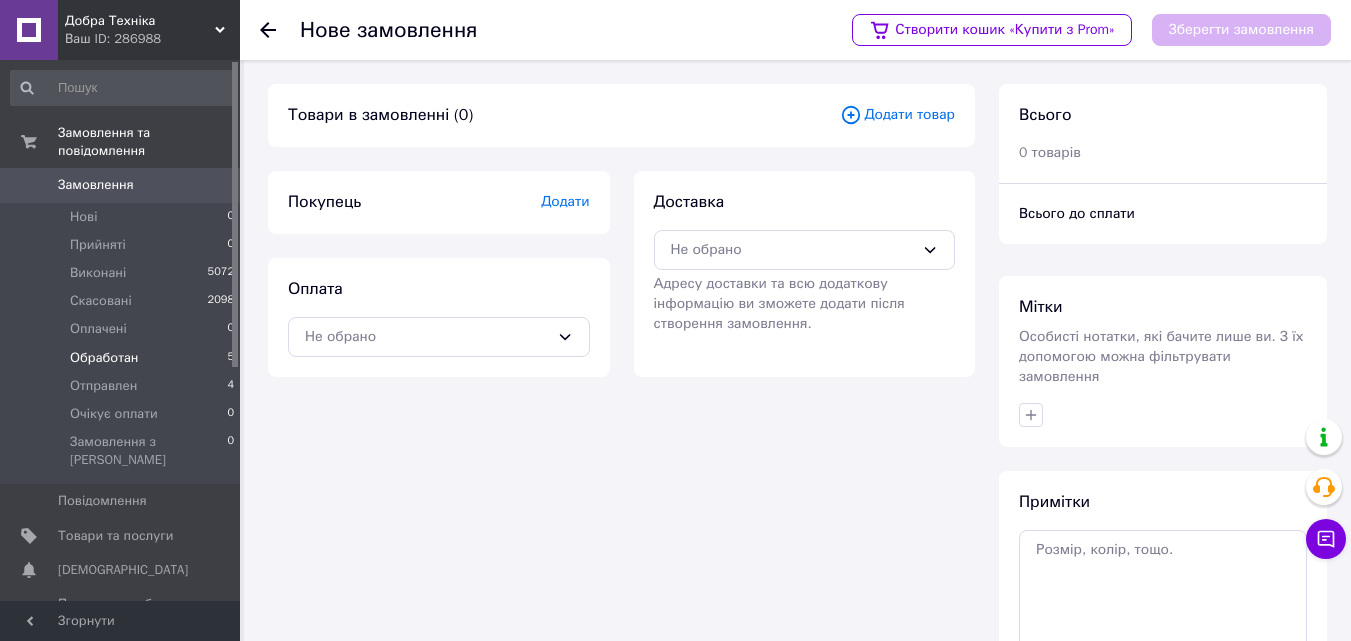click on "Обработан 5" at bounding box center (123, 358) 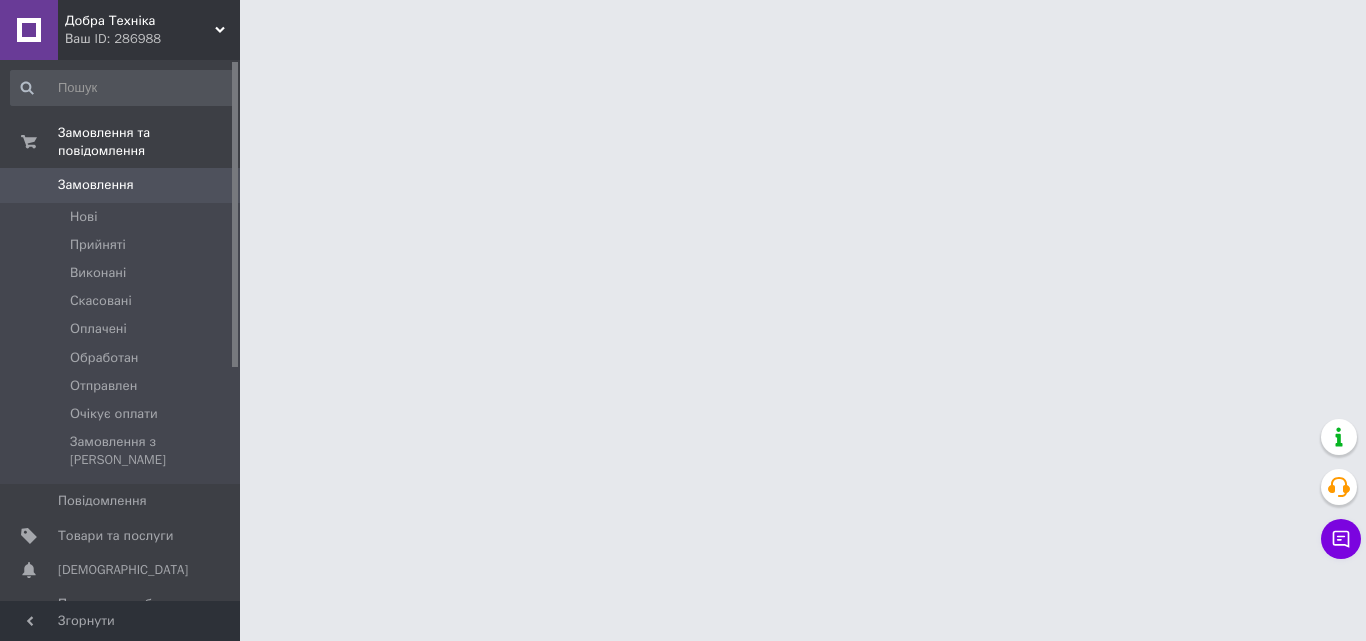 scroll, scrollTop: 0, scrollLeft: 0, axis: both 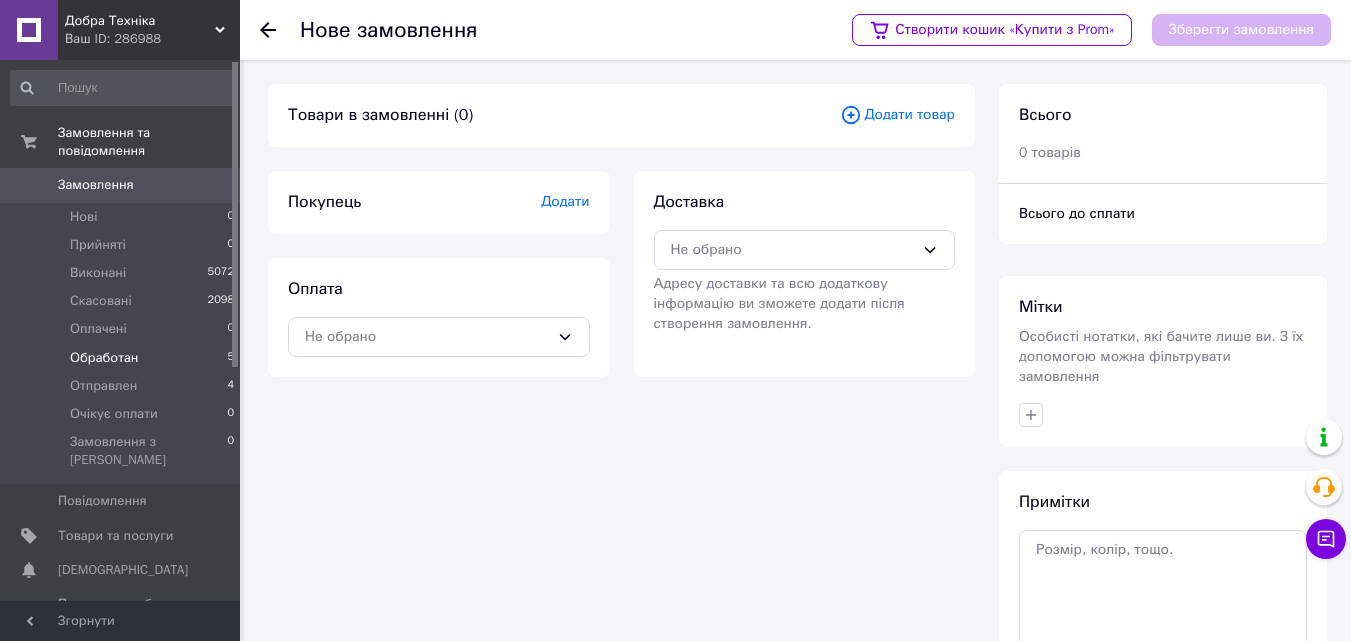 click on "Обработан" at bounding box center [104, 358] 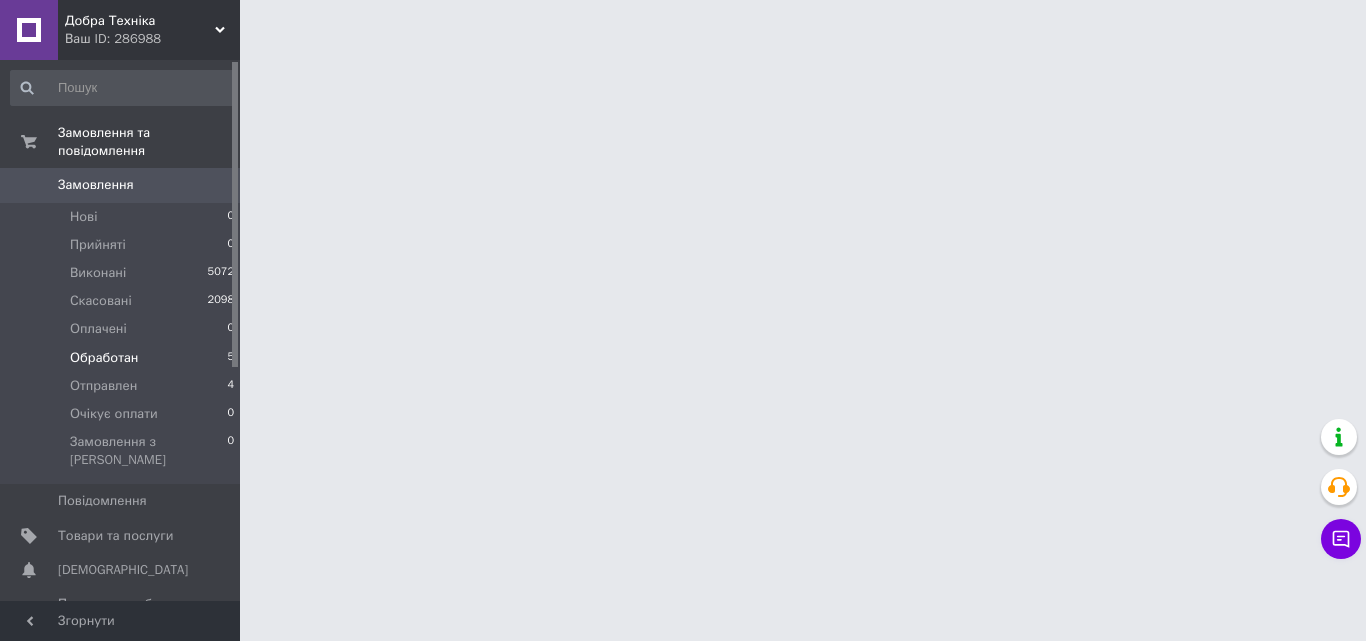 click on "Обработан" at bounding box center (104, 358) 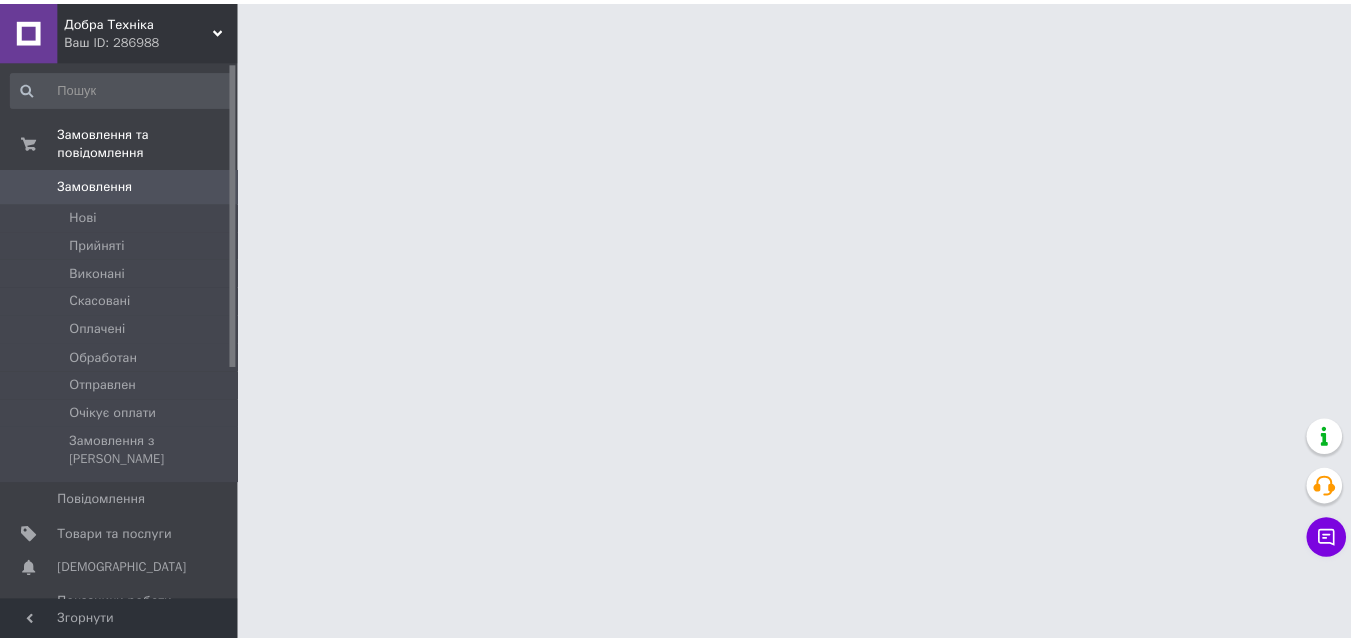 scroll, scrollTop: 0, scrollLeft: 0, axis: both 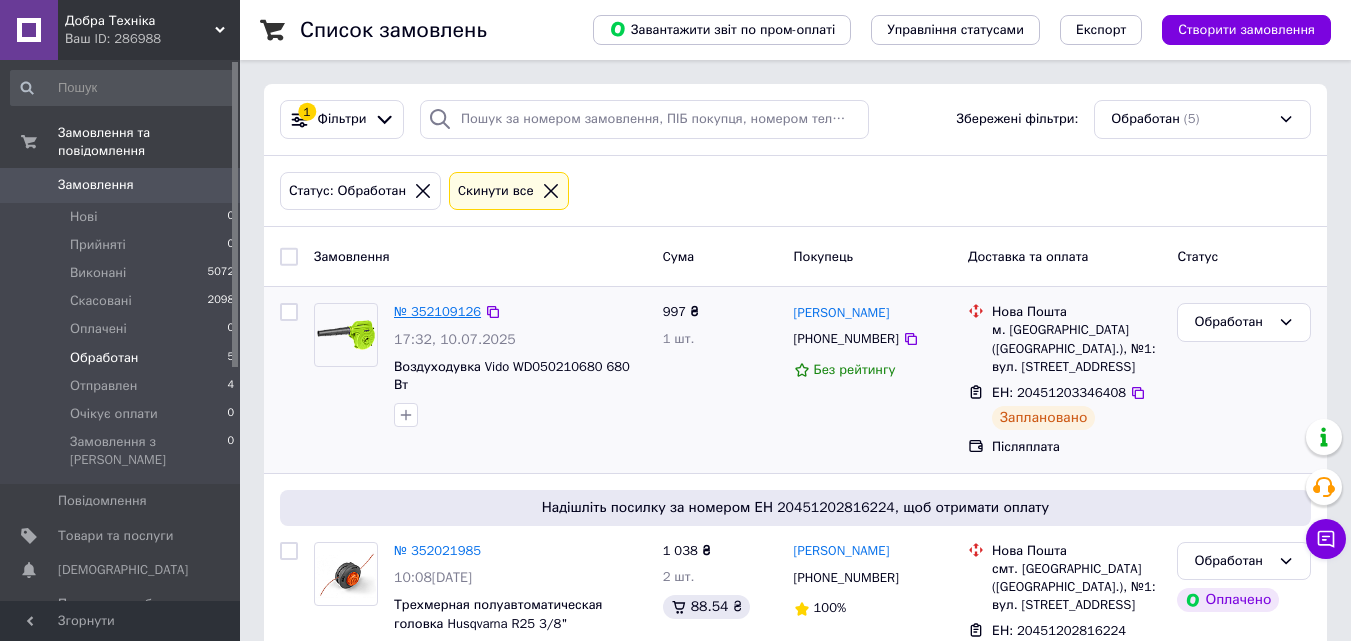 click on "№ 352109126" at bounding box center (437, 311) 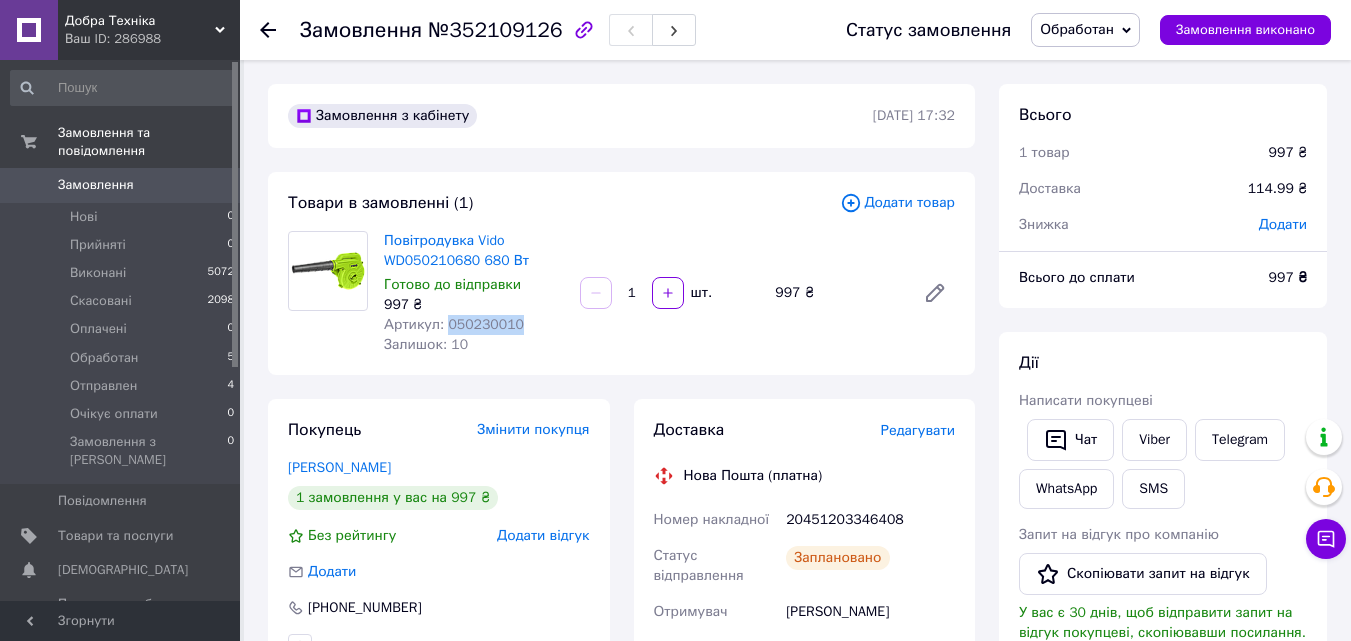 drag, startPoint x: 513, startPoint y: 324, endPoint x: 445, endPoint y: 323, distance: 68.007355 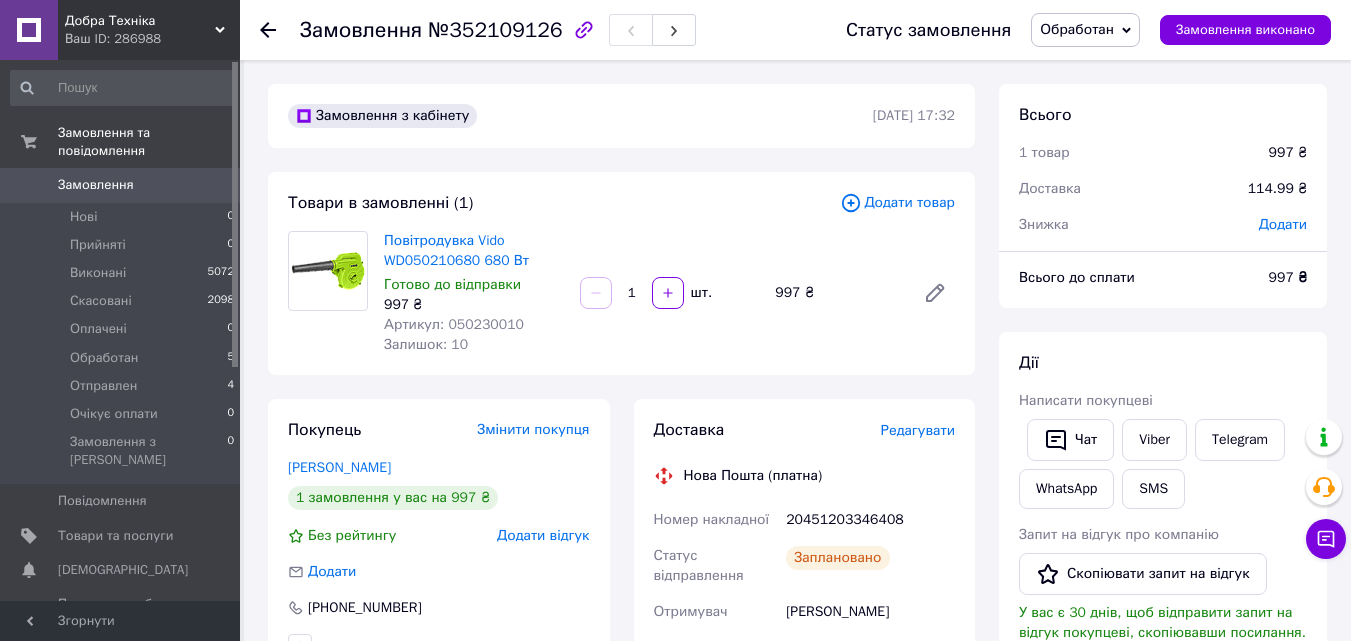 click on "Повітродувка Vido WD050210680 680 Вт Готово до відправки 997 ₴ Артикул: 050230010 Залишок: 10 1   шт. 997 ₴" at bounding box center [669, 293] 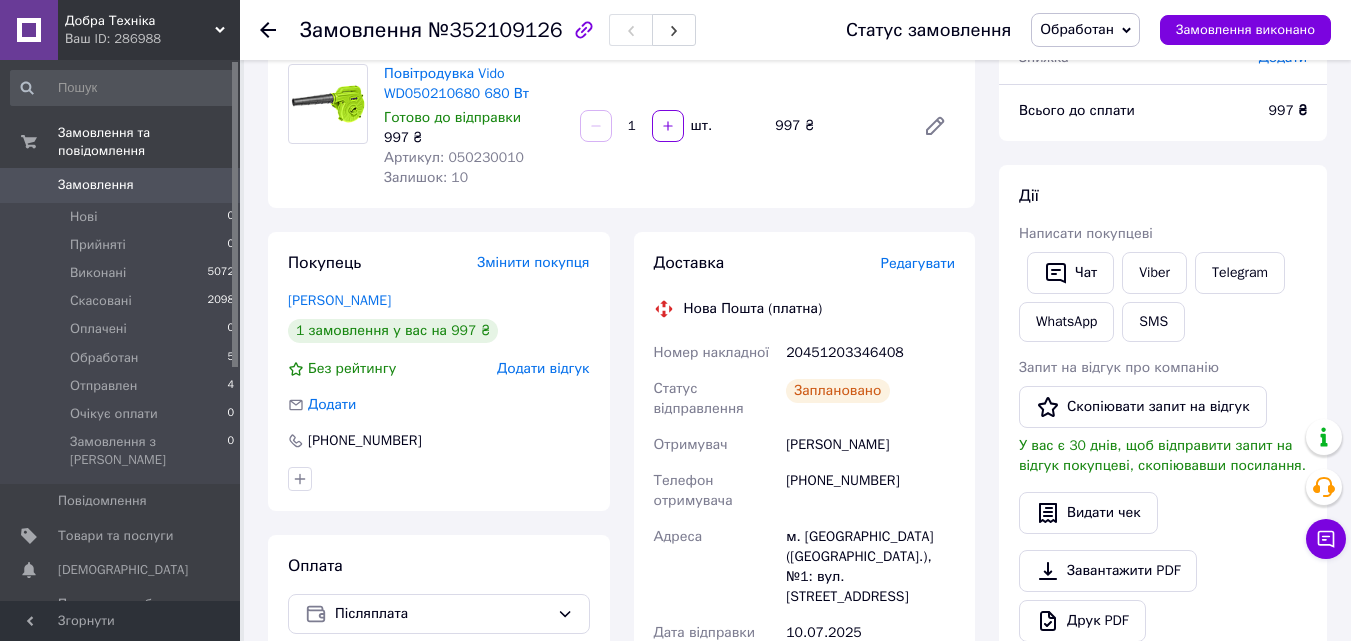 scroll, scrollTop: 200, scrollLeft: 0, axis: vertical 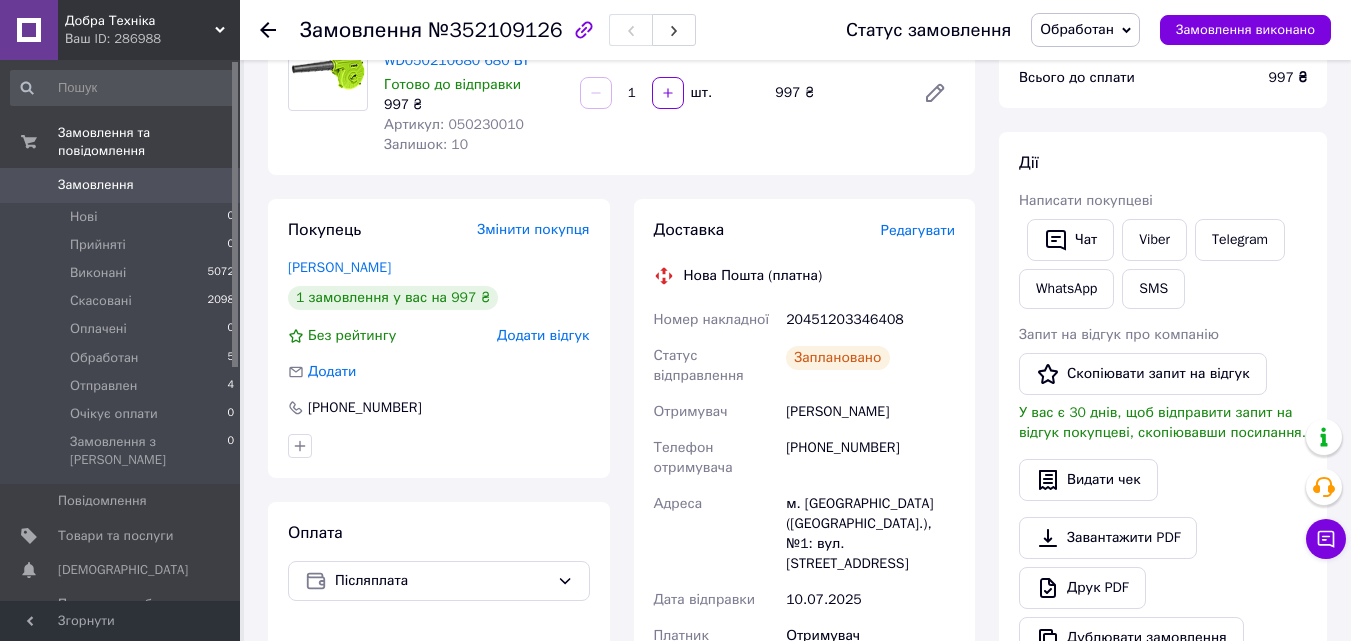 click on "[PHONE_NUMBER]" at bounding box center [870, 458] 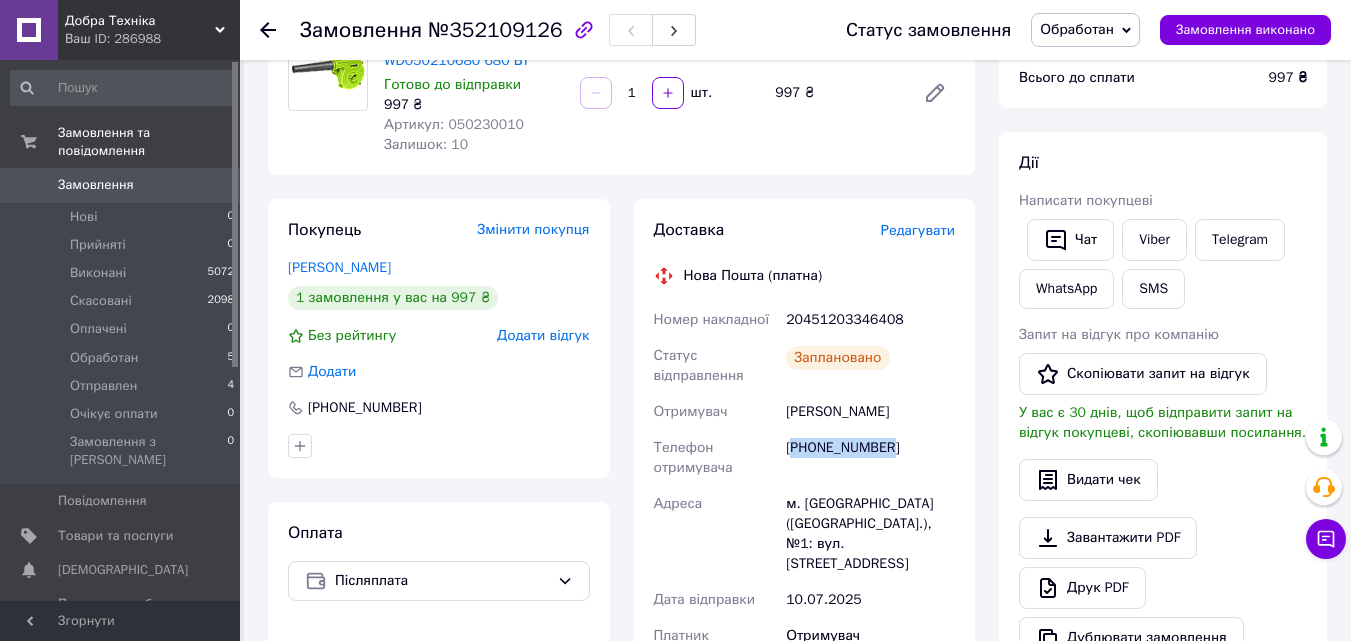 click on "[PHONE_NUMBER]" at bounding box center [870, 458] 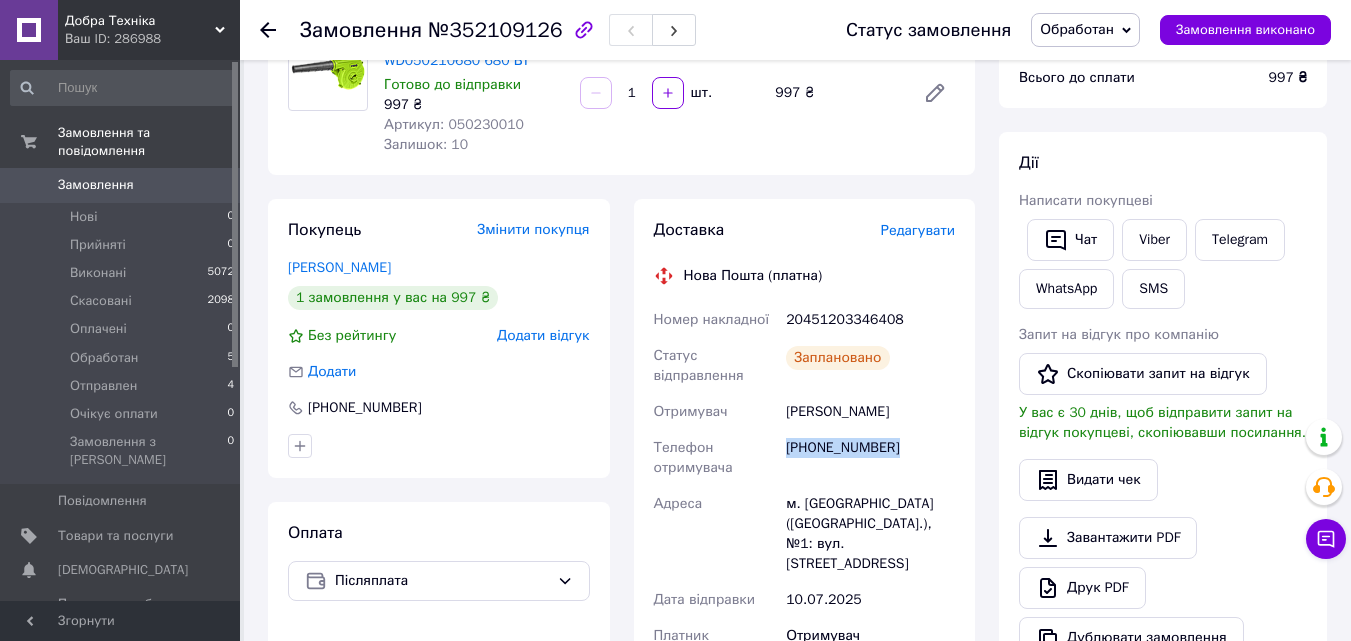 copy on "[PHONE_NUMBER]" 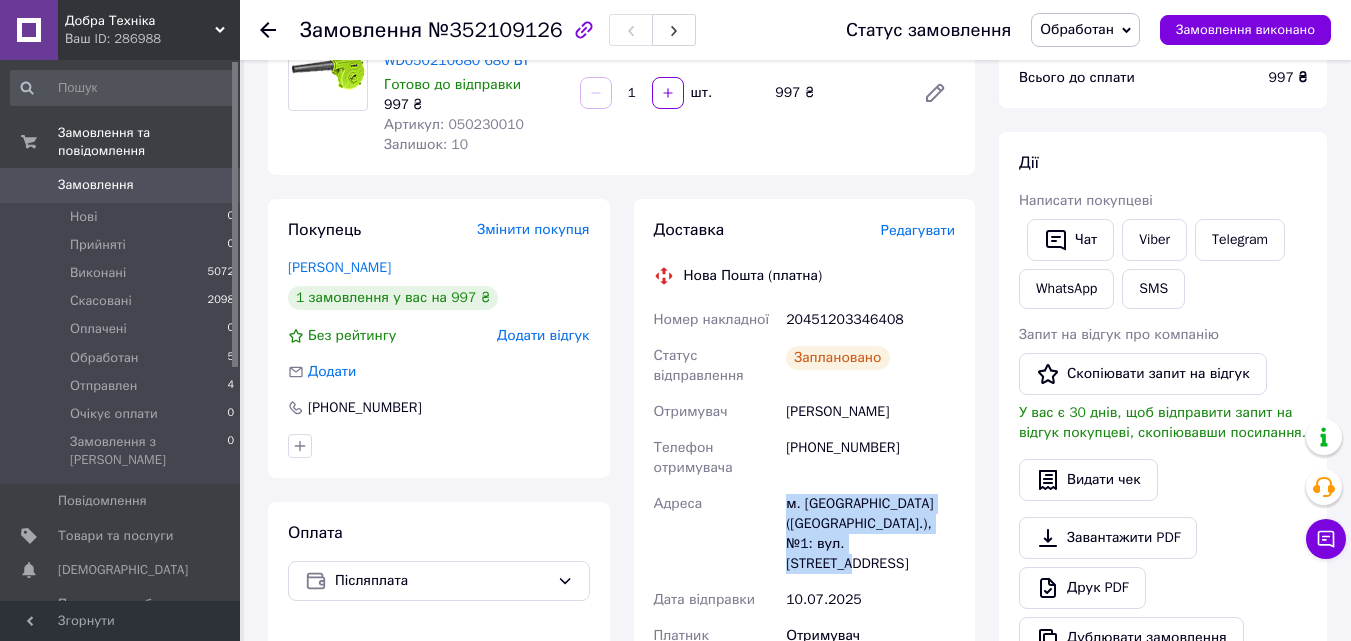 drag, startPoint x: 846, startPoint y: 513, endPoint x: 959, endPoint y: 560, distance: 122.384636 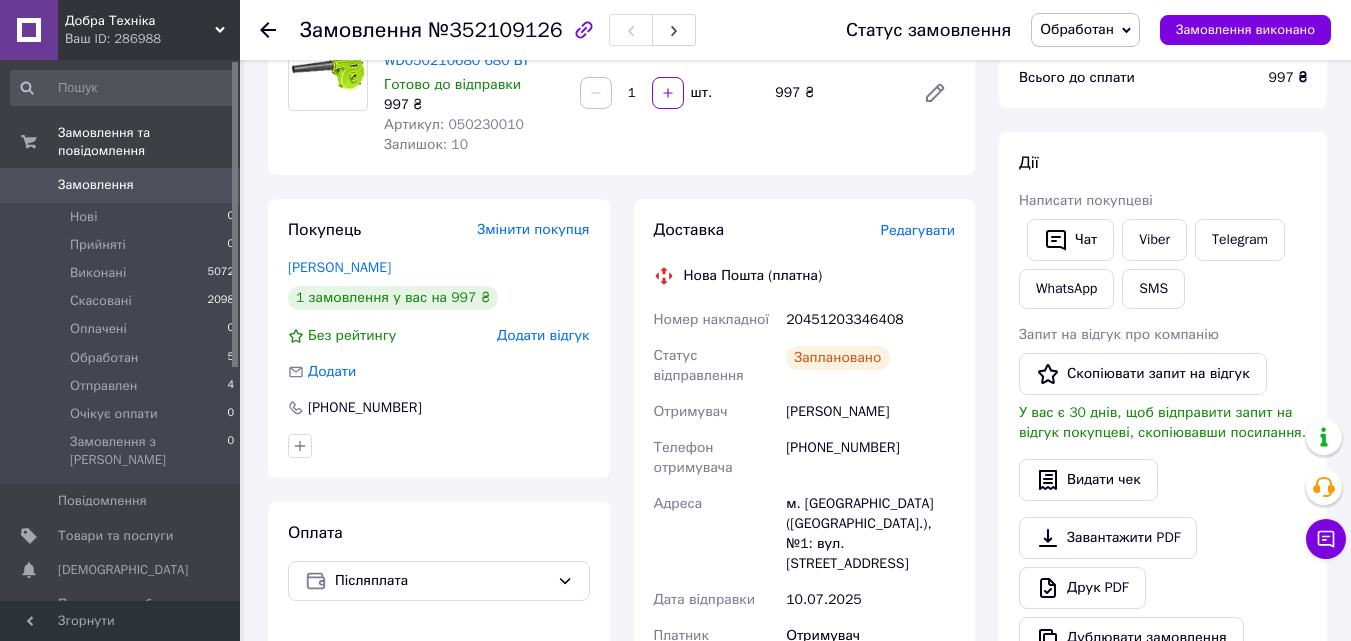 click on "Заплановано" at bounding box center [870, 366] 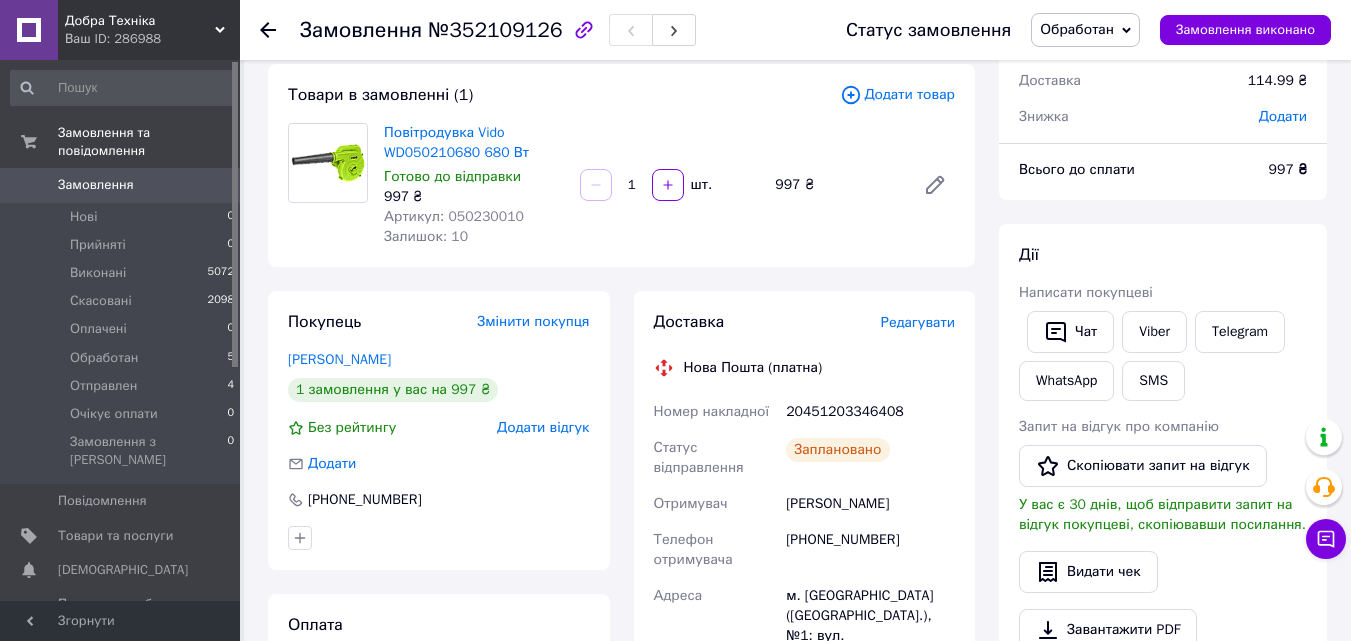 scroll, scrollTop: 0, scrollLeft: 0, axis: both 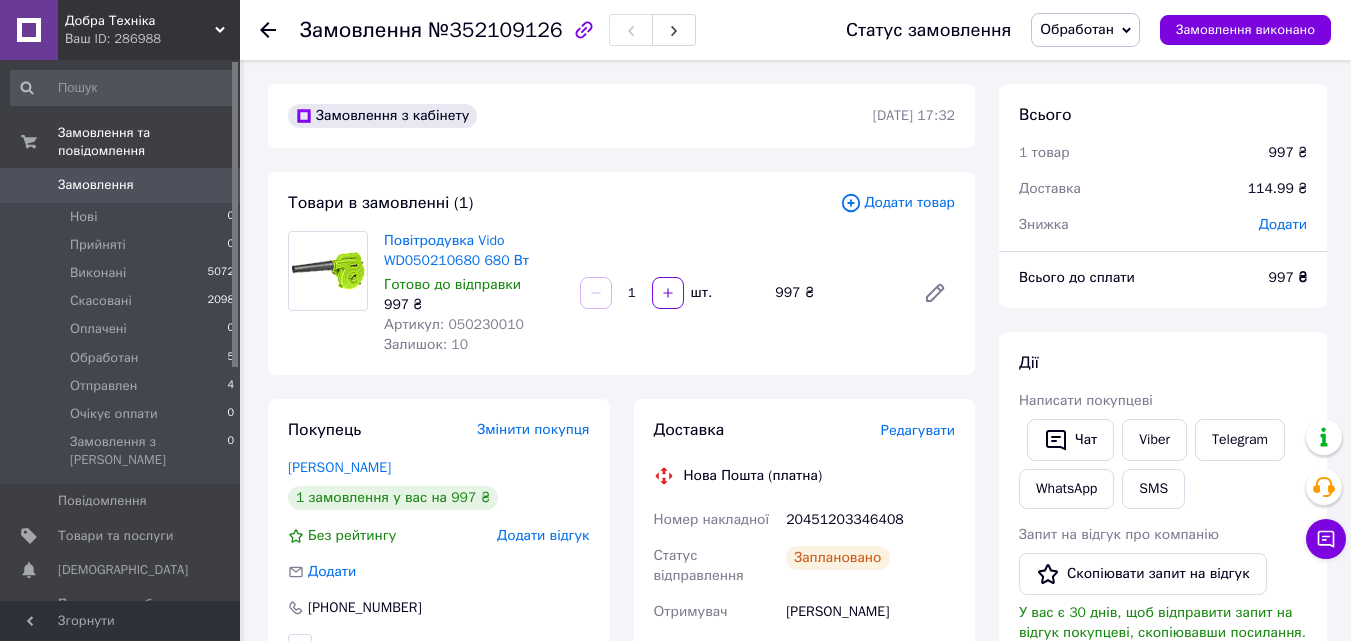 click on "Артикул: 050230010" at bounding box center (454, 324) 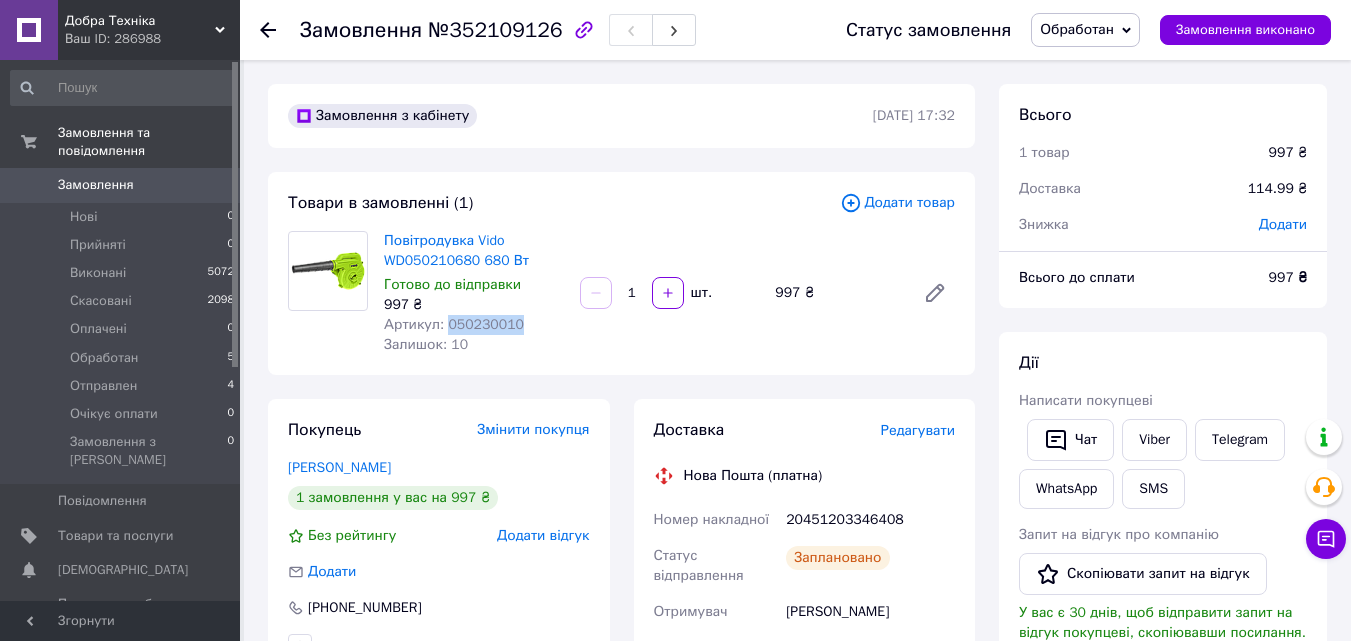 click on "Артикул: 050230010" at bounding box center [454, 324] 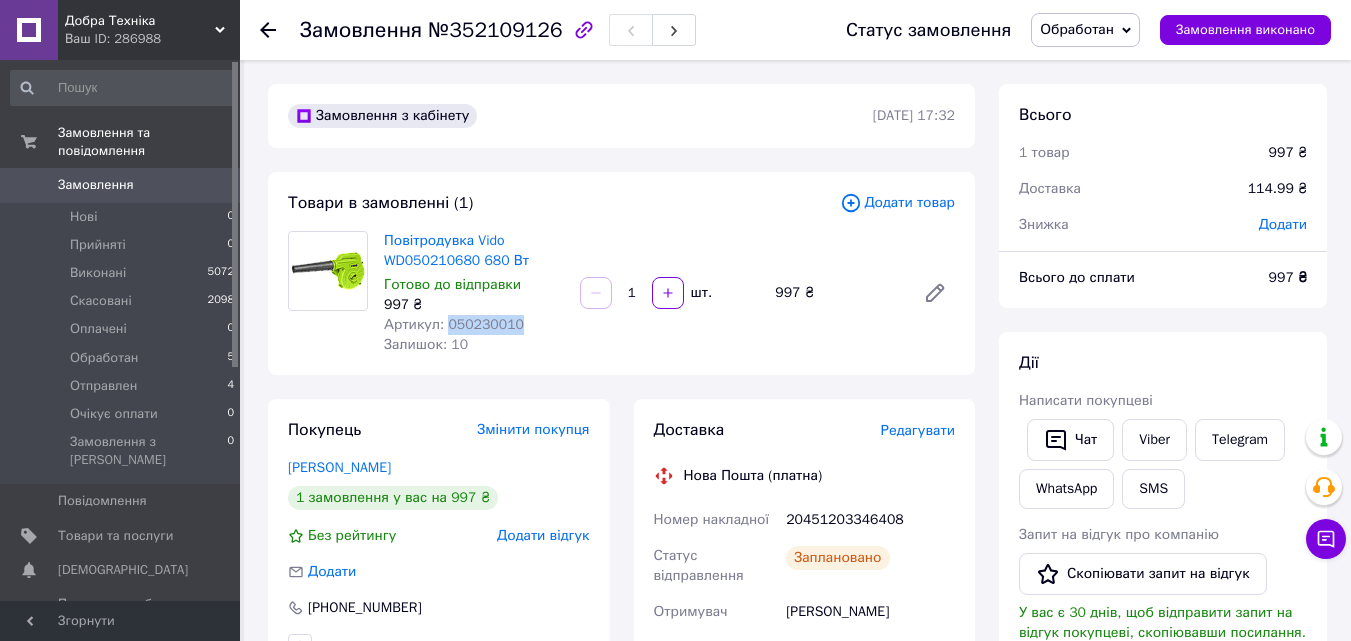 copy on "050230010" 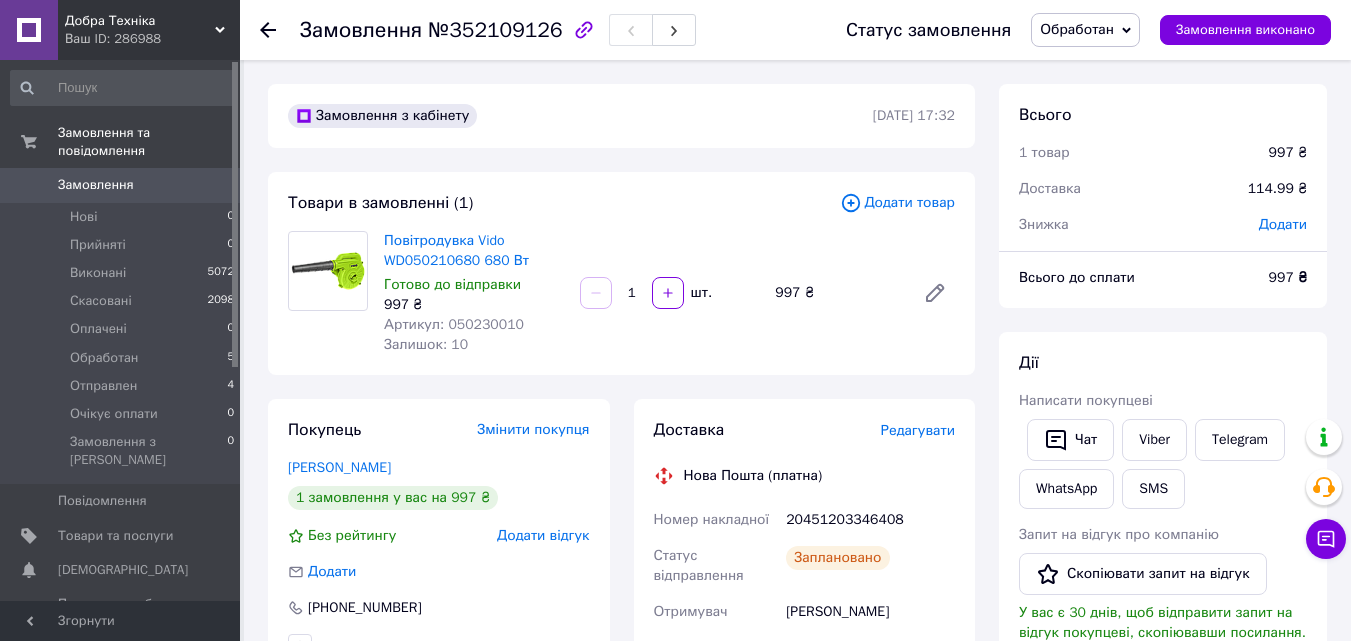 click on "20451203346408" at bounding box center [870, 520] 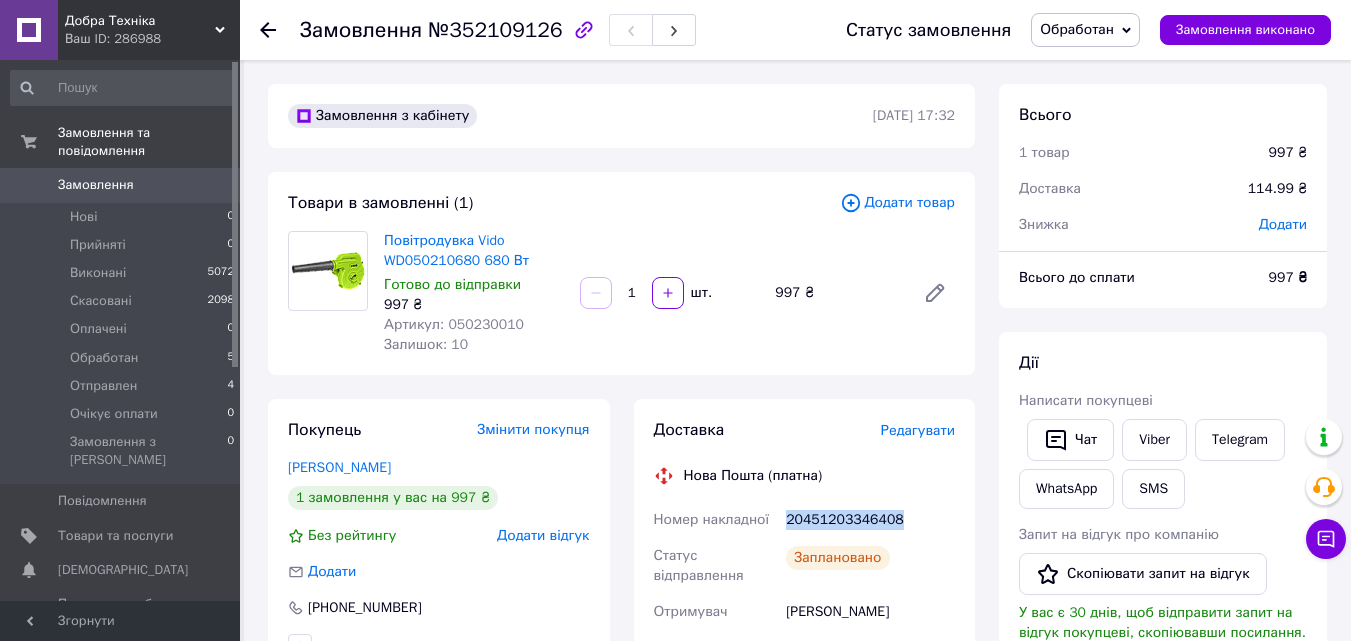 click on "20451203346408" at bounding box center (870, 520) 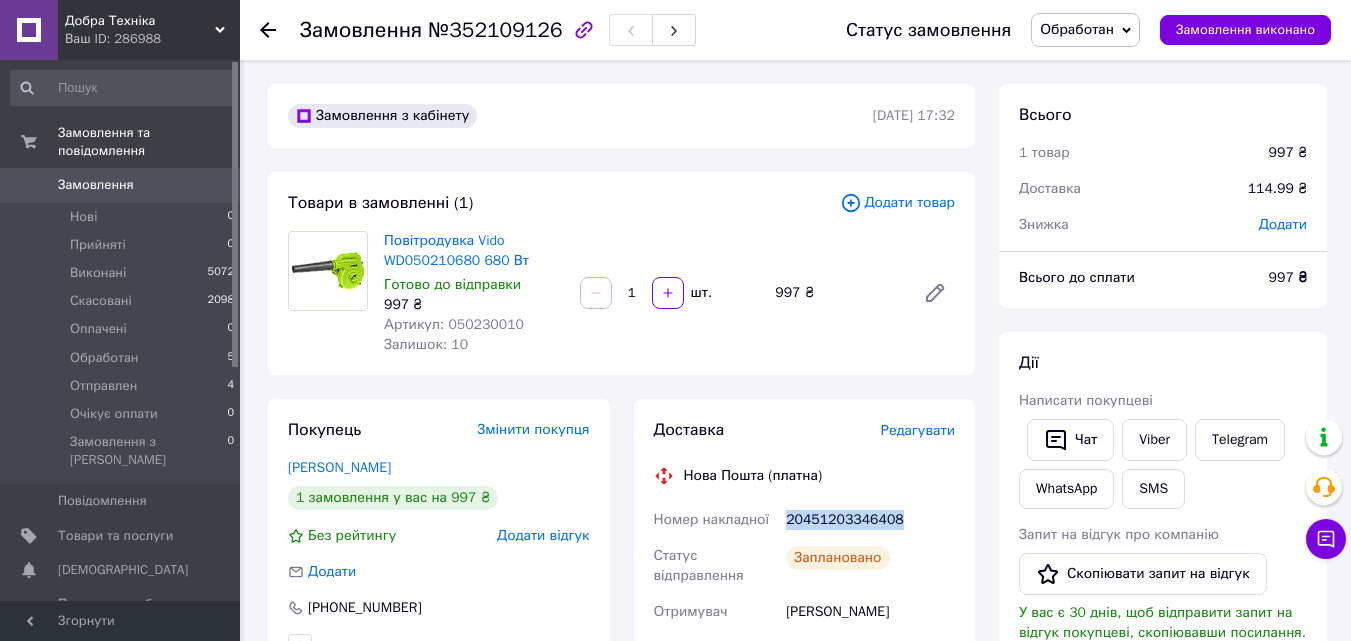 copy on "20451203346408" 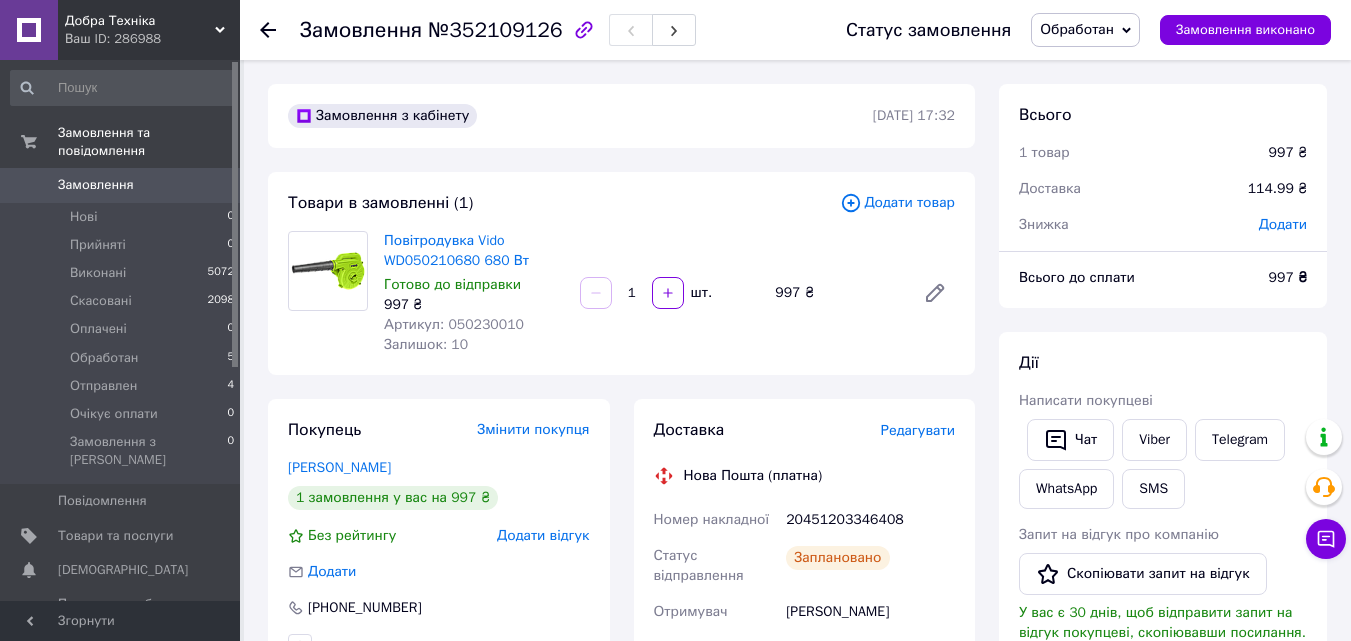 click on "Повітродувка Vido WD050210680 680 Вт Готово до відправки 997 ₴ Артикул: 050230010 Залишок: 10 1   шт. 997 ₴" at bounding box center [669, 293] 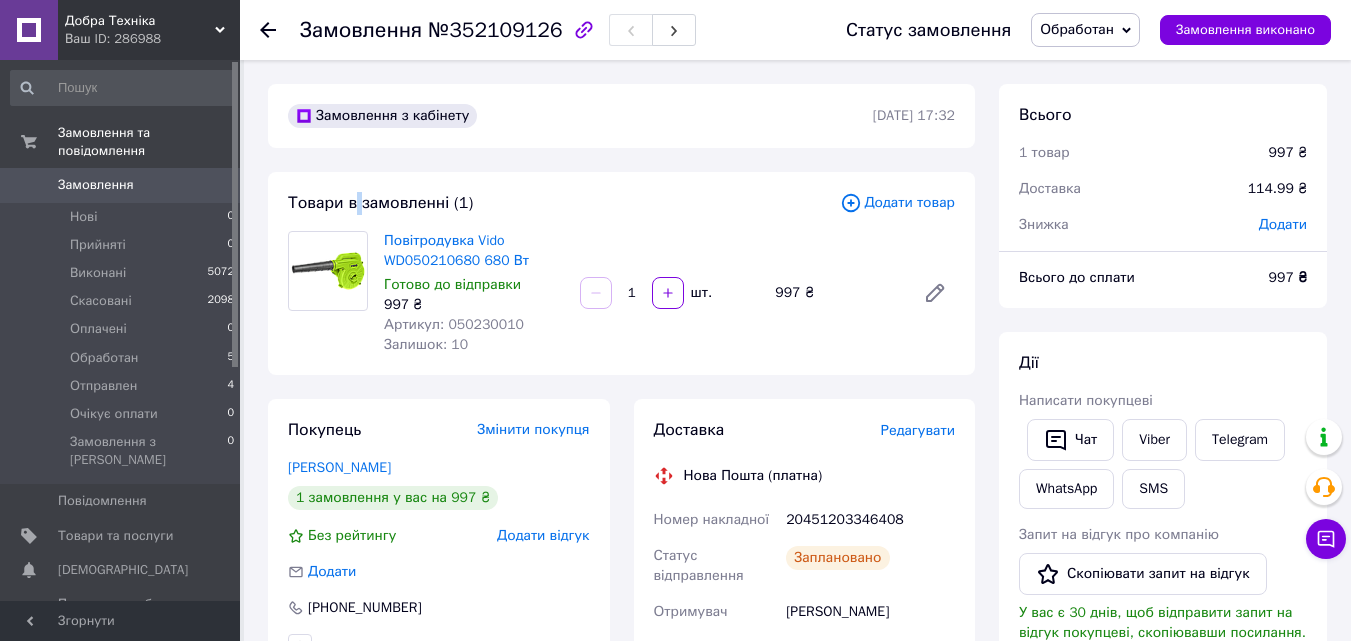 click on "Товари в замовленні (1)" at bounding box center [380, 203] 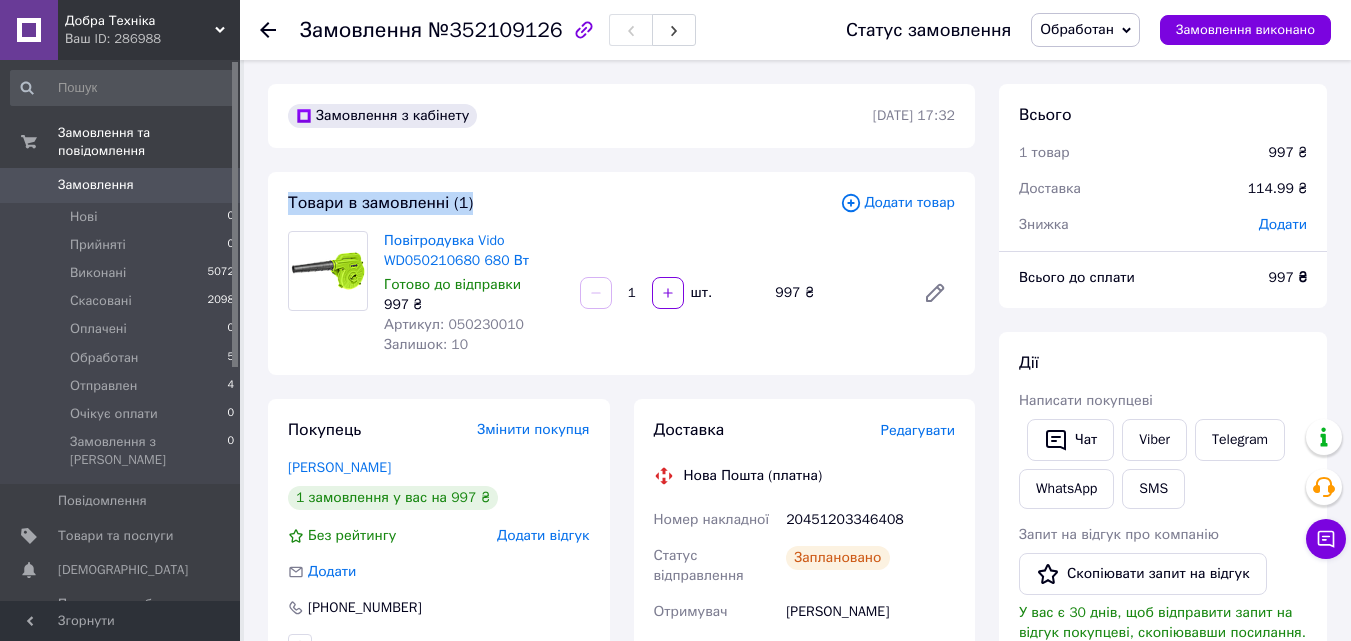 click on "Товари в замовленні (1)" at bounding box center [380, 203] 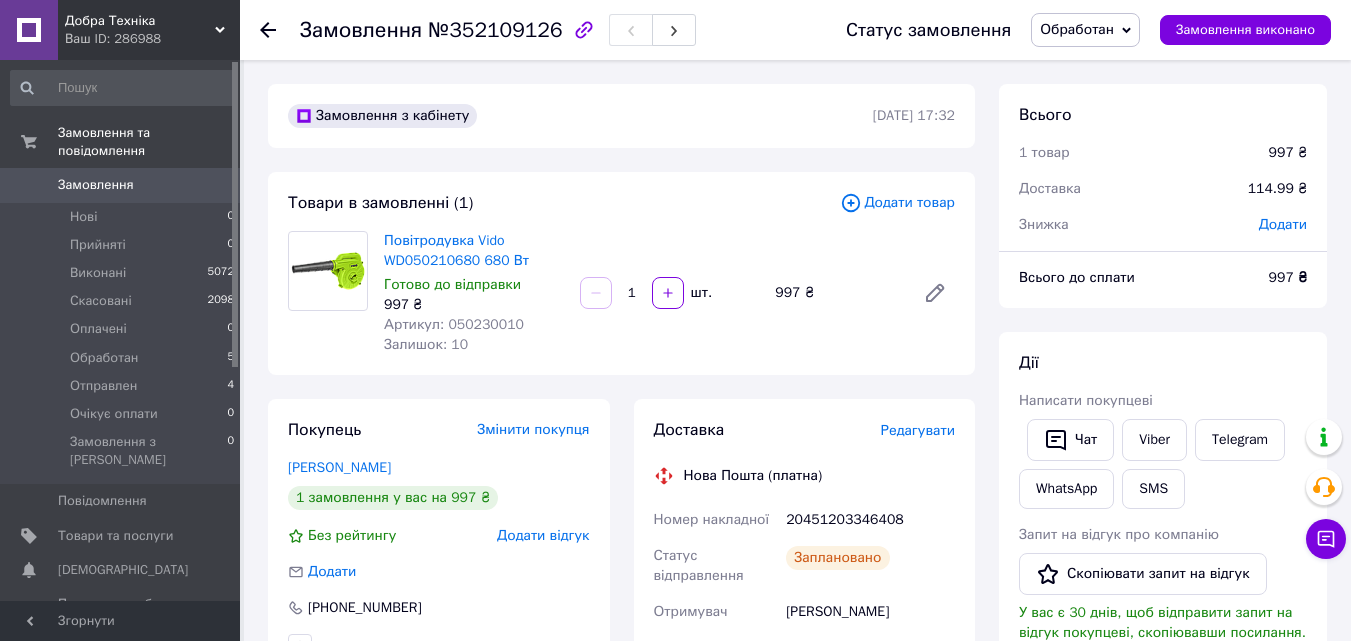 click on "Товари в замовленні (1)" at bounding box center (564, 203) 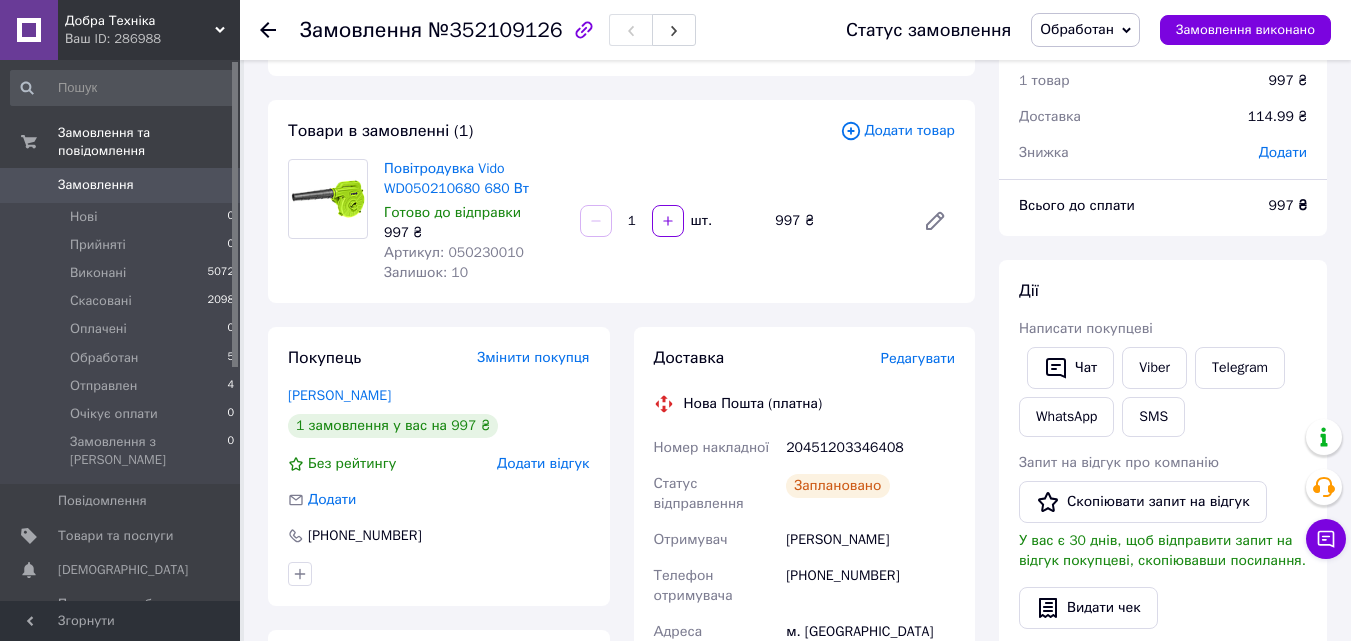 scroll, scrollTop: 100, scrollLeft: 0, axis: vertical 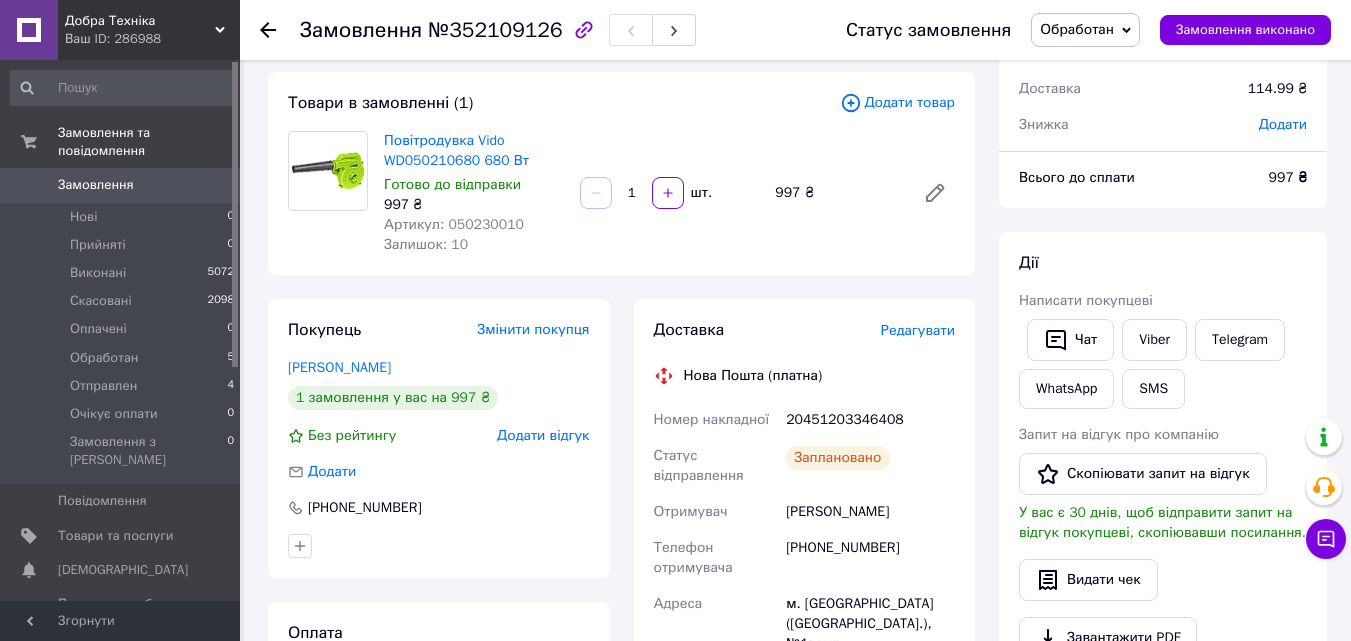 click on "20451203346408" at bounding box center (870, 420) 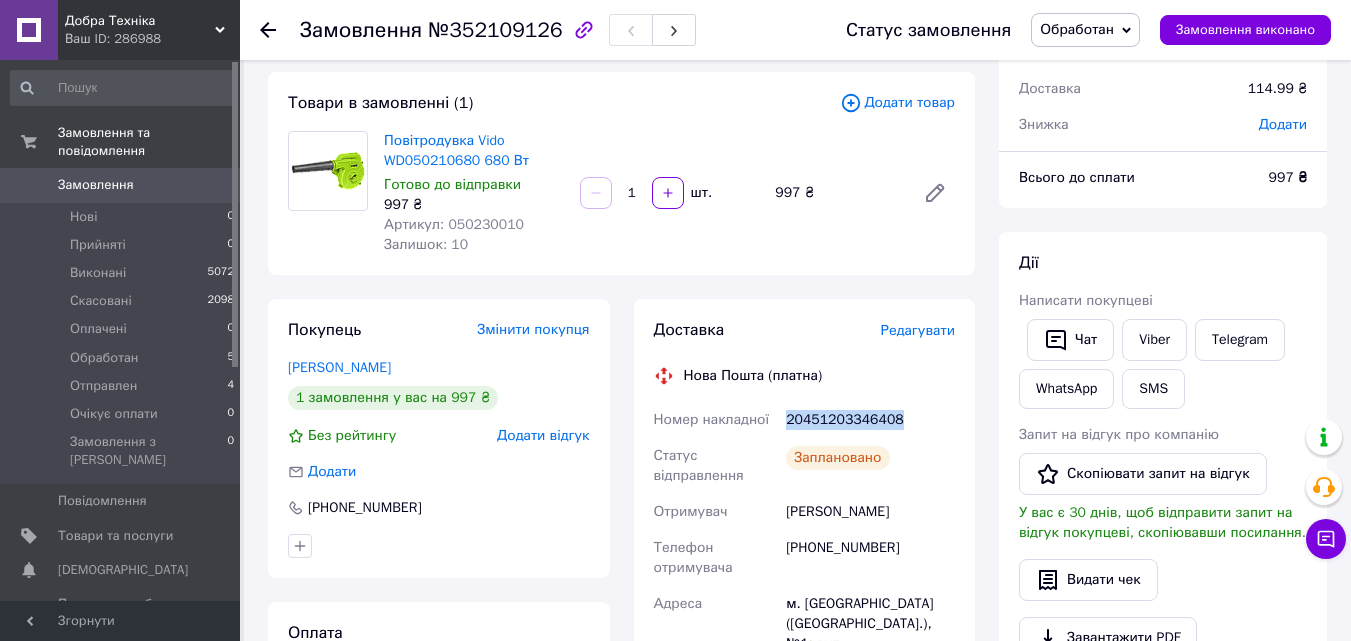 click on "20451203346408" at bounding box center (870, 420) 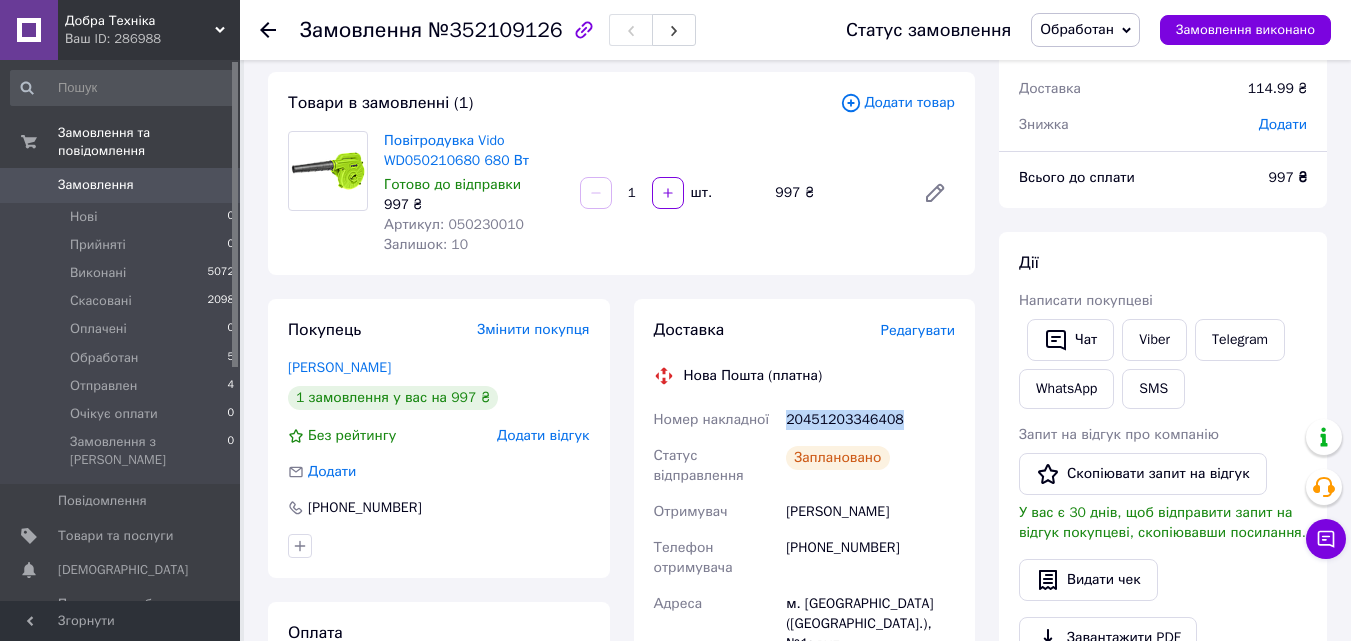 copy on "20451203346408" 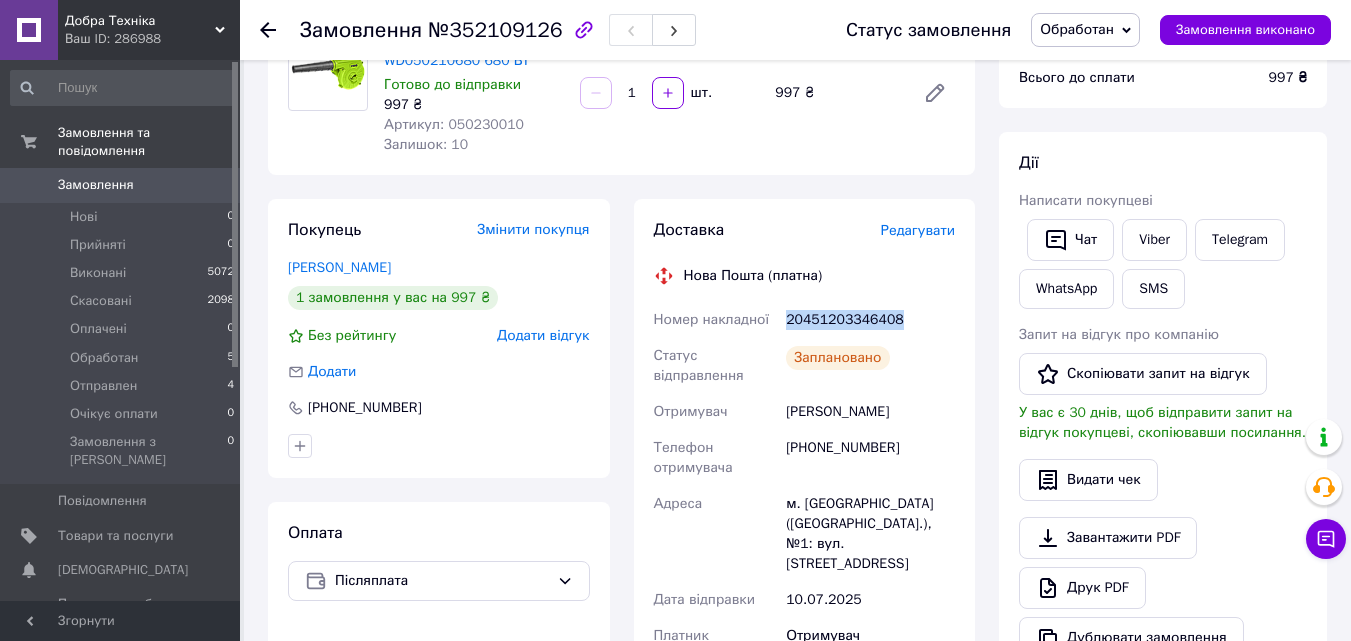 scroll, scrollTop: 100, scrollLeft: 0, axis: vertical 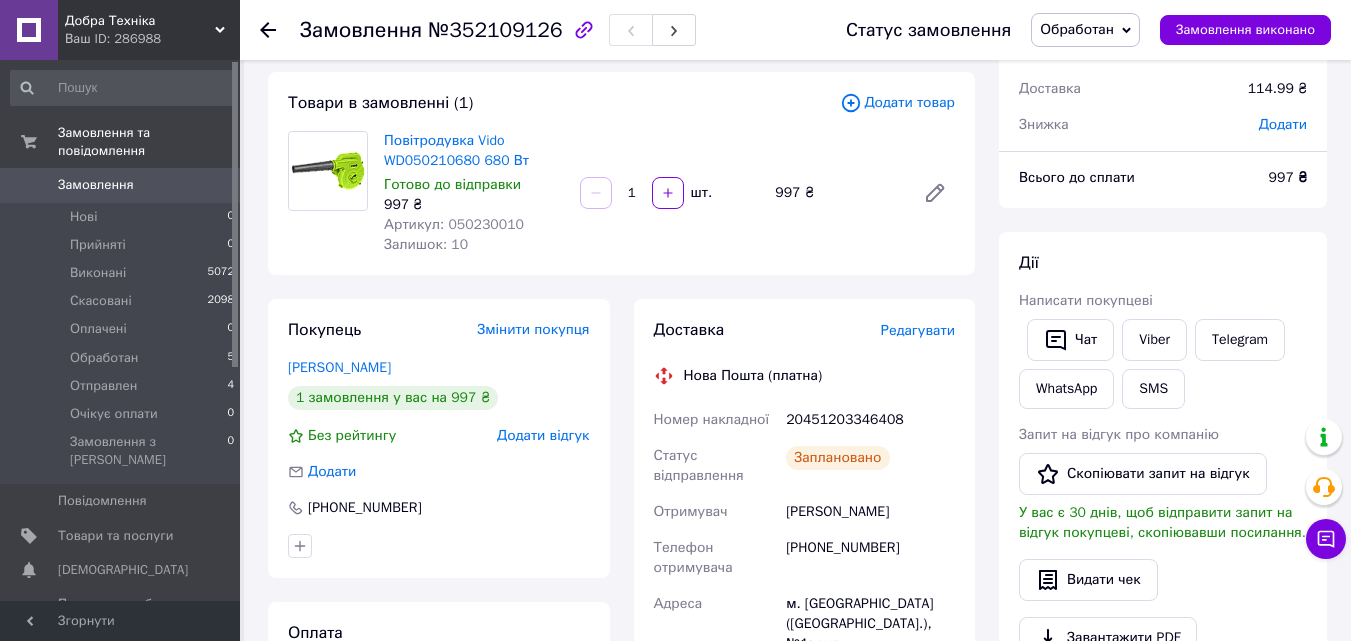 click on "Доставка" at bounding box center [689, 330] 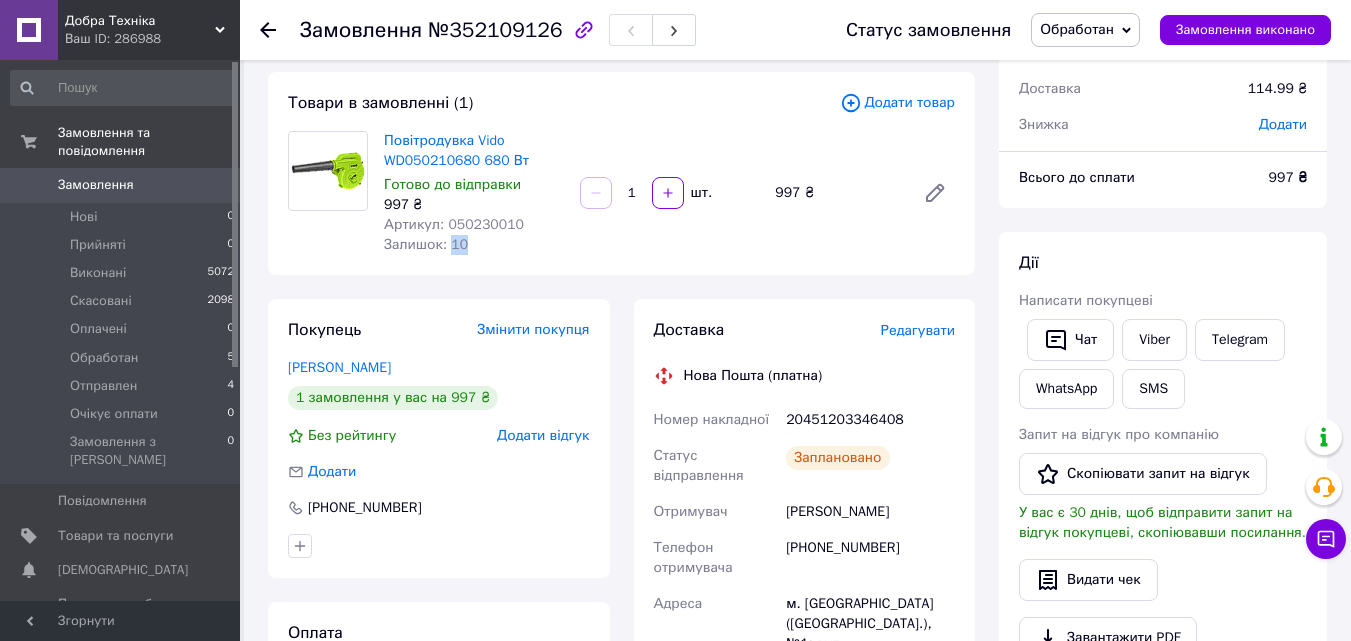 click on "Залишок: 10" at bounding box center (426, 244) 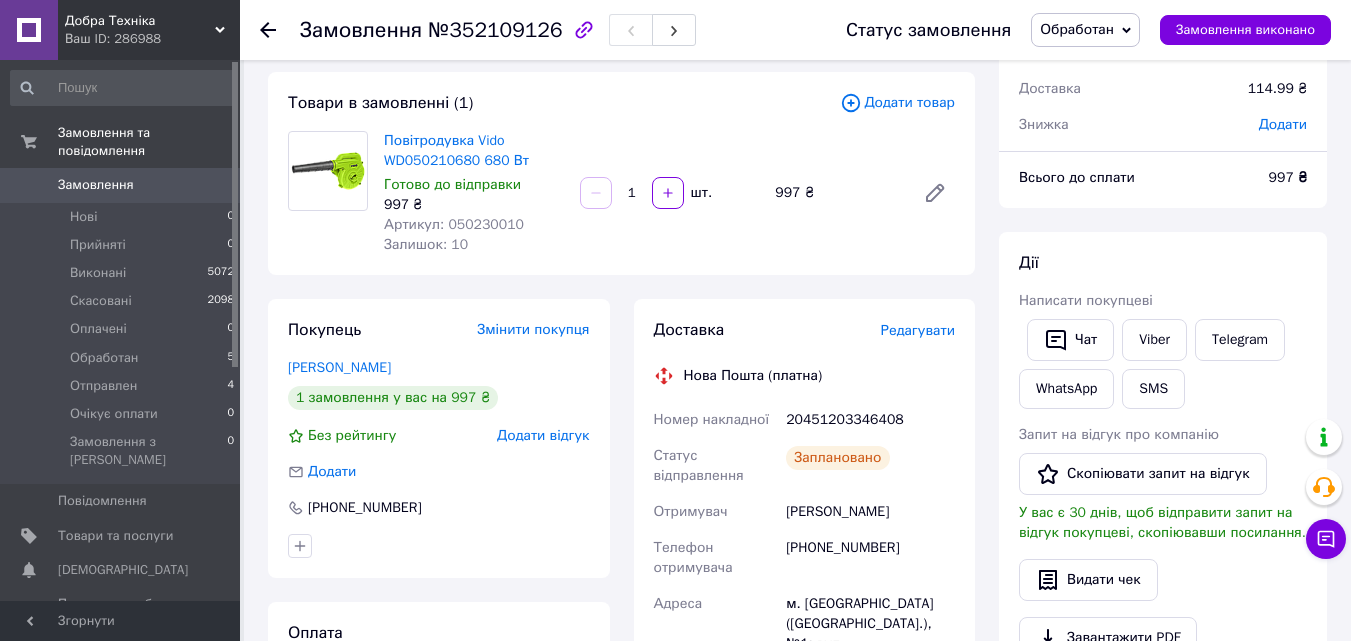 click on "Залишок: 10" at bounding box center [426, 244] 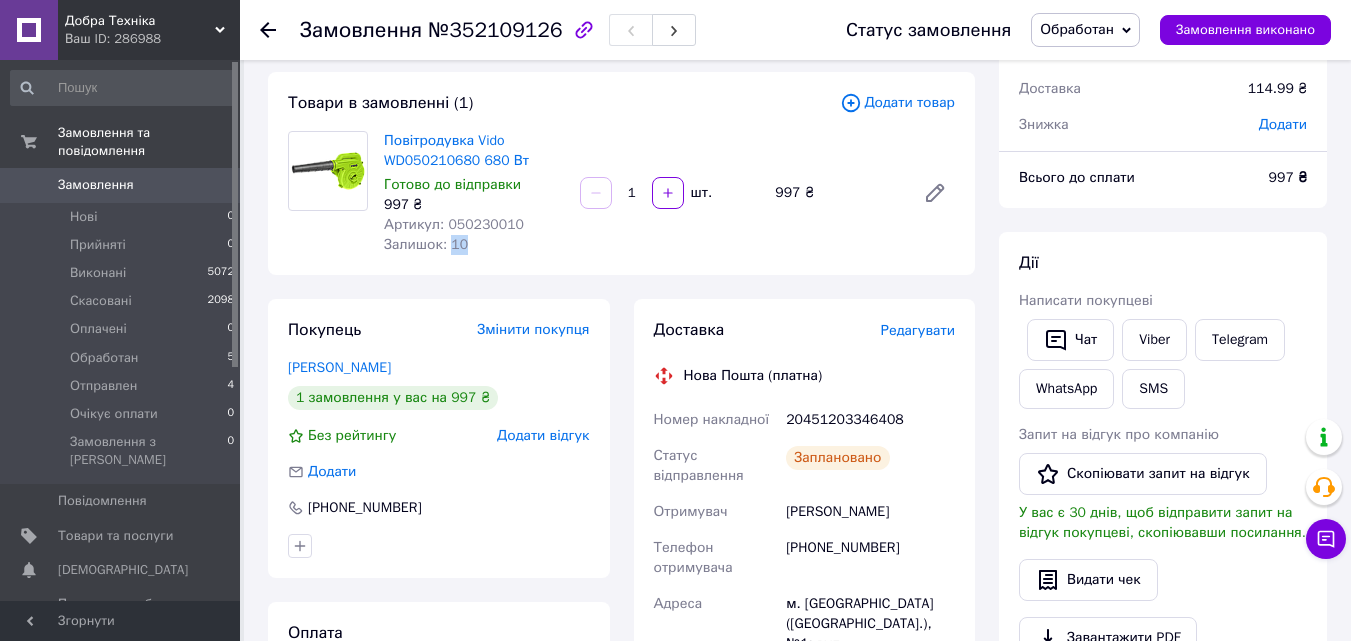 click on "Залишок: 10" at bounding box center [426, 244] 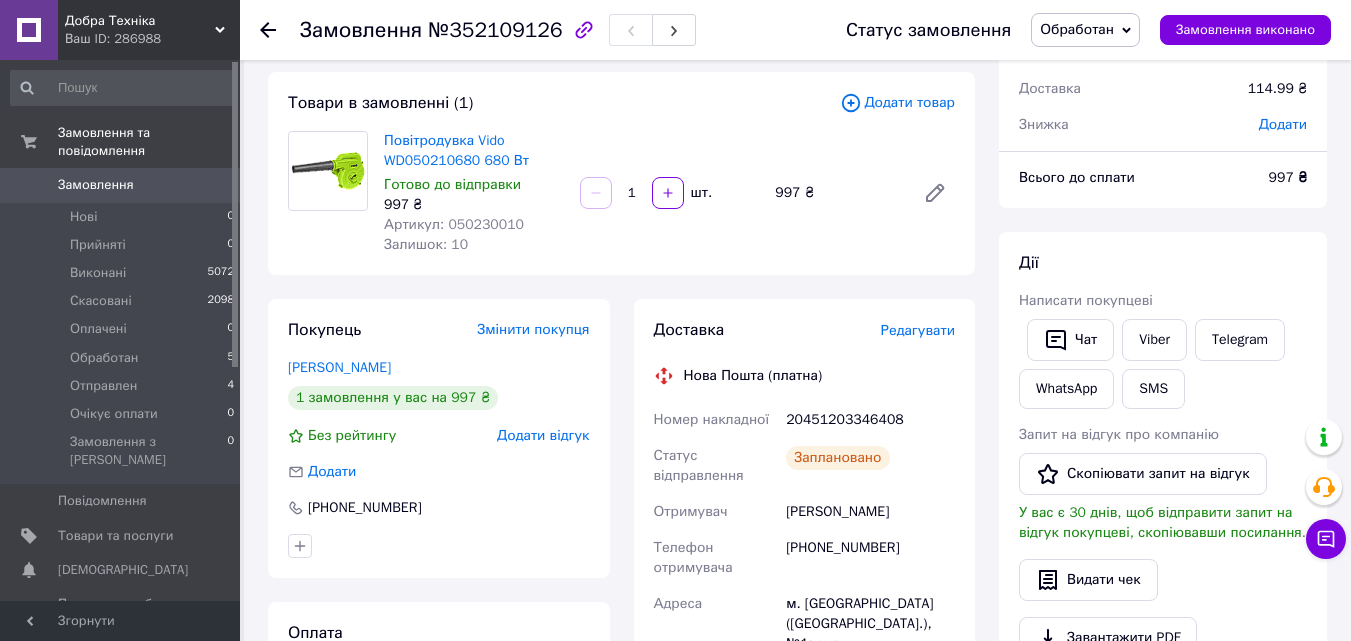 click on "Товари в замовленні (1) Додати товар Повітродувка Vido WD050210680 680 Вт Готово до відправки 997 ₴ Артикул: 050230010 Залишок: 10 1   шт. 997 ₴" at bounding box center [621, 173] 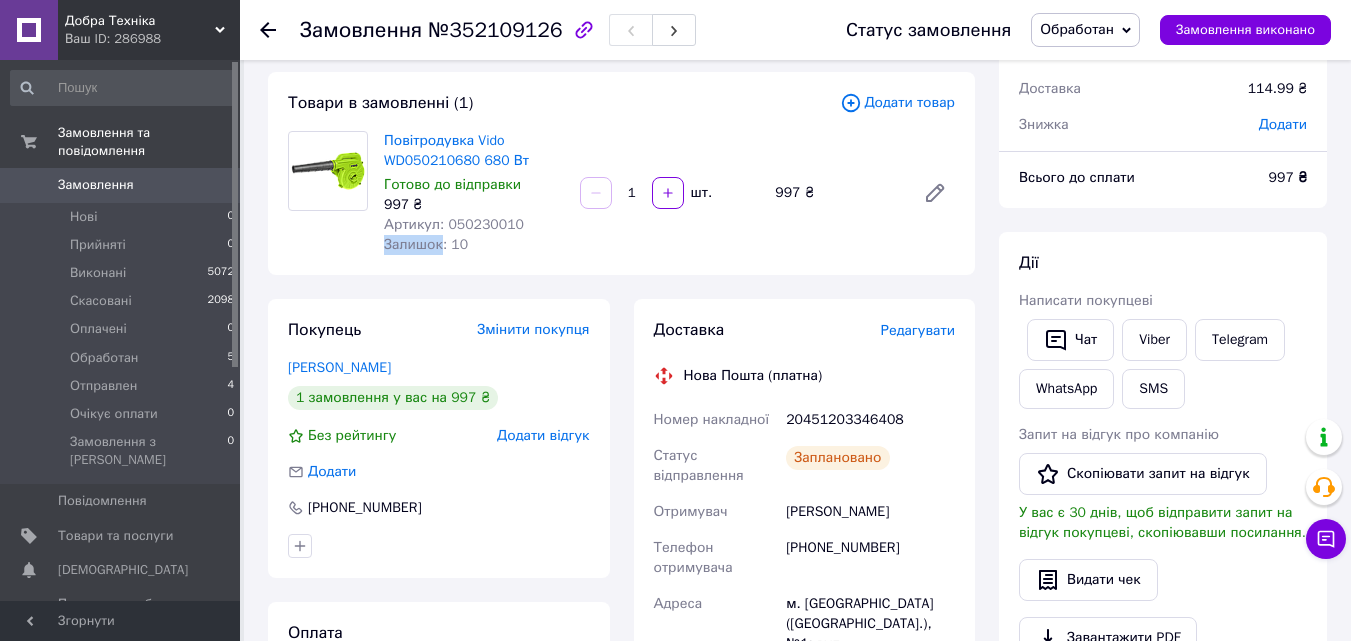 click on "Залишок: 10" at bounding box center [426, 244] 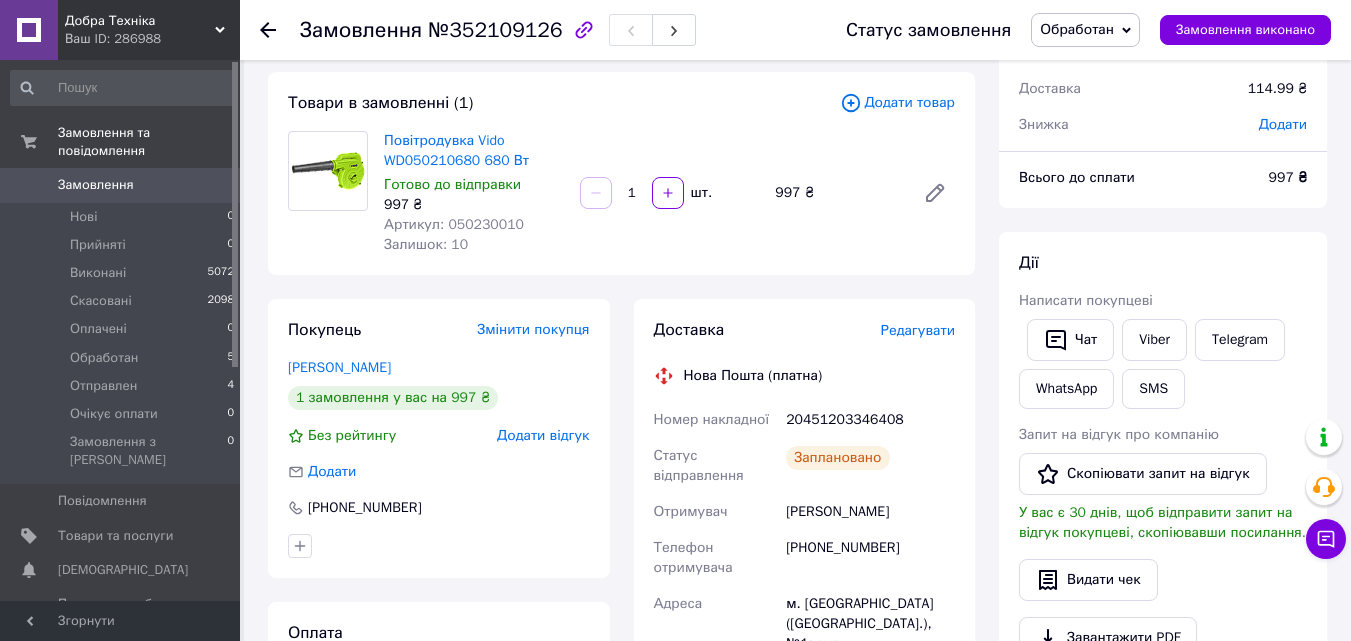 click on "Залишок: 10" at bounding box center (426, 244) 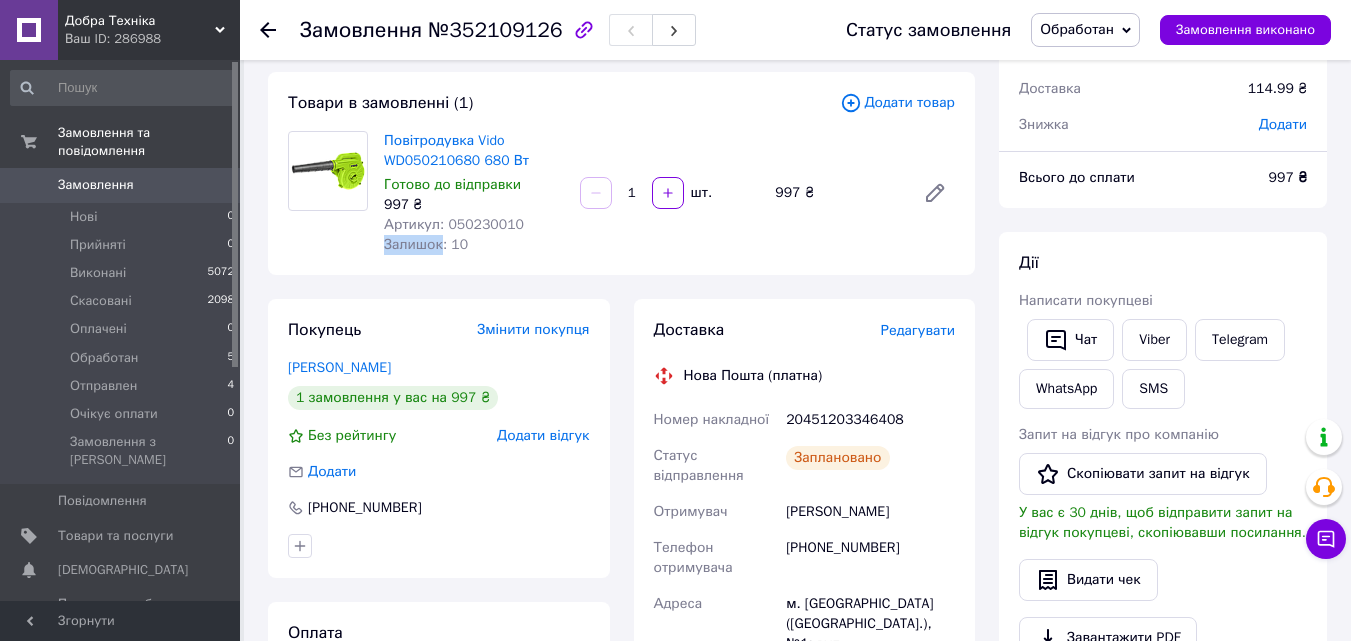 click on "Товари в замовленні (1) Додати товар Повітродувка Vido WD050210680 680 Вт Готово до відправки 997 ₴ Артикул: 050230010 Залишок: 10 1   шт. 997 ₴" at bounding box center (621, 173) 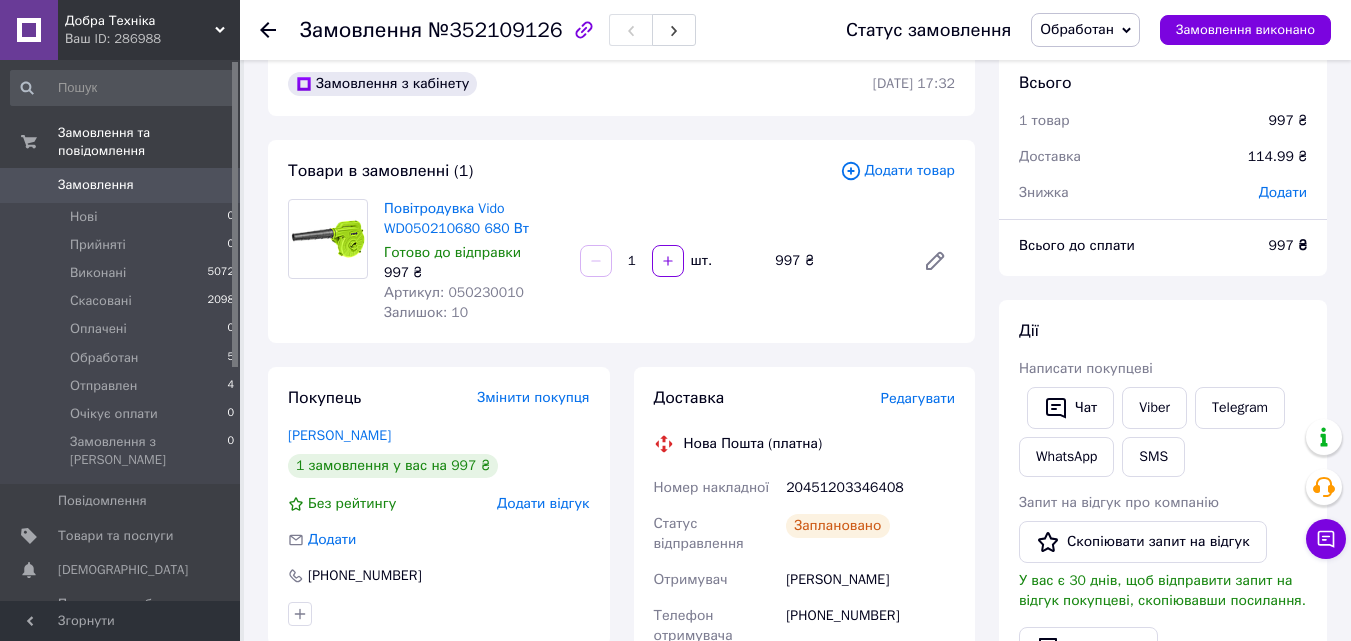 scroll, scrollTop: 0, scrollLeft: 0, axis: both 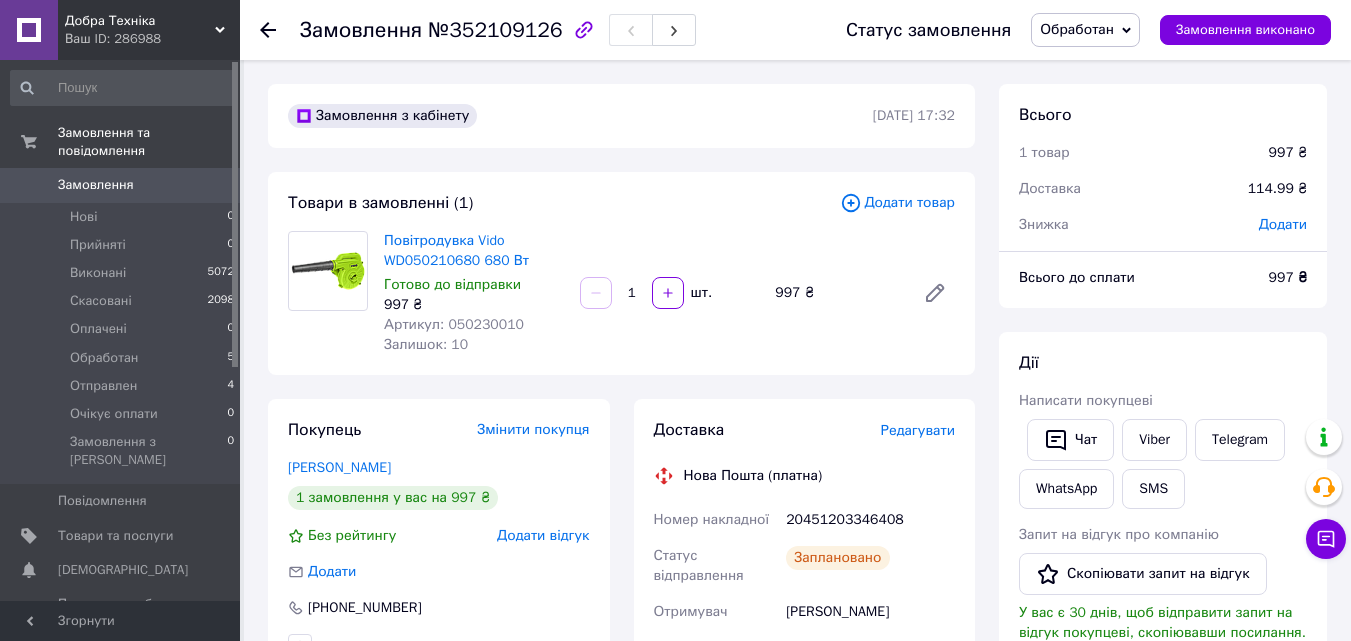 click on "Товари в замовленні (1)" at bounding box center [564, 203] 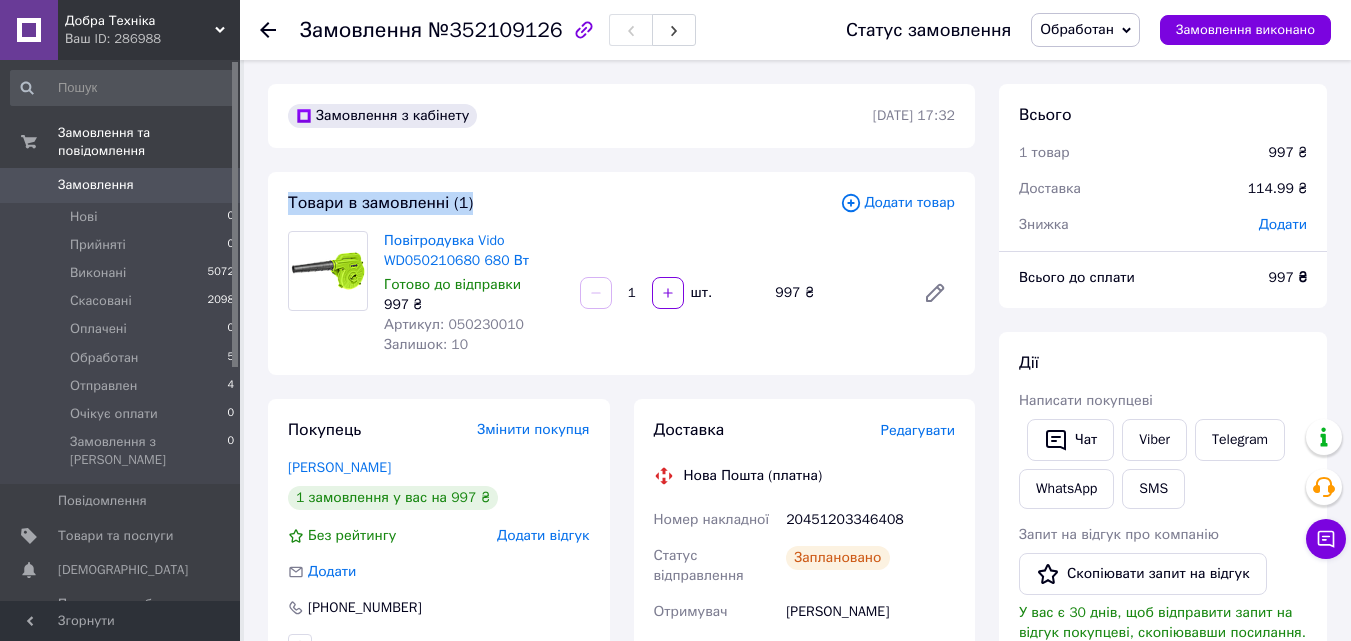 click on "Товари в замовленні (1) Додати товар Повітродувка Vido WD050210680 680 Вт Готово до відправки 997 ₴ Артикул: 050230010 Залишок: 10 1   шт. 997 ₴" at bounding box center (621, 273) 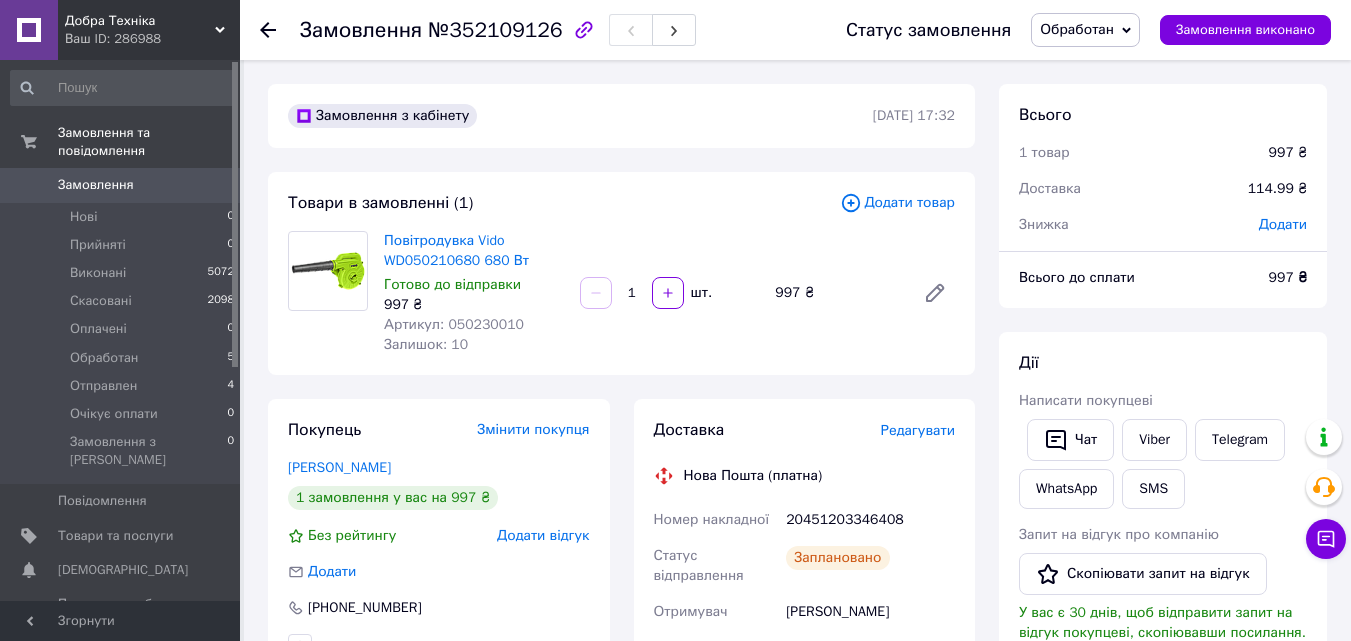click on "997 ₴" at bounding box center (474, 305) 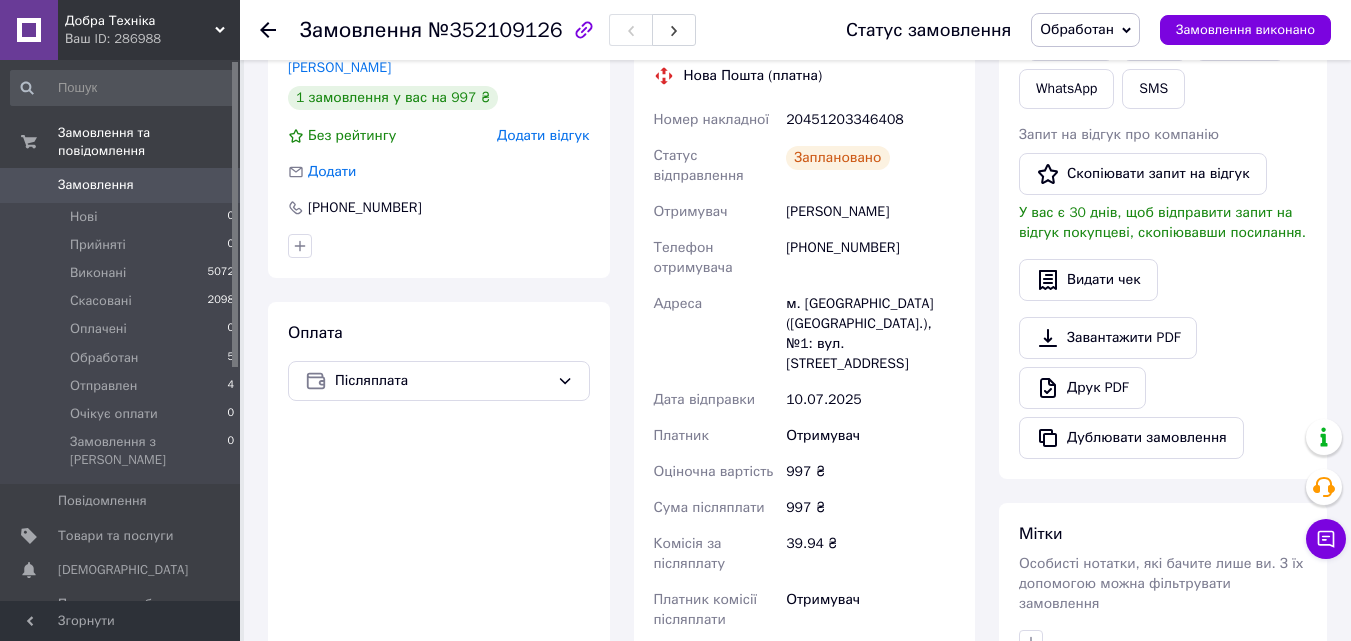 scroll, scrollTop: 300, scrollLeft: 0, axis: vertical 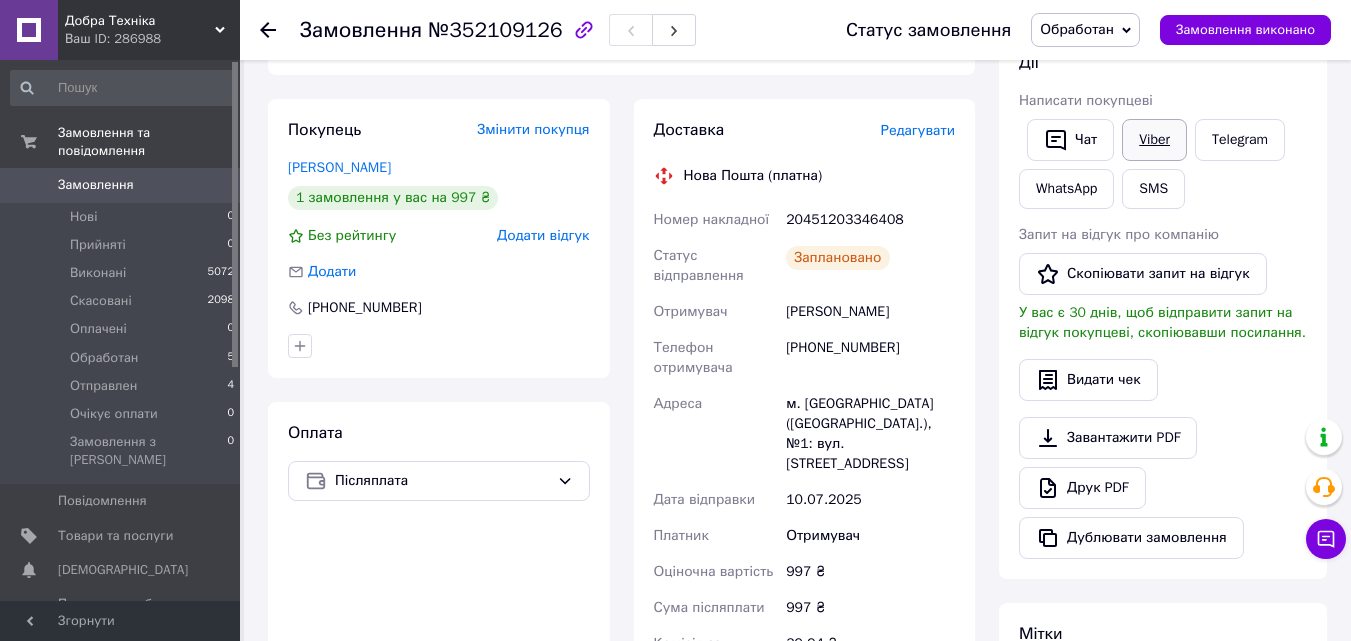 click on "Viber" at bounding box center (1154, 140) 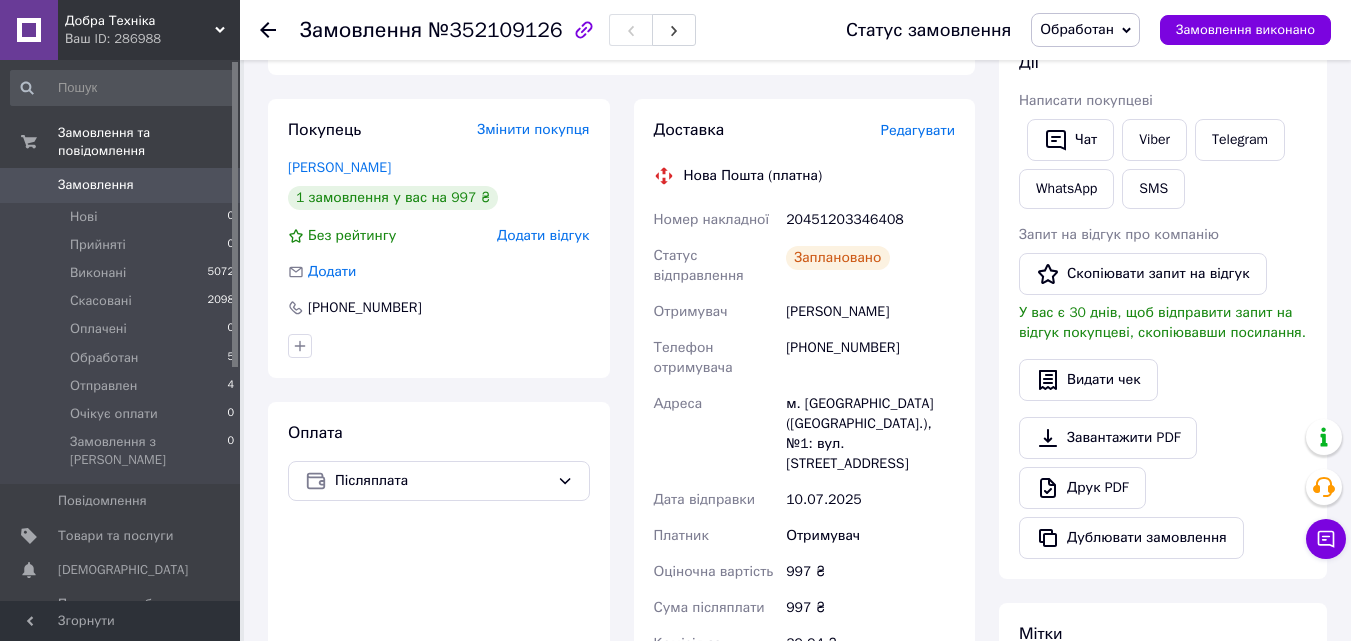 click on "Покупець Змінити покупця [PERSON_NAME] 1 замовлення у вас на 997 ₴ Без рейтингу   Додати відгук Додати [PHONE_NUMBER] Оплата Післяплата" at bounding box center [439, 474] 